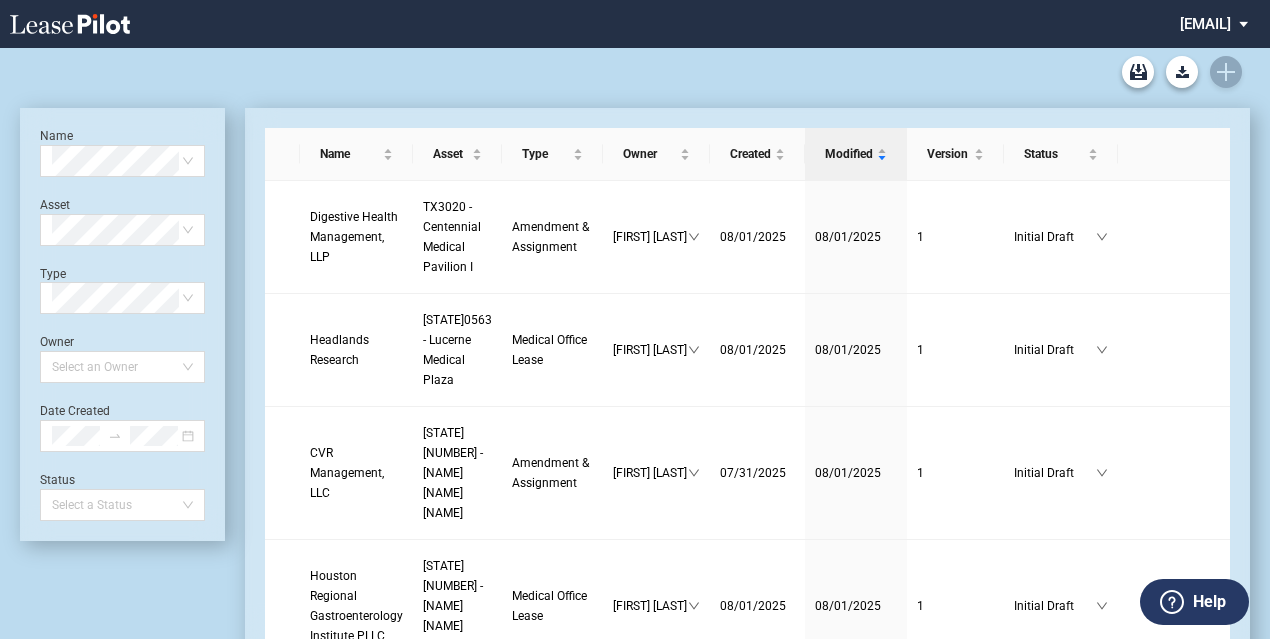 scroll, scrollTop: 0, scrollLeft: 0, axis: both 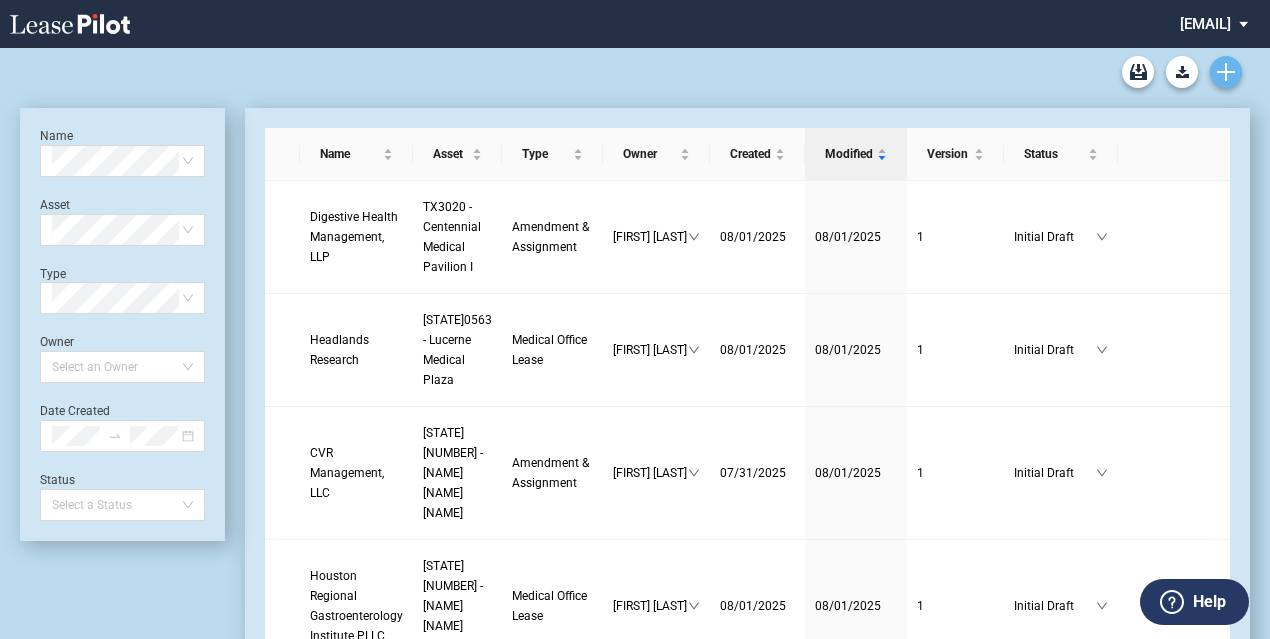 click at bounding box center (1226, 72) 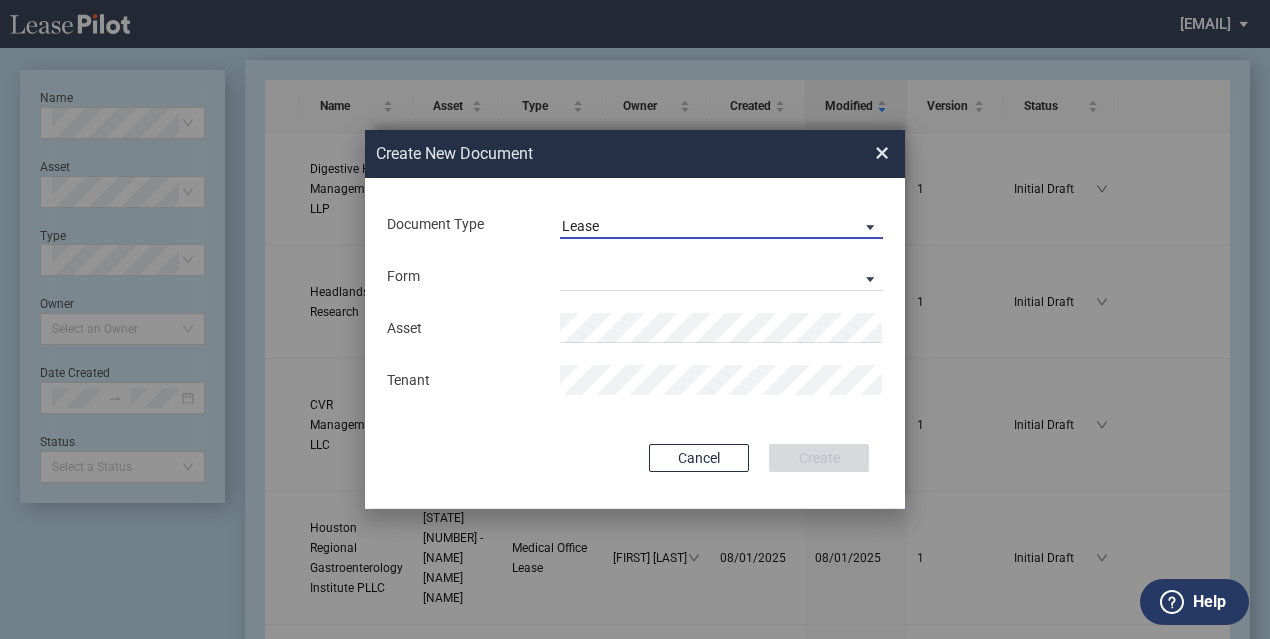 click on "Lease" at bounding box center [705, 227] 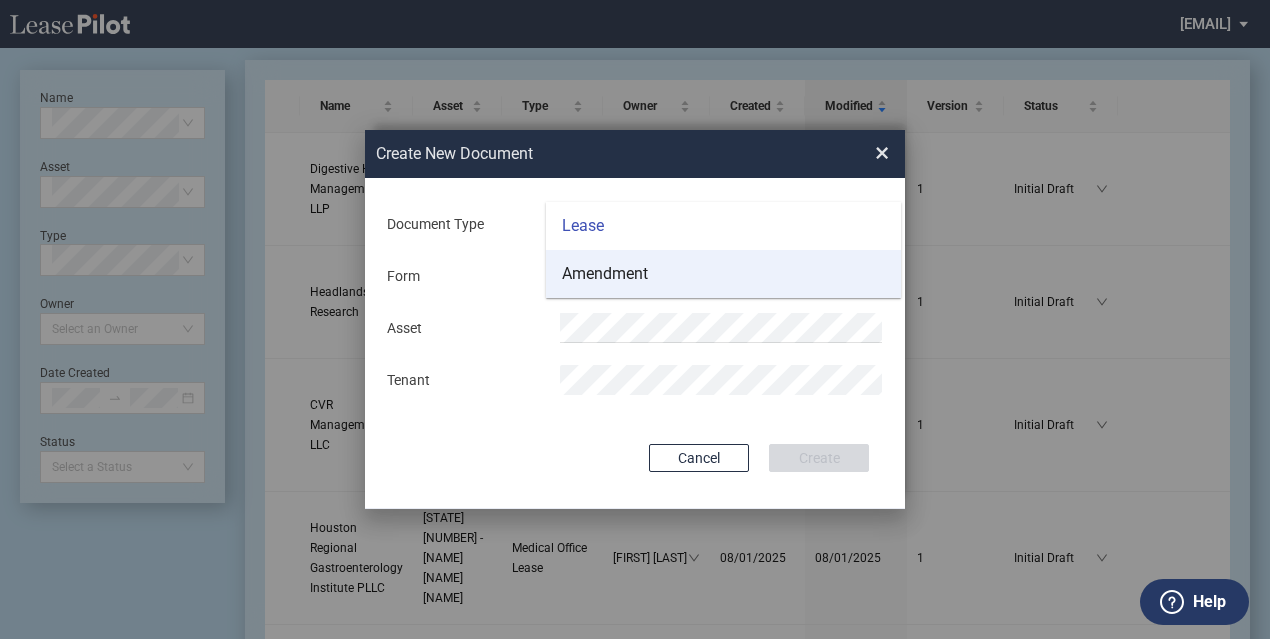 click on "Amendment" at bounding box center [605, 274] 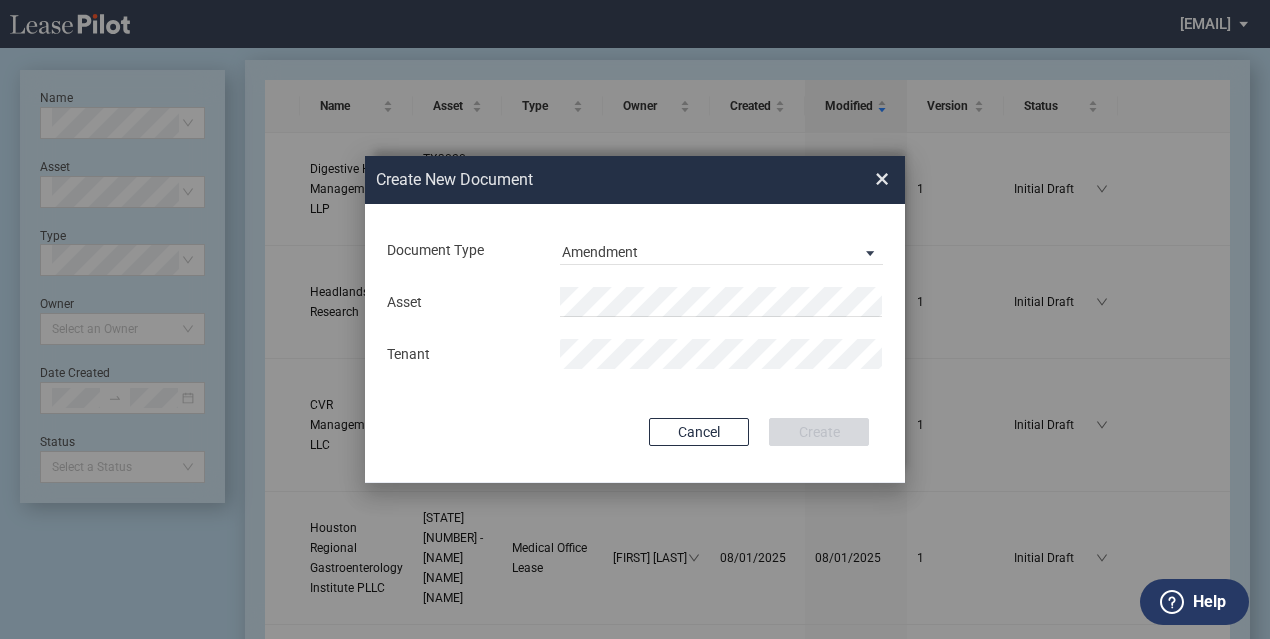 click on "Asset" at bounding box center [635, 302] 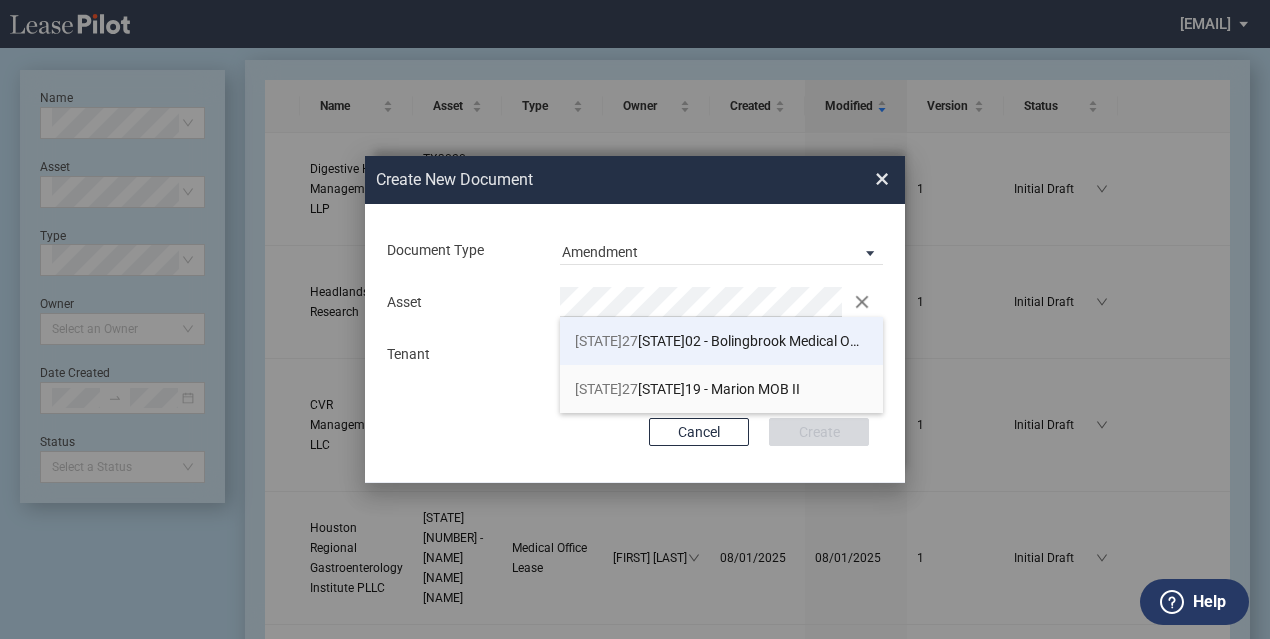 click on "IL27 02 - Bolingbrook Medical Office Building" at bounding box center (721, 341) 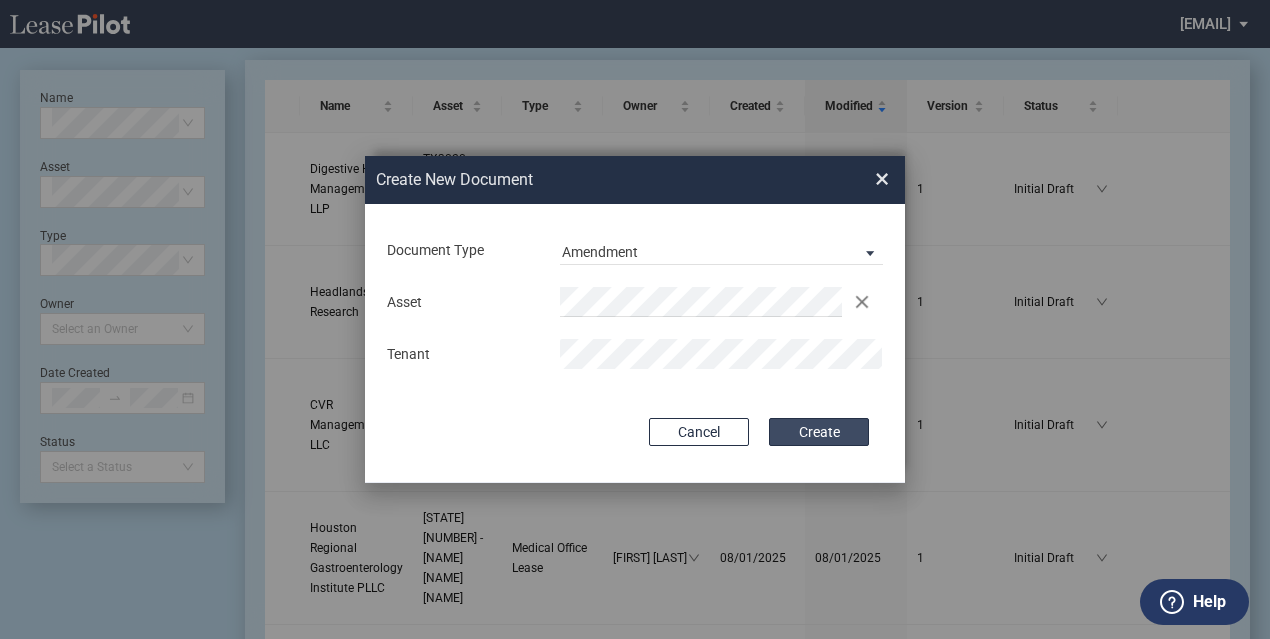 click on "Create" at bounding box center [819, 432] 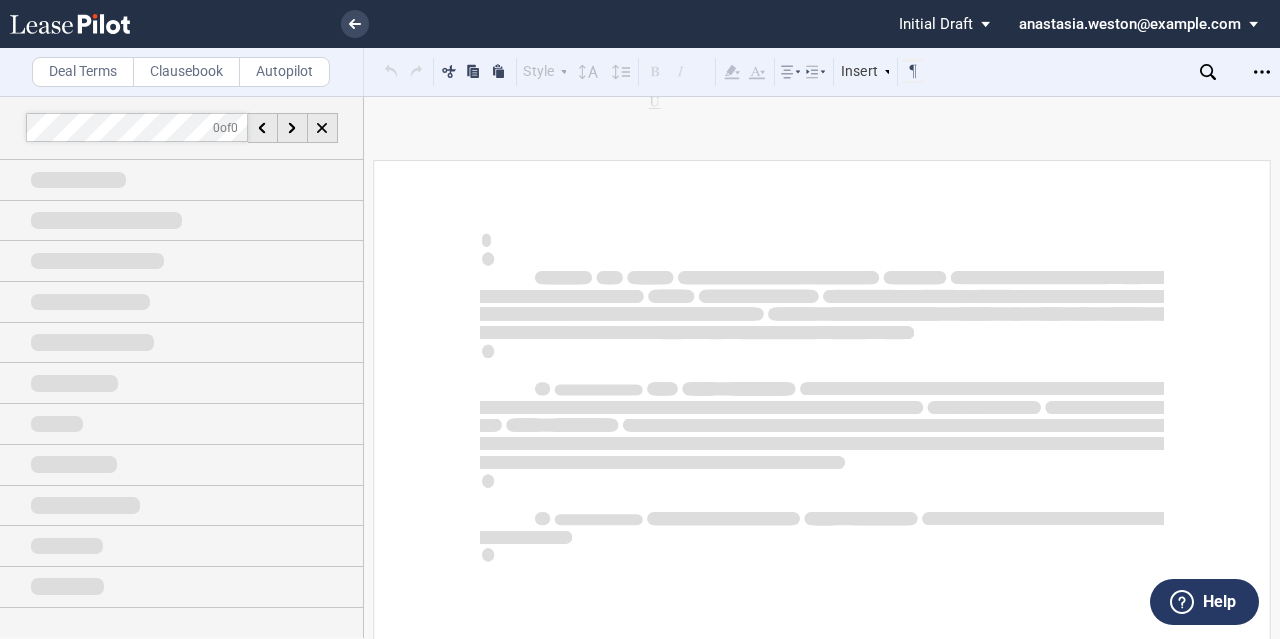 scroll, scrollTop: 0, scrollLeft: 0, axis: both 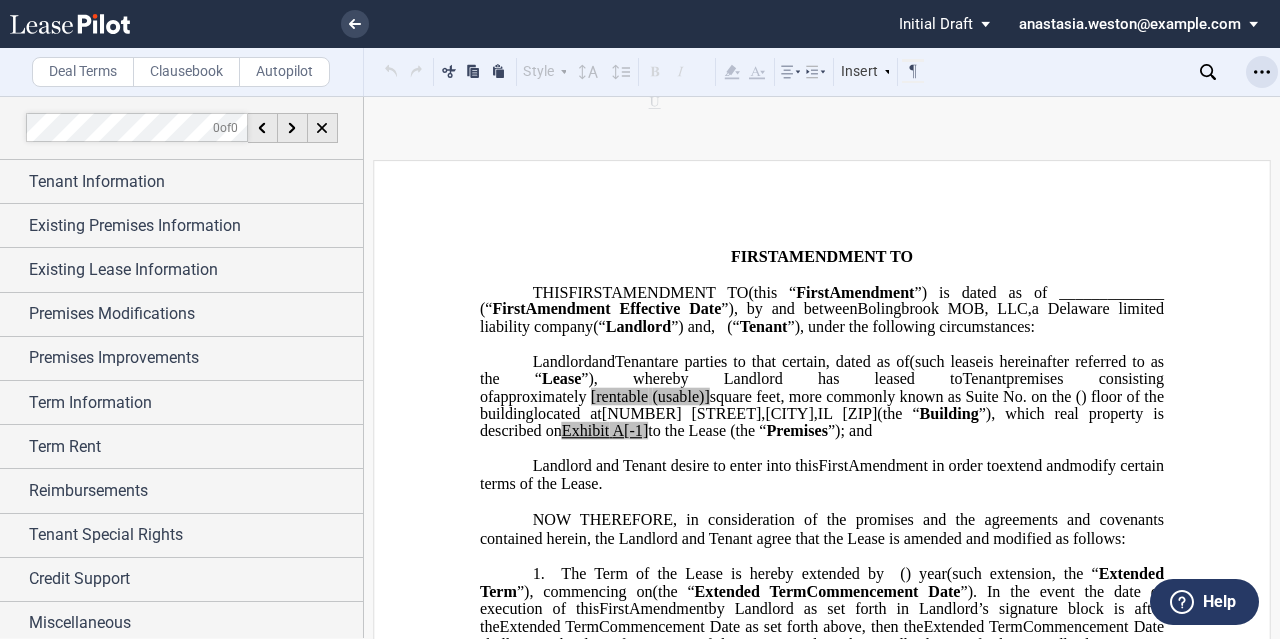 click at bounding box center [1262, 72] 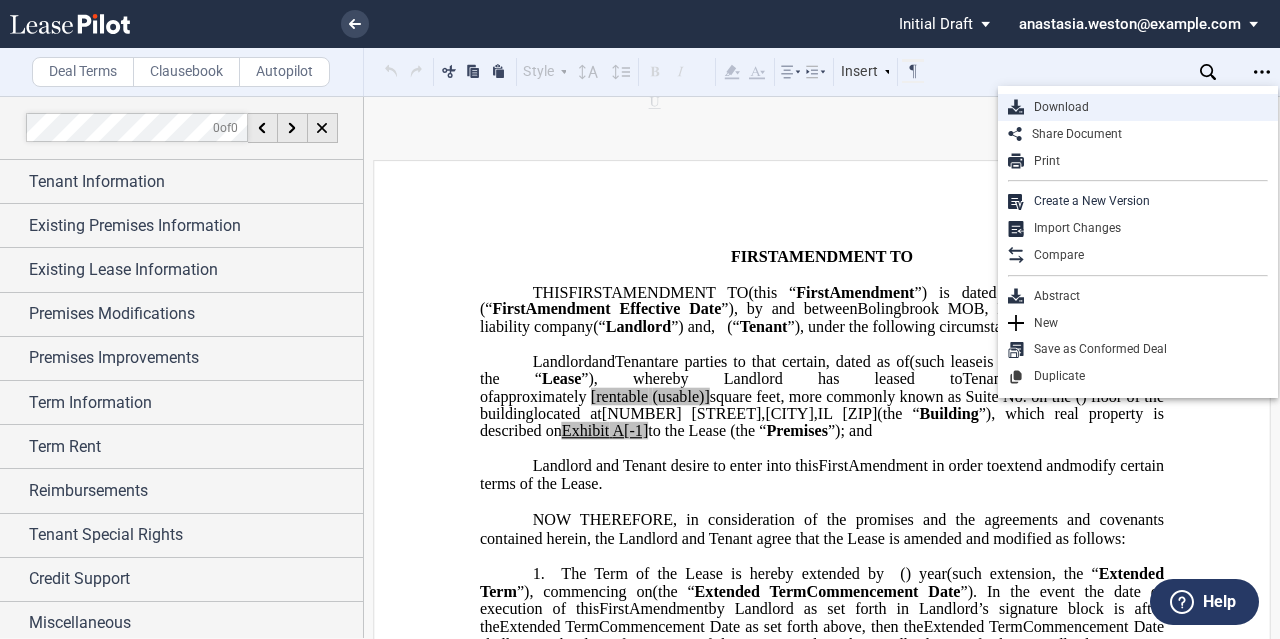 click on "Download" at bounding box center [1138, 107] 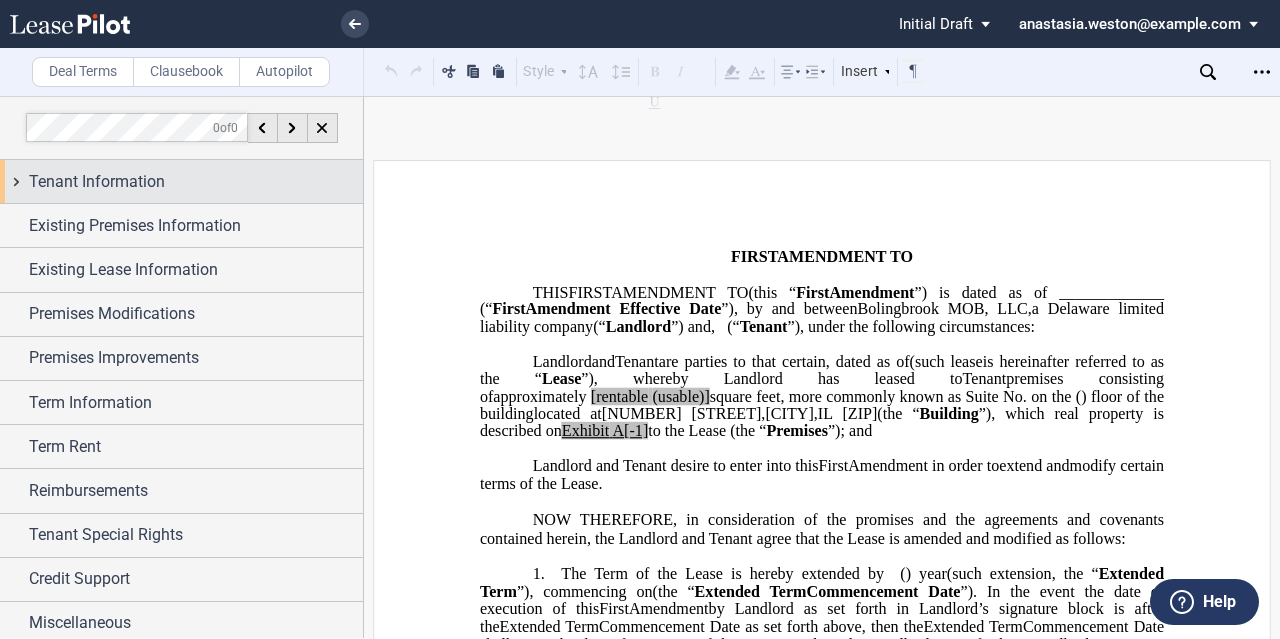 click on "Tenant Information" at bounding box center [97, 182] 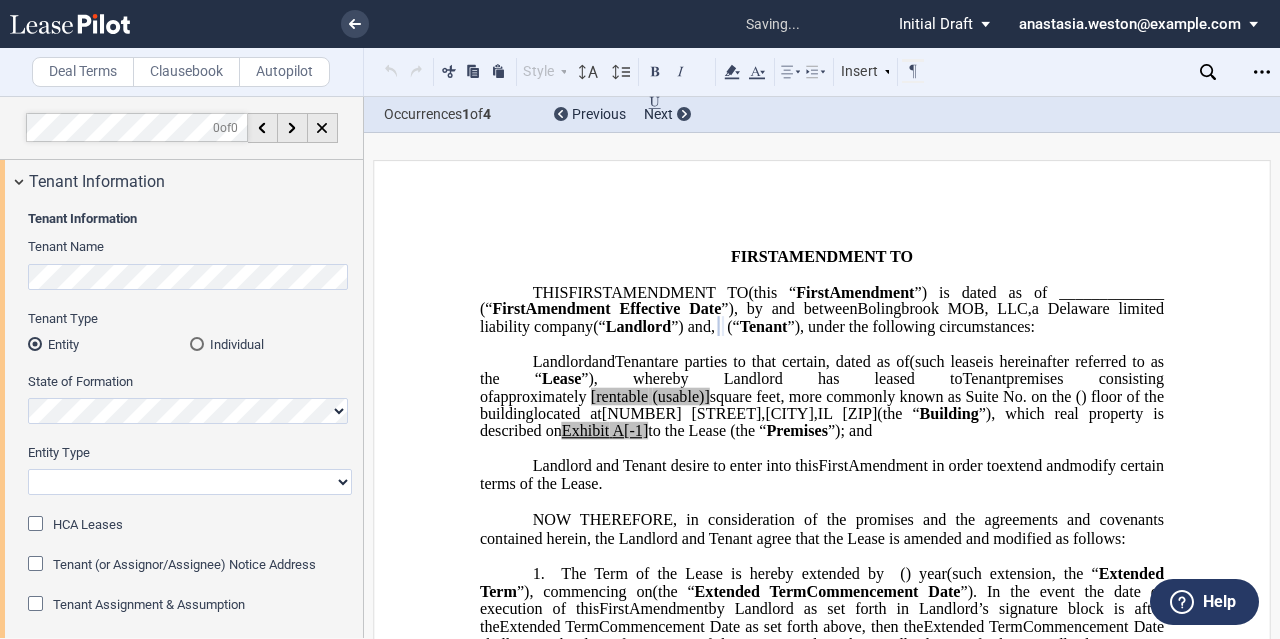 click on "Corporation
Limited Liability Company
General Partnership
Limited Partnership
Other" at bounding box center (190, 482) 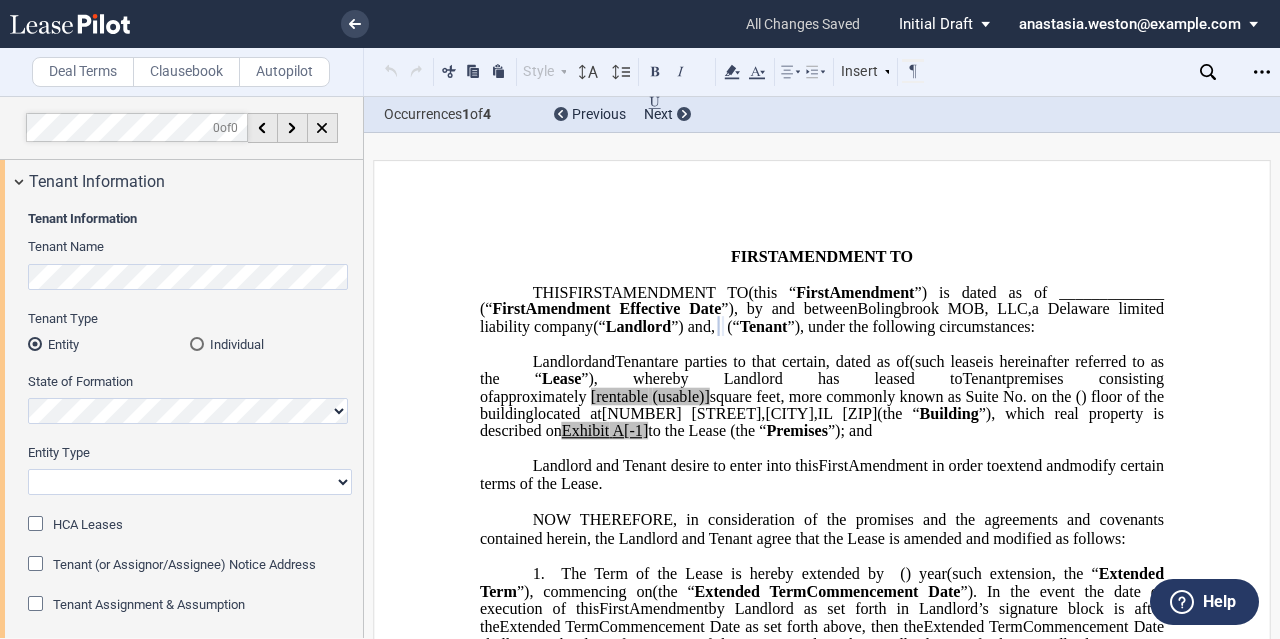 select on "corporation" 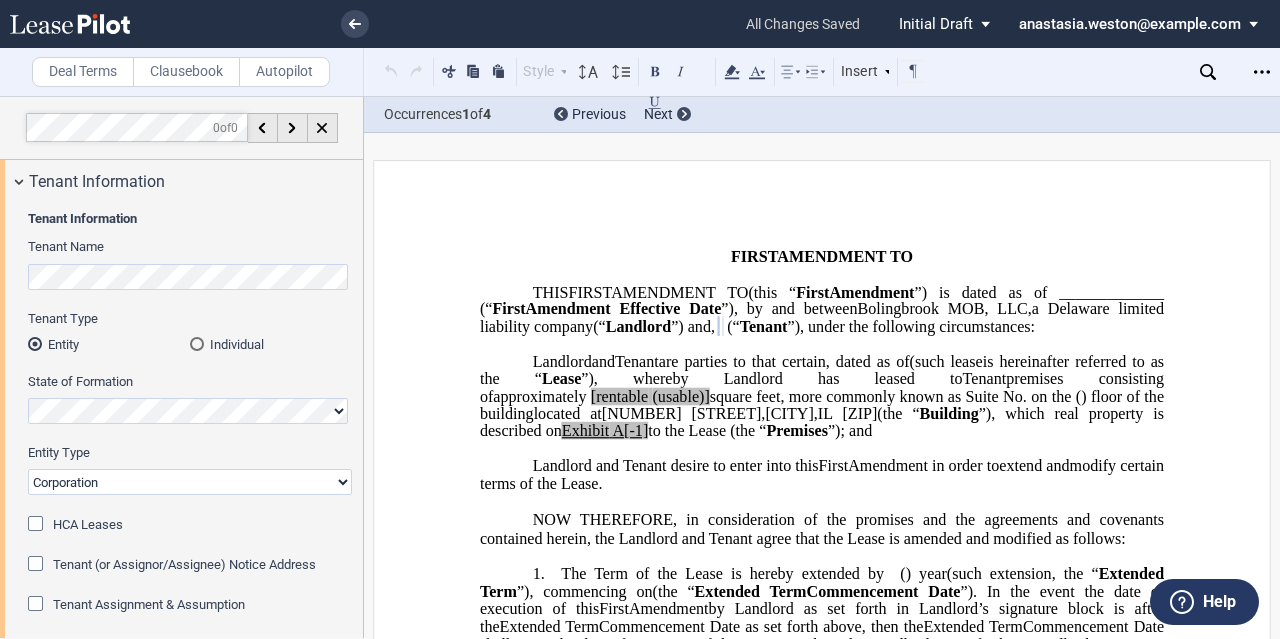 click on "Corporation
Limited Liability Company
General Partnership
Limited Partnership
Other" at bounding box center [190, 482] 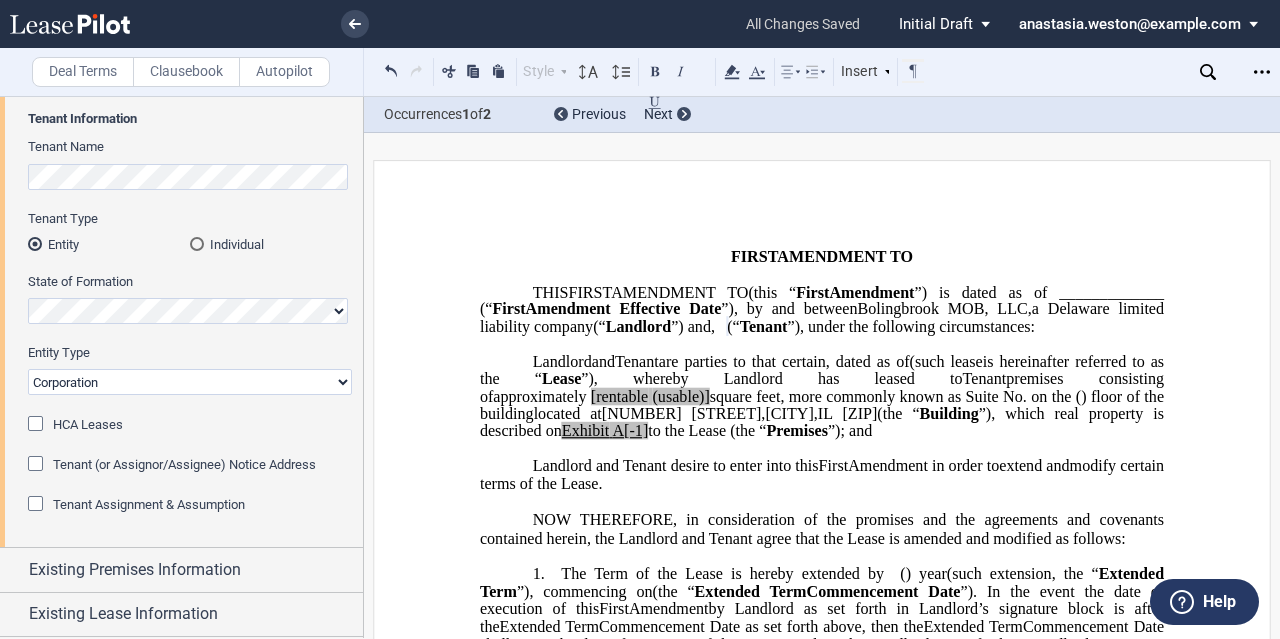 scroll, scrollTop: 0, scrollLeft: 0, axis: both 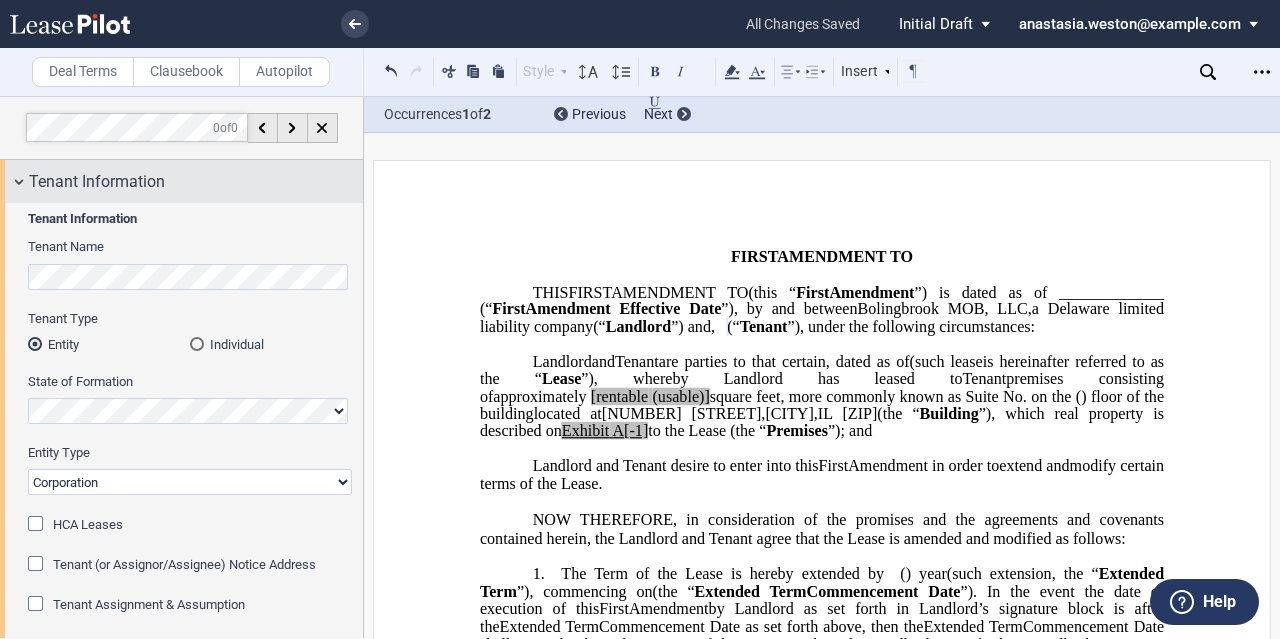 click on "Tenant Information" at bounding box center [97, 182] 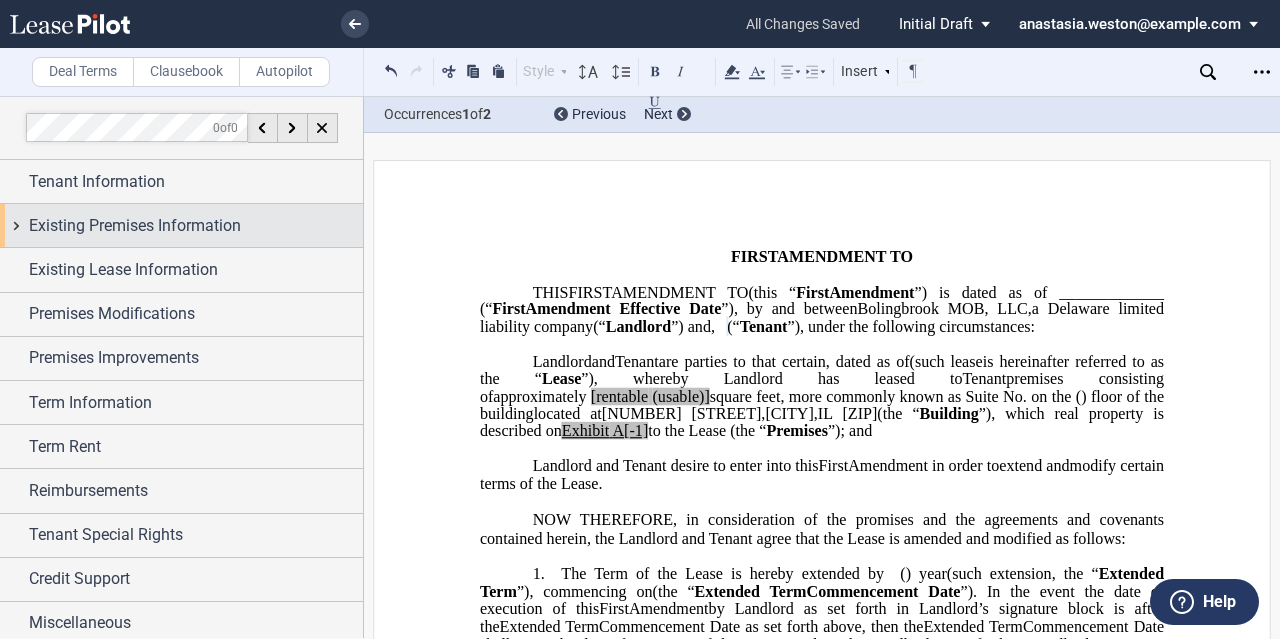 click on "Existing Premises Information" at bounding box center (135, 226) 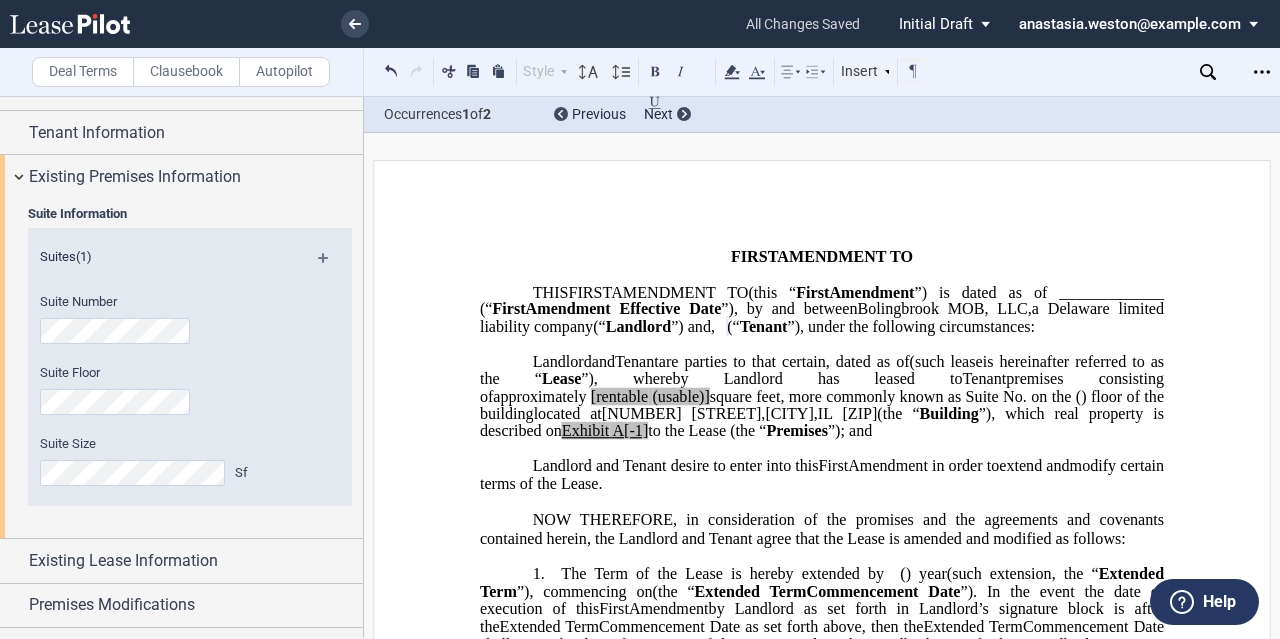 scroll, scrollTop: 200, scrollLeft: 0, axis: vertical 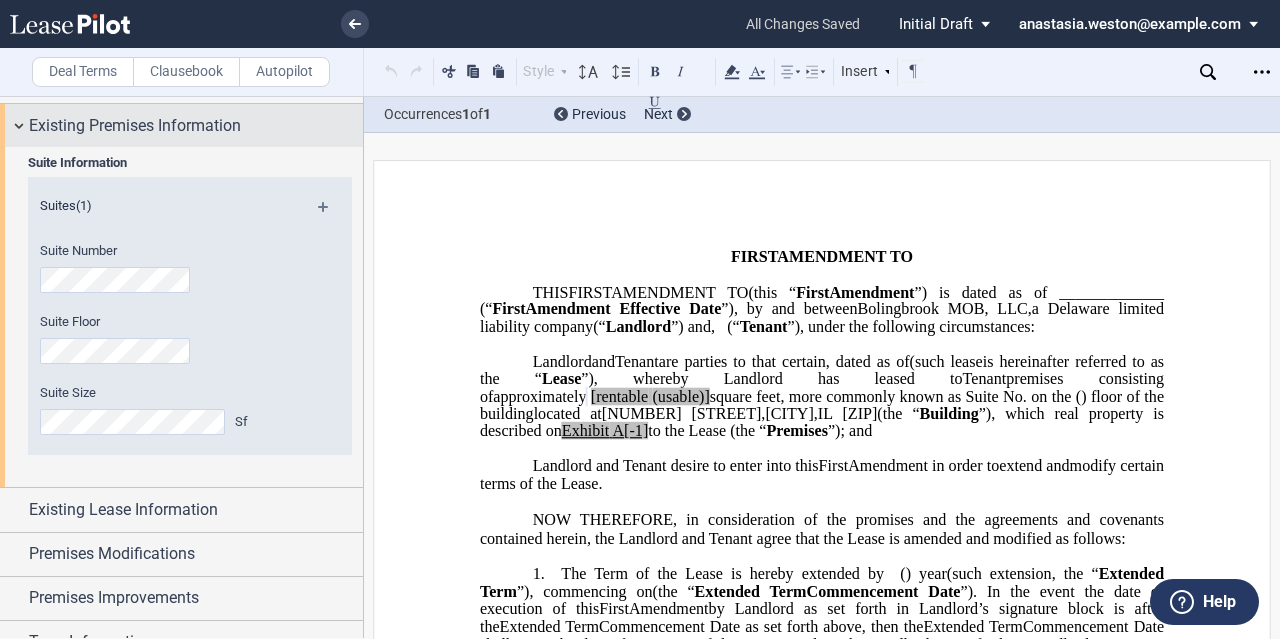 click on "Existing Premises Information" at bounding box center [135, 126] 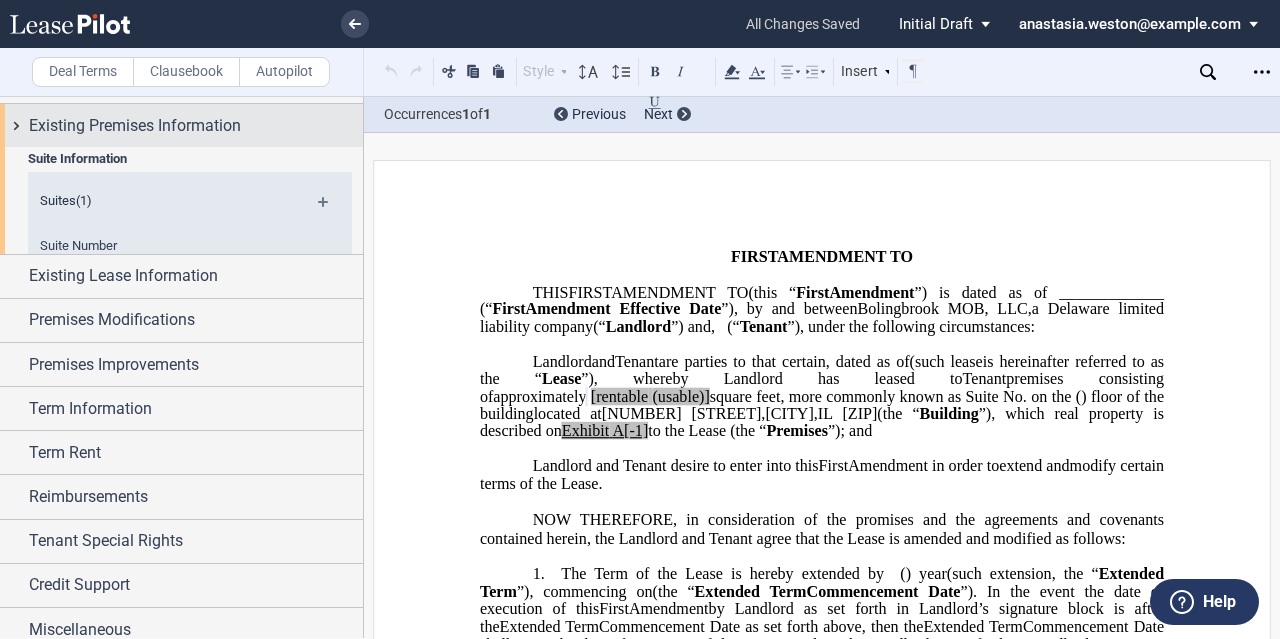 scroll, scrollTop: 4, scrollLeft: 0, axis: vertical 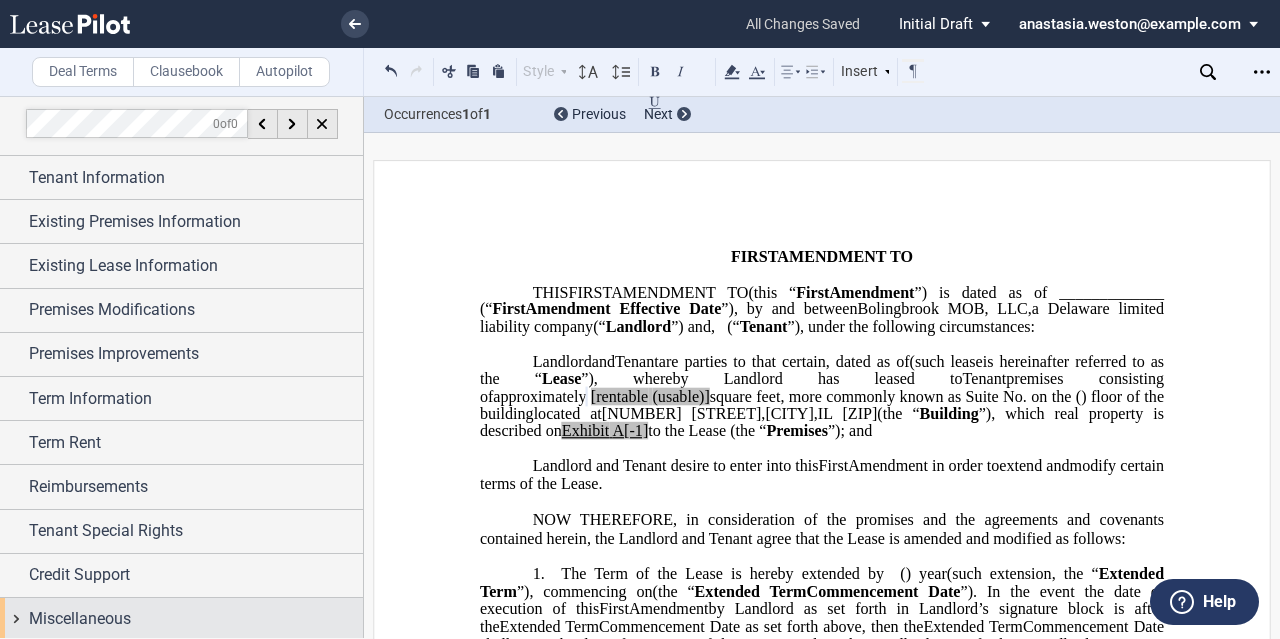 click on "Miscellaneous" at bounding box center (196, 619) 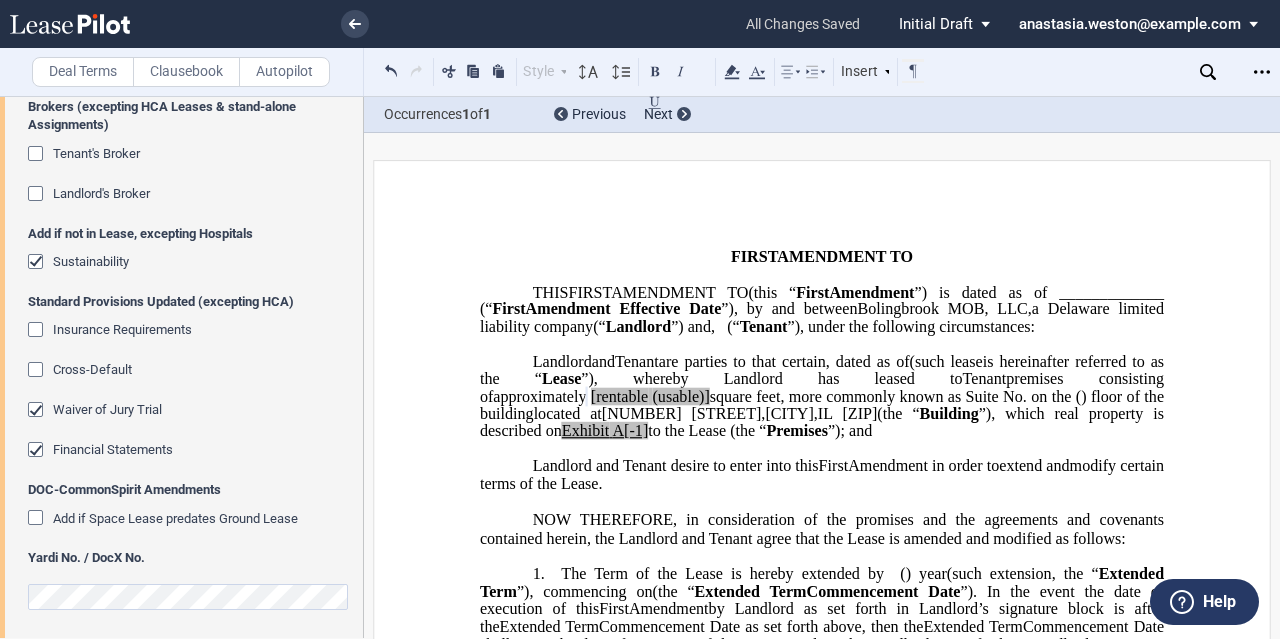 scroll, scrollTop: 623, scrollLeft: 0, axis: vertical 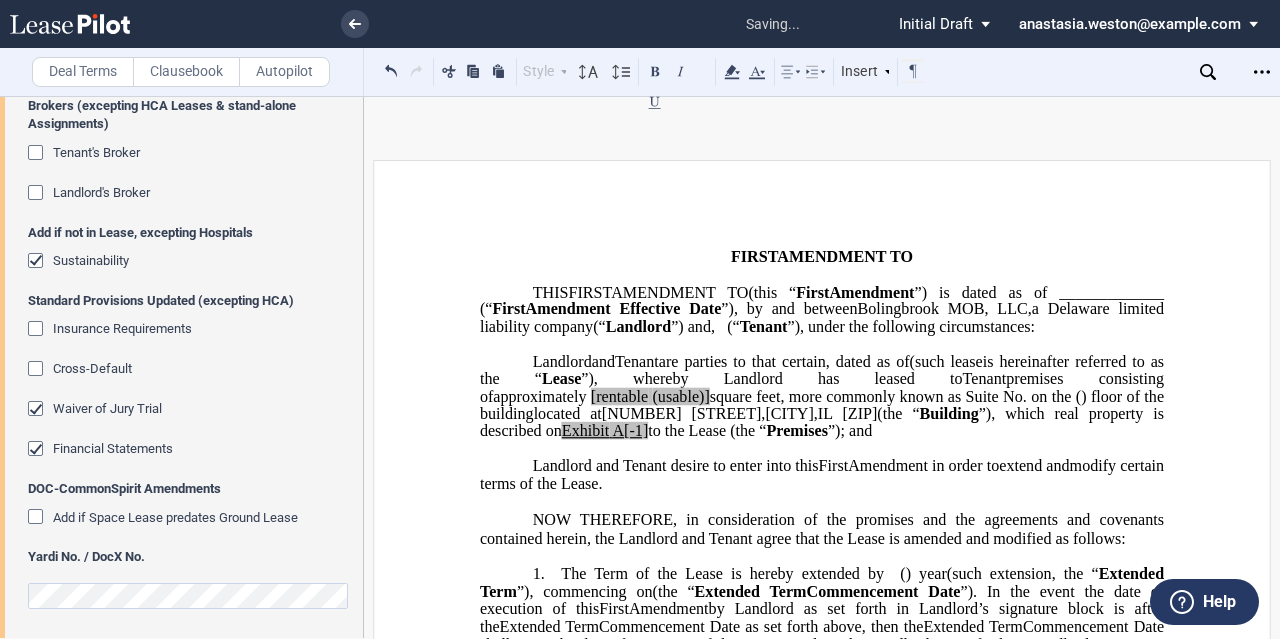 click on "Yardi No. / DocX No." at bounding box center (190, 557) 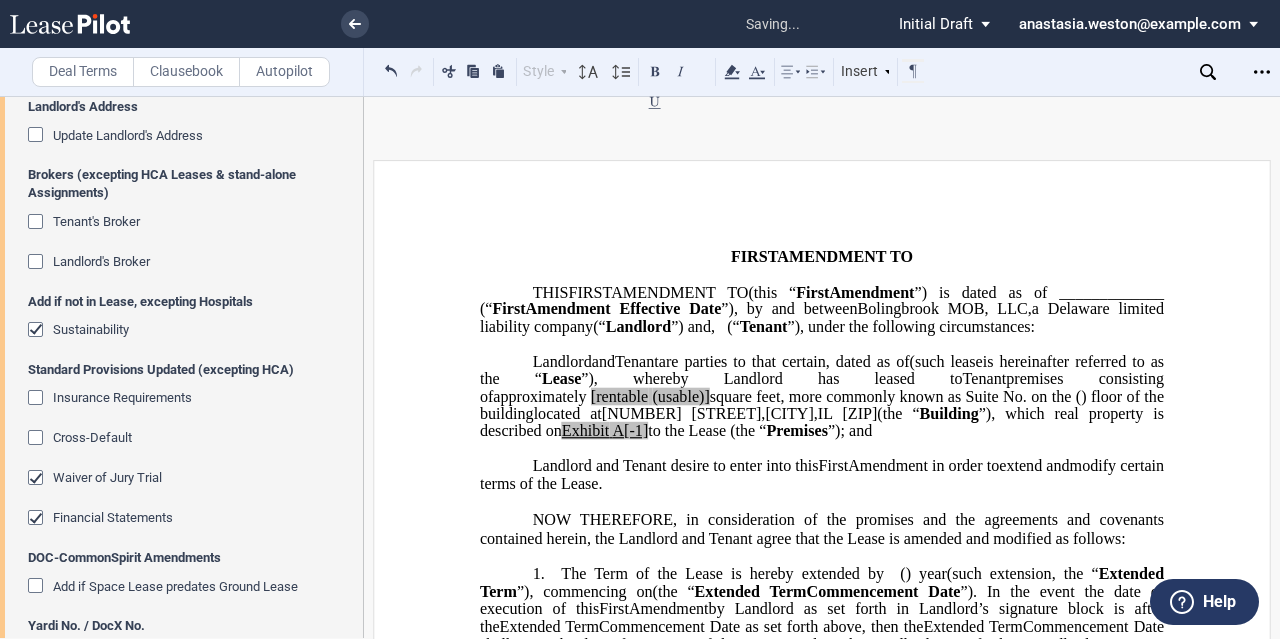 scroll, scrollTop: 523, scrollLeft: 0, axis: vertical 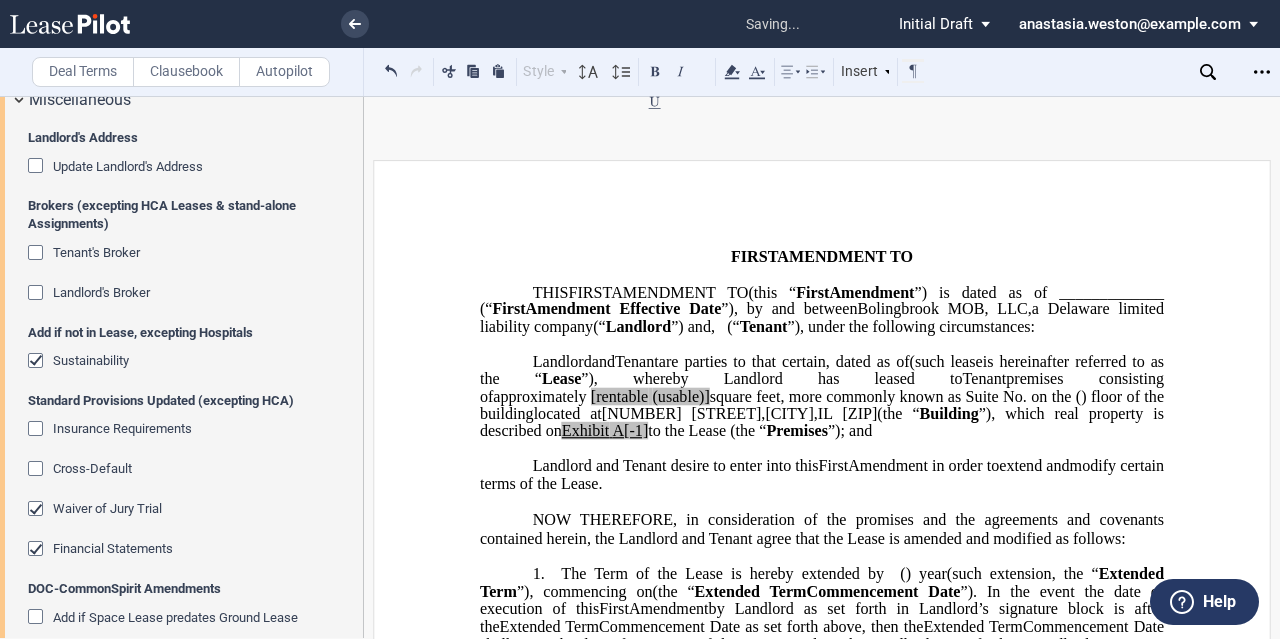 click on "Landlord's Broker" at bounding box center (101, 292) 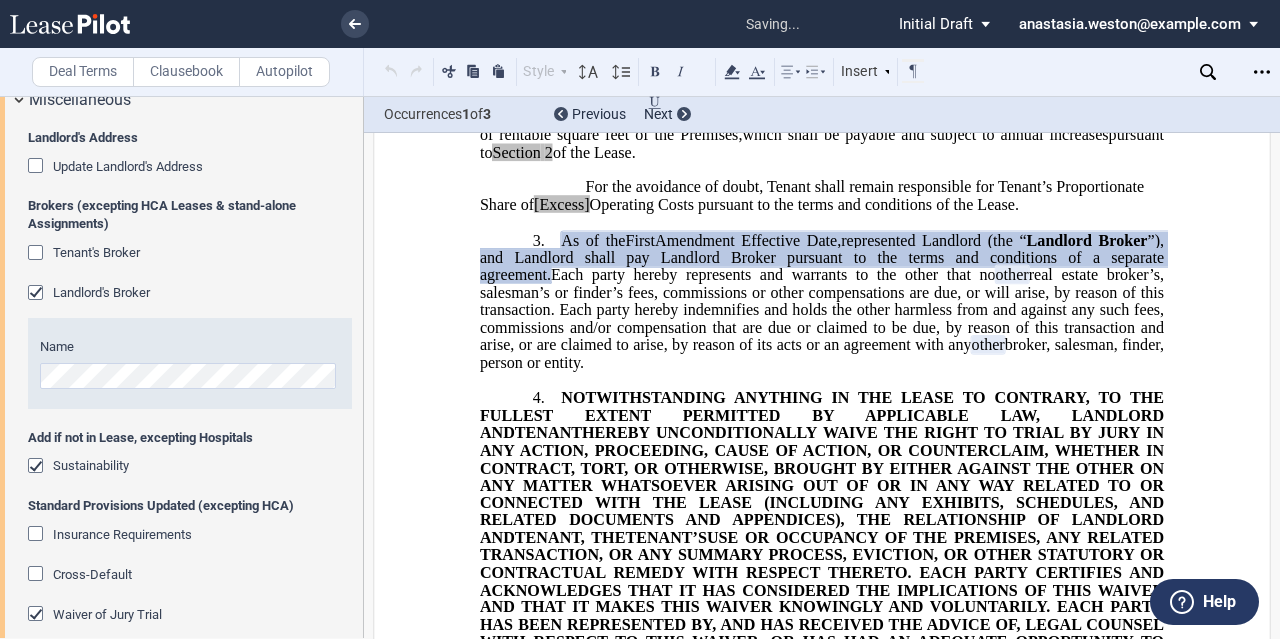 scroll, scrollTop: 740, scrollLeft: 0, axis: vertical 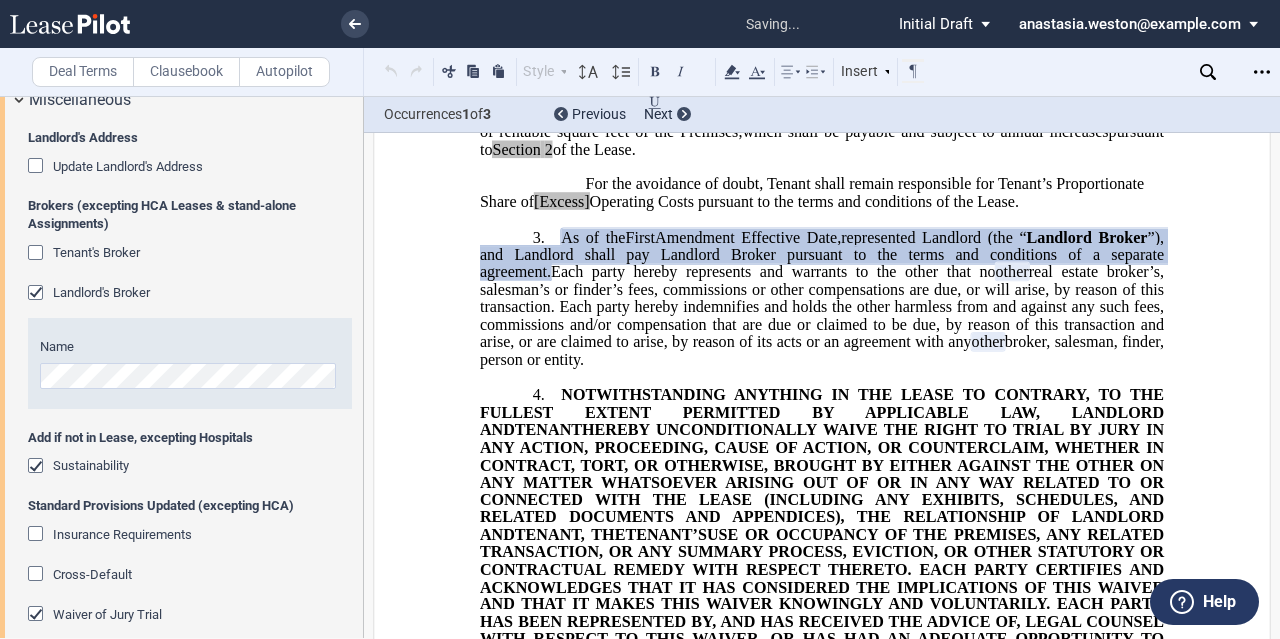 click on "Tenant's Broker" at bounding box center (96, 252) 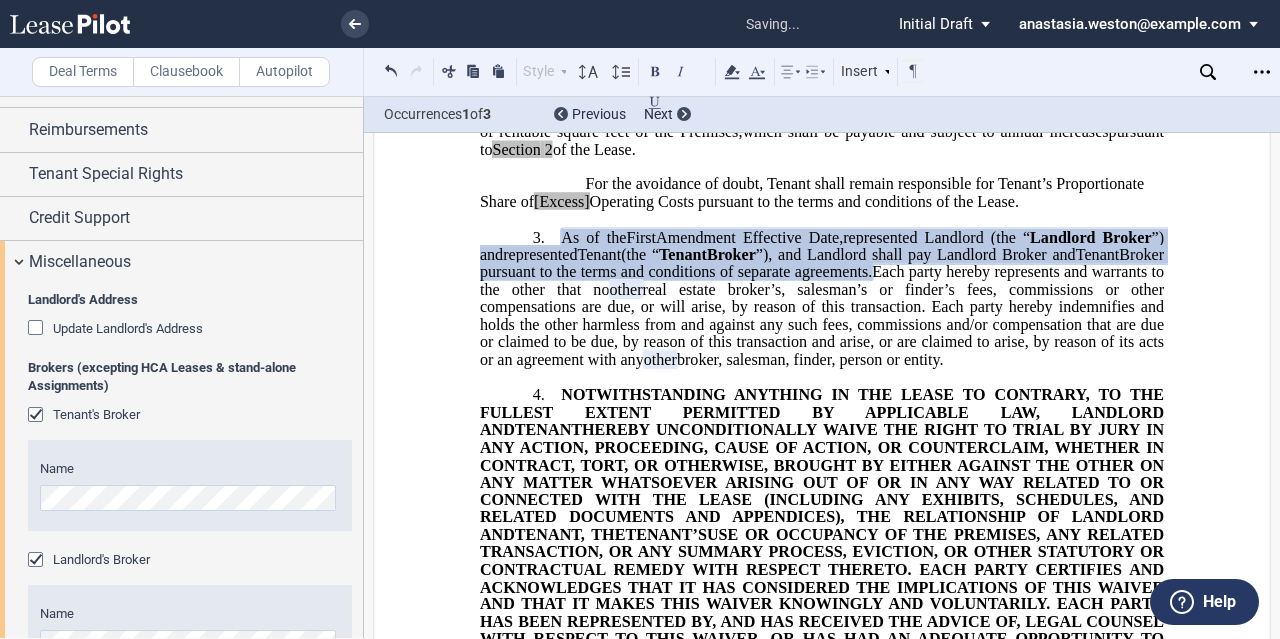 scroll, scrollTop: 323, scrollLeft: 0, axis: vertical 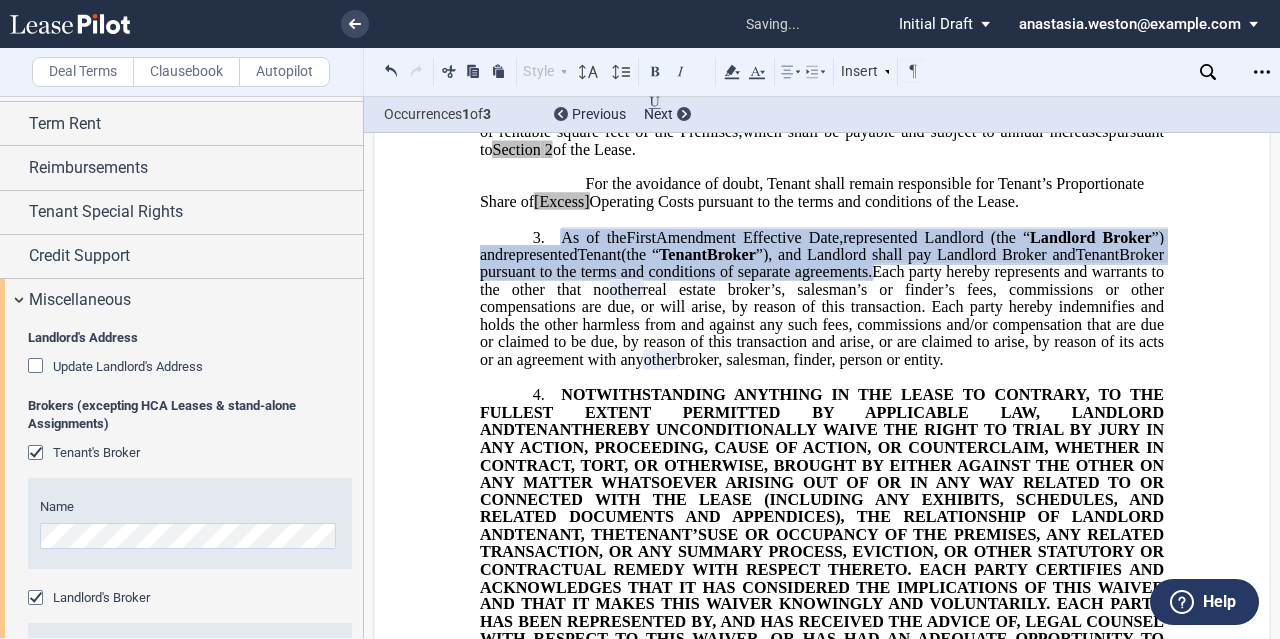 click on "Credit Support" at bounding box center (181, 256) 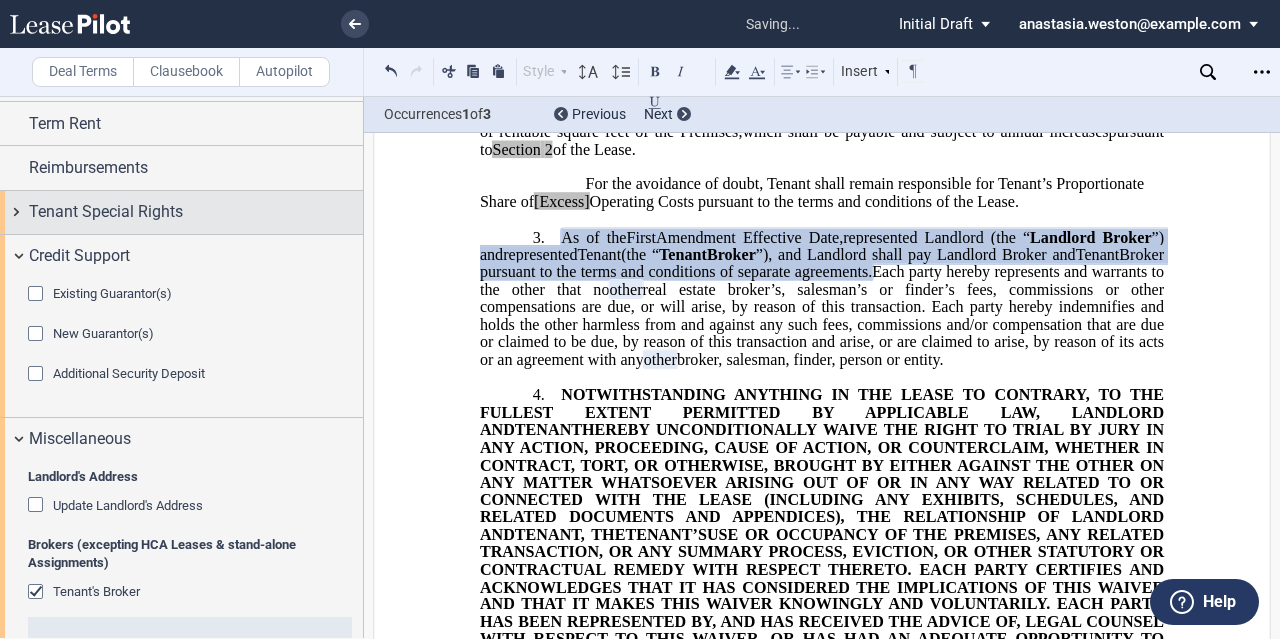 click on "Tenant Special Rights" at bounding box center [106, 212] 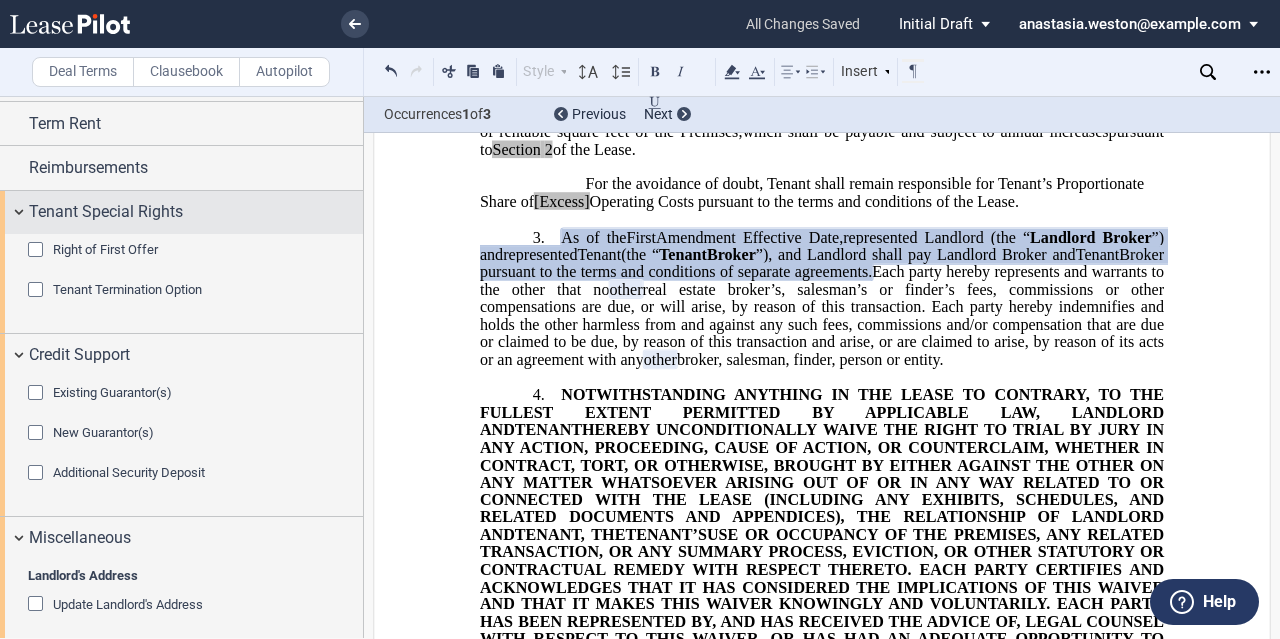 scroll, scrollTop: 123, scrollLeft: 0, axis: vertical 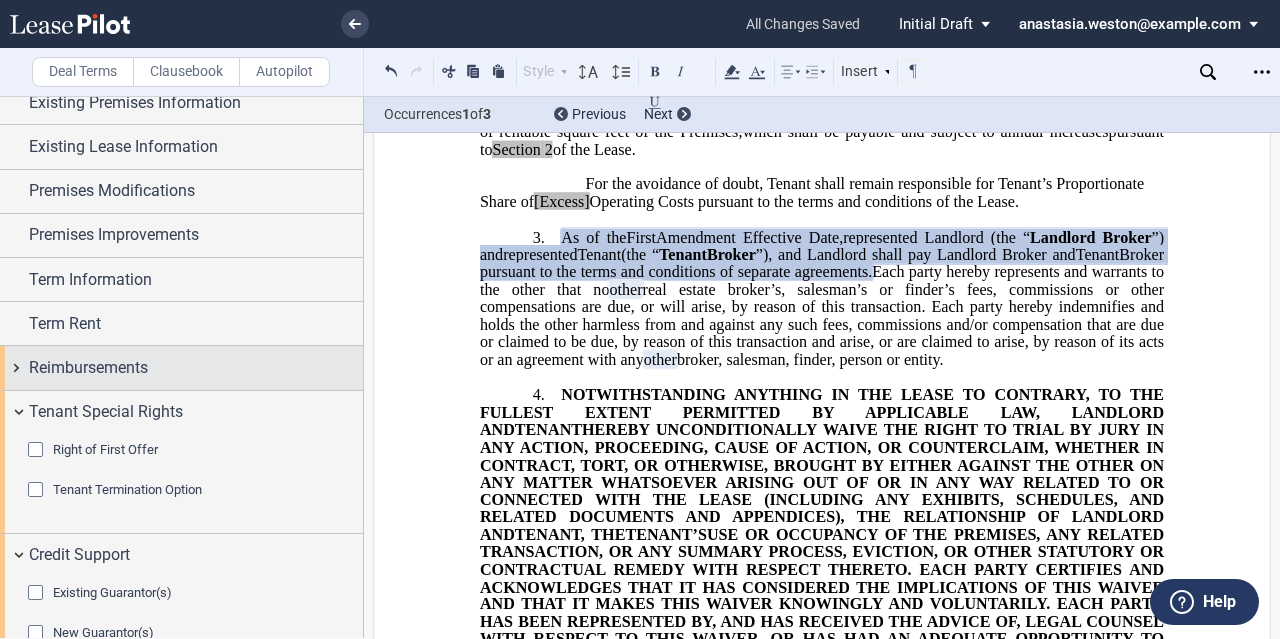 click on "Reimbursements" at bounding box center [88, 368] 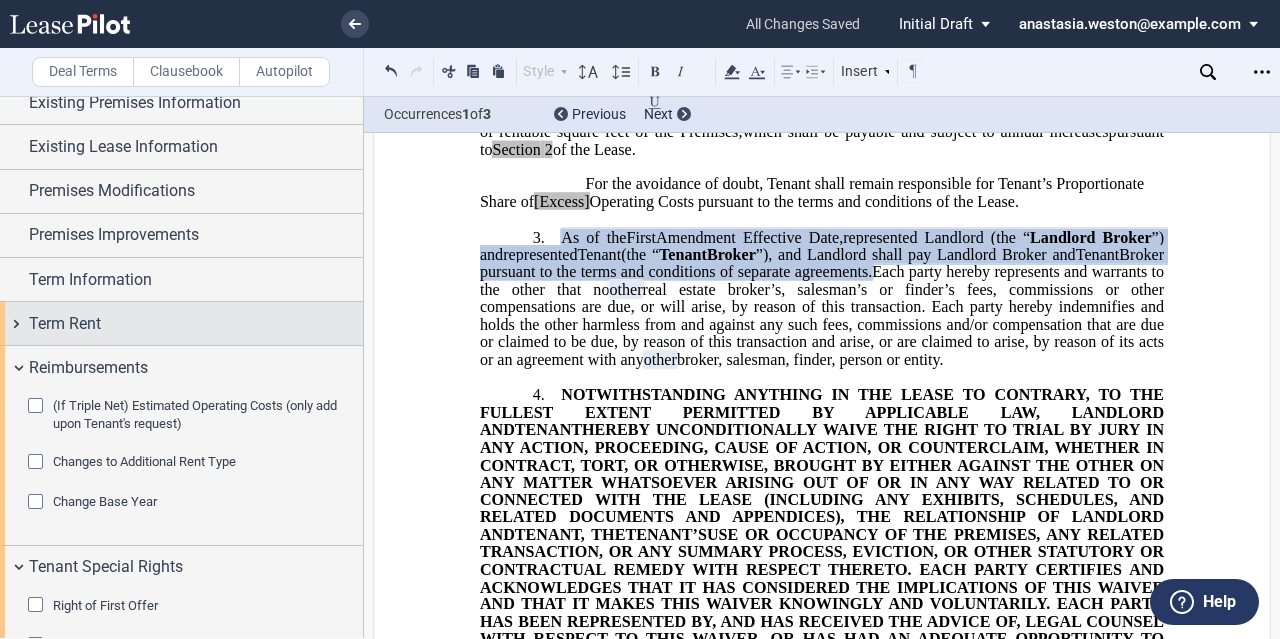 click on "Term Rent" at bounding box center [196, 324] 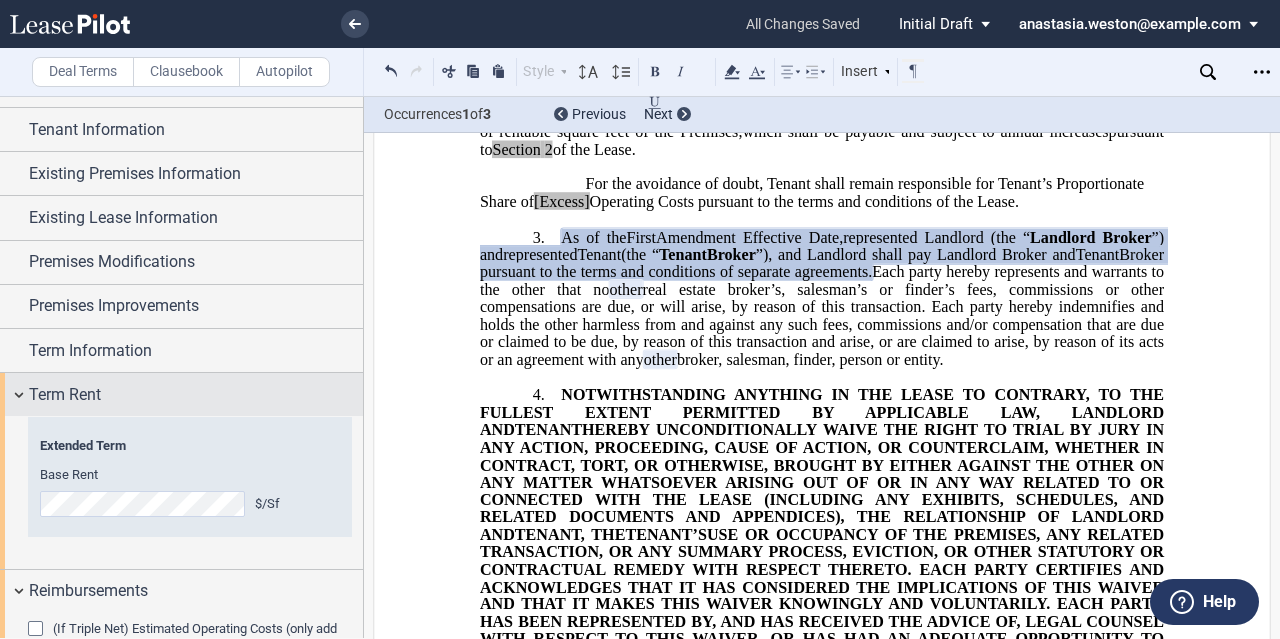 scroll, scrollTop: 23, scrollLeft: 0, axis: vertical 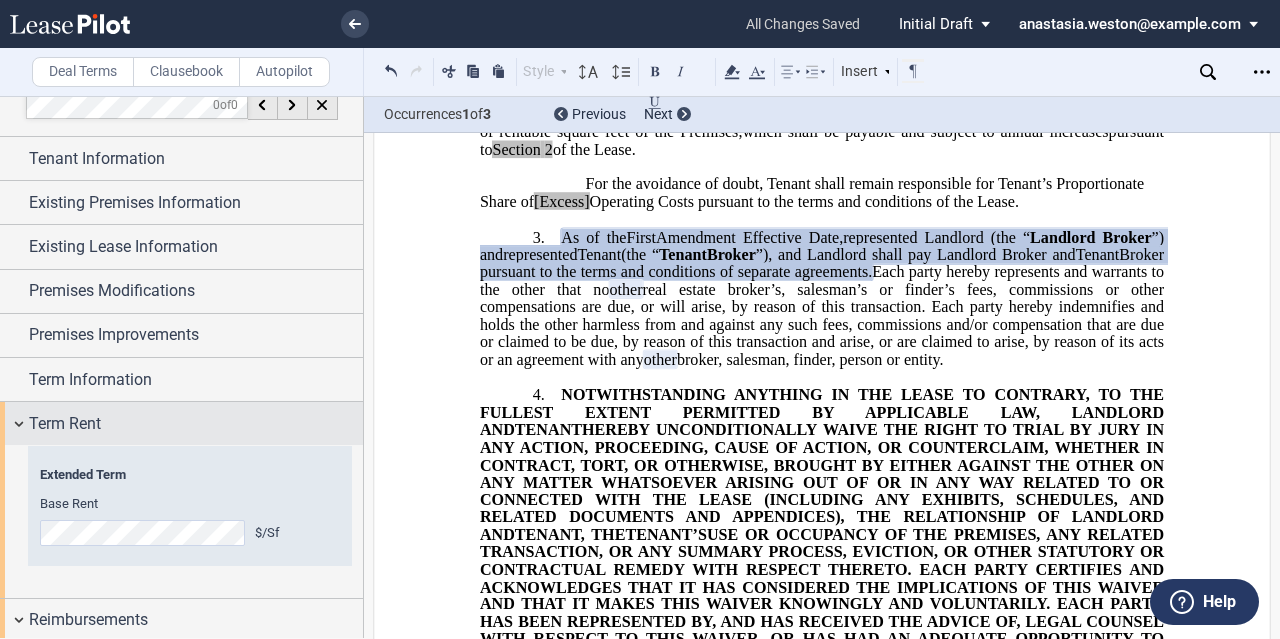 click on "Premises Improvements" at bounding box center [114, 335] 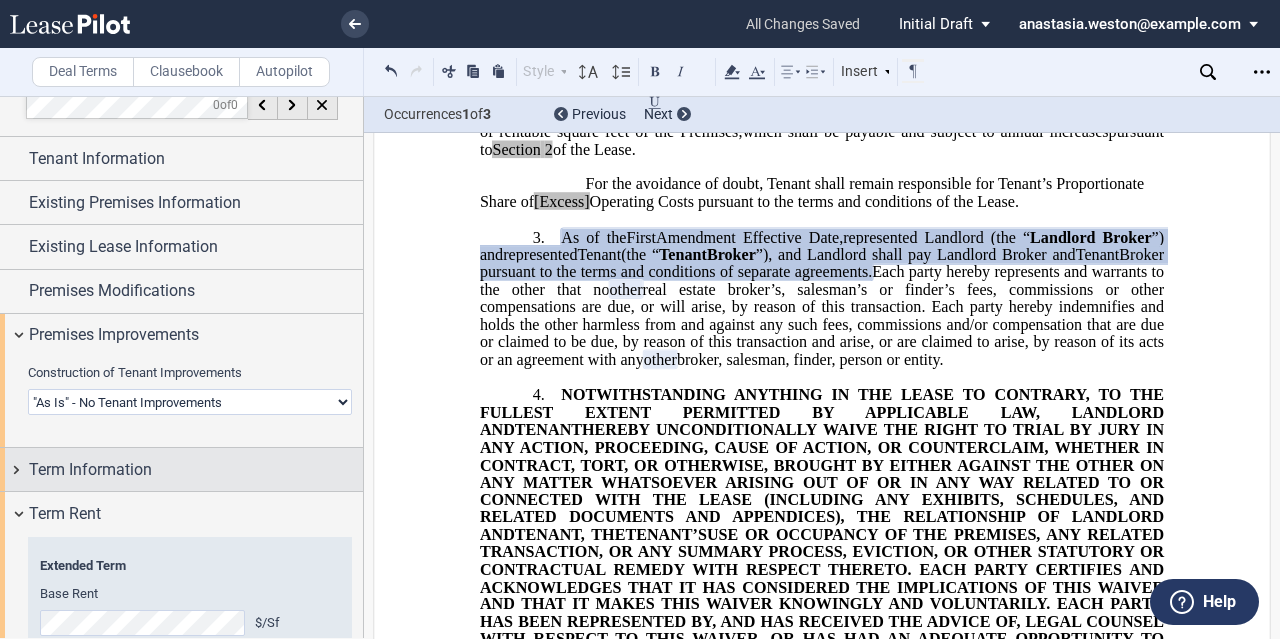 click on "Term Information" at bounding box center (90, 470) 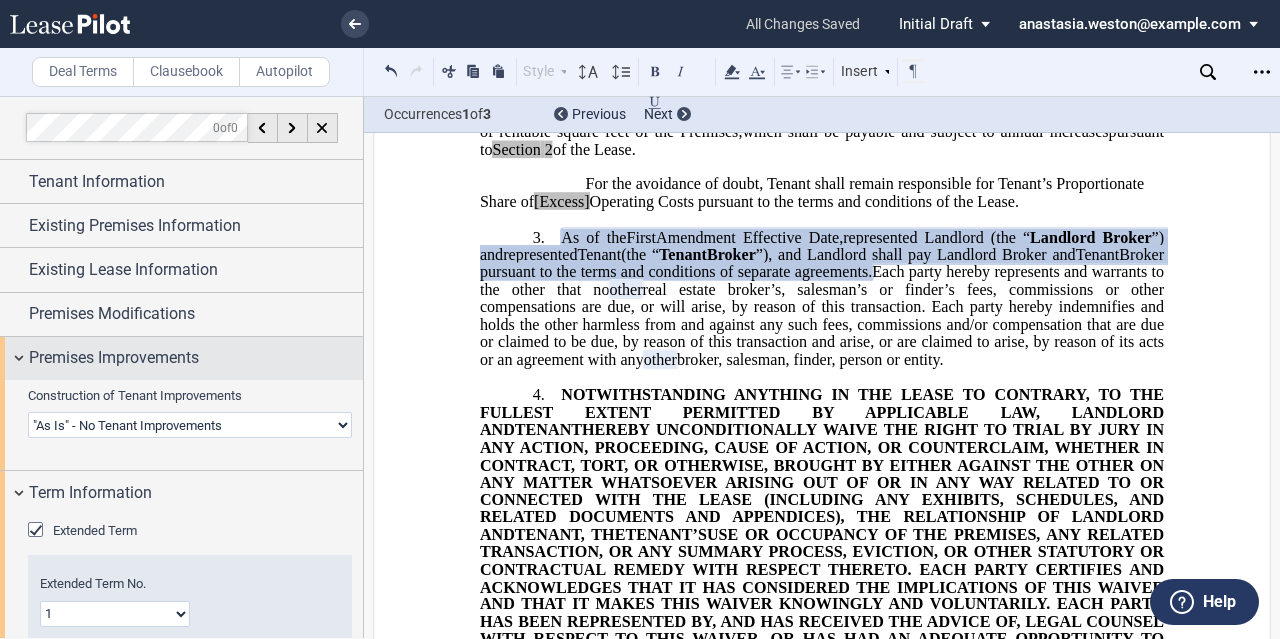 scroll, scrollTop: 0, scrollLeft: 0, axis: both 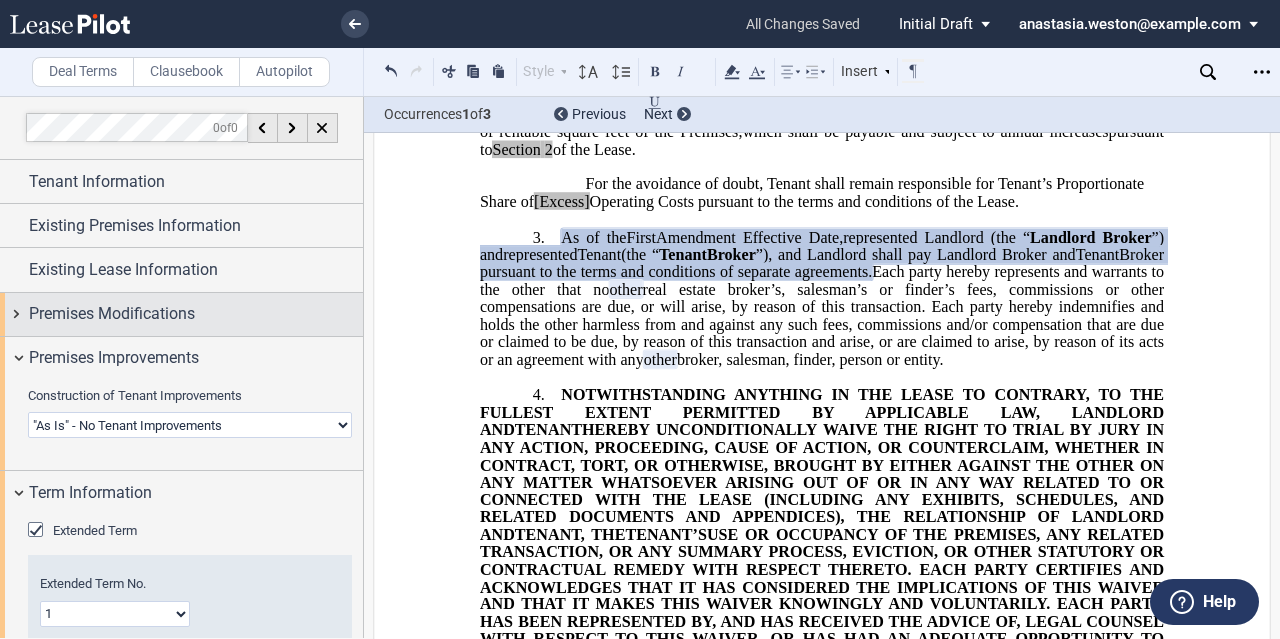 click on "Premises Modifications" at bounding box center [112, 314] 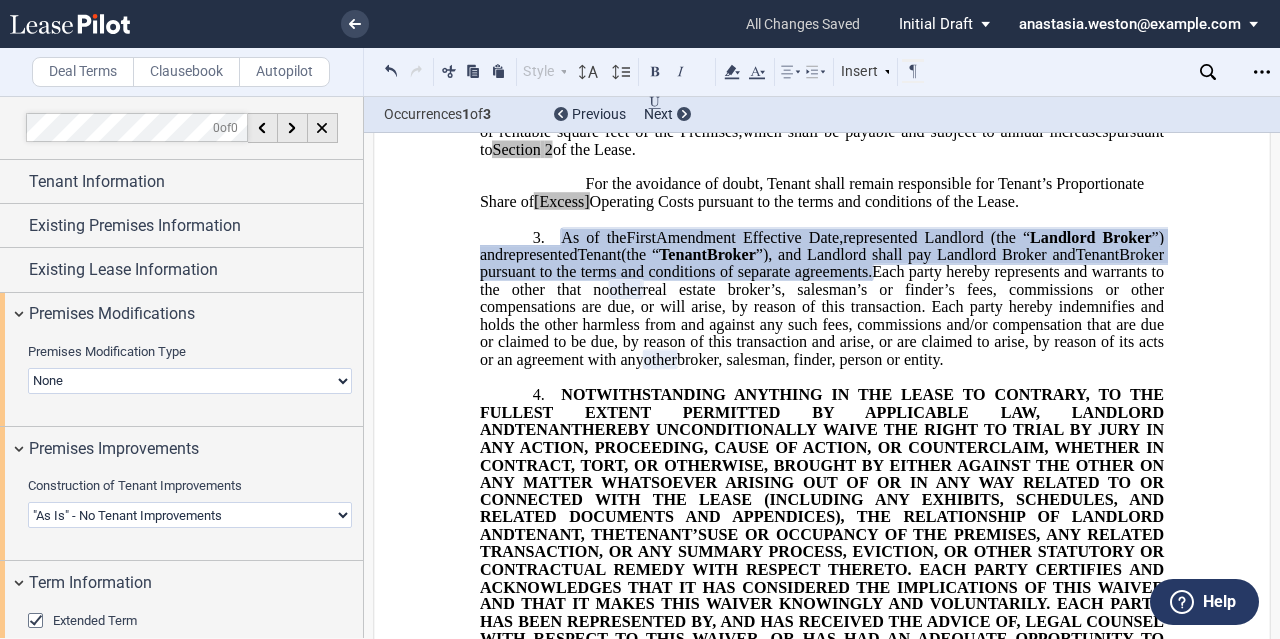 click on "None
Expansion
Relocation" at bounding box center (190, 381) 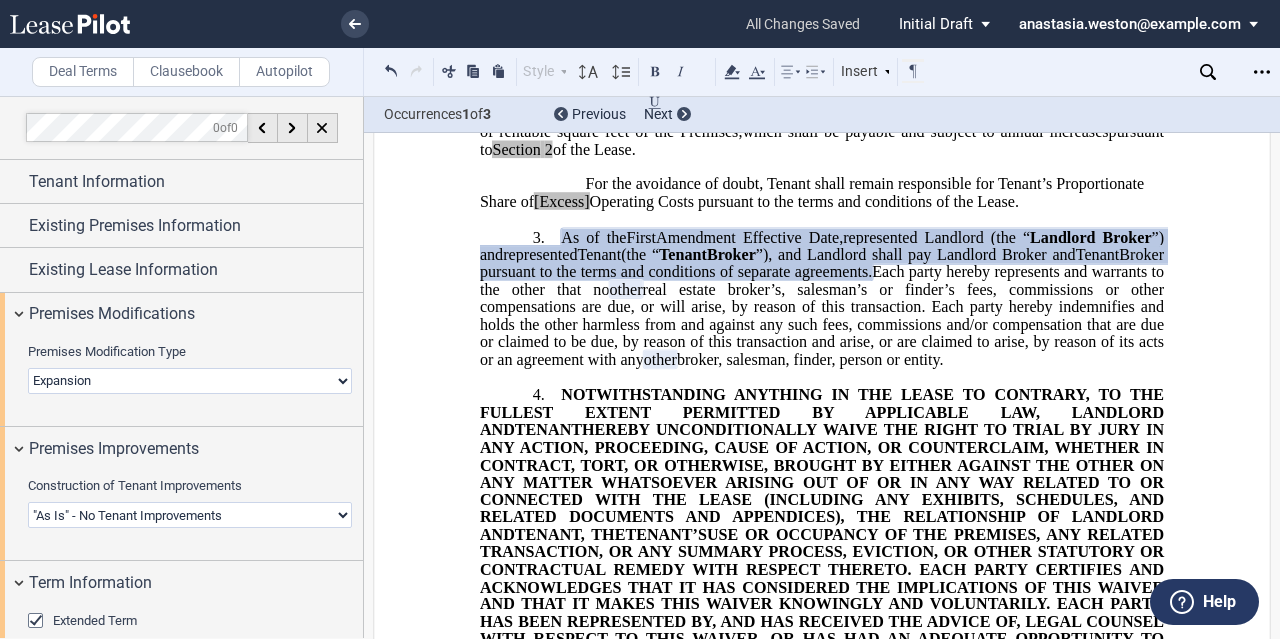 click on "None
Expansion
Relocation" at bounding box center [190, 381] 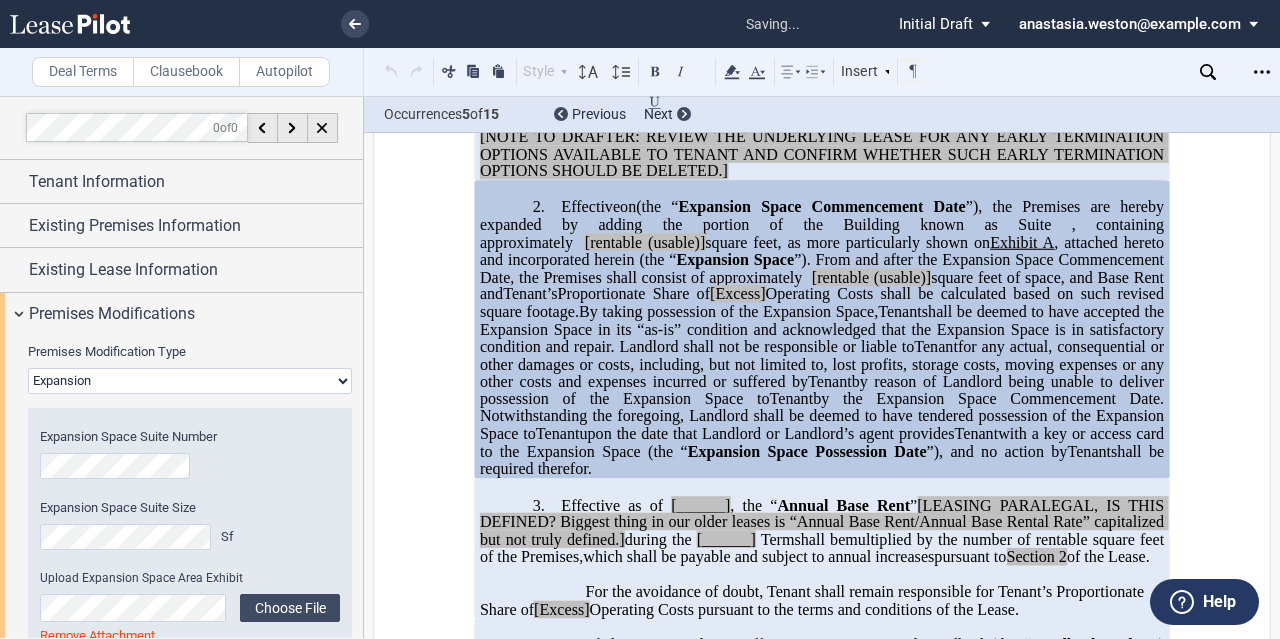 scroll, scrollTop: 540, scrollLeft: 0, axis: vertical 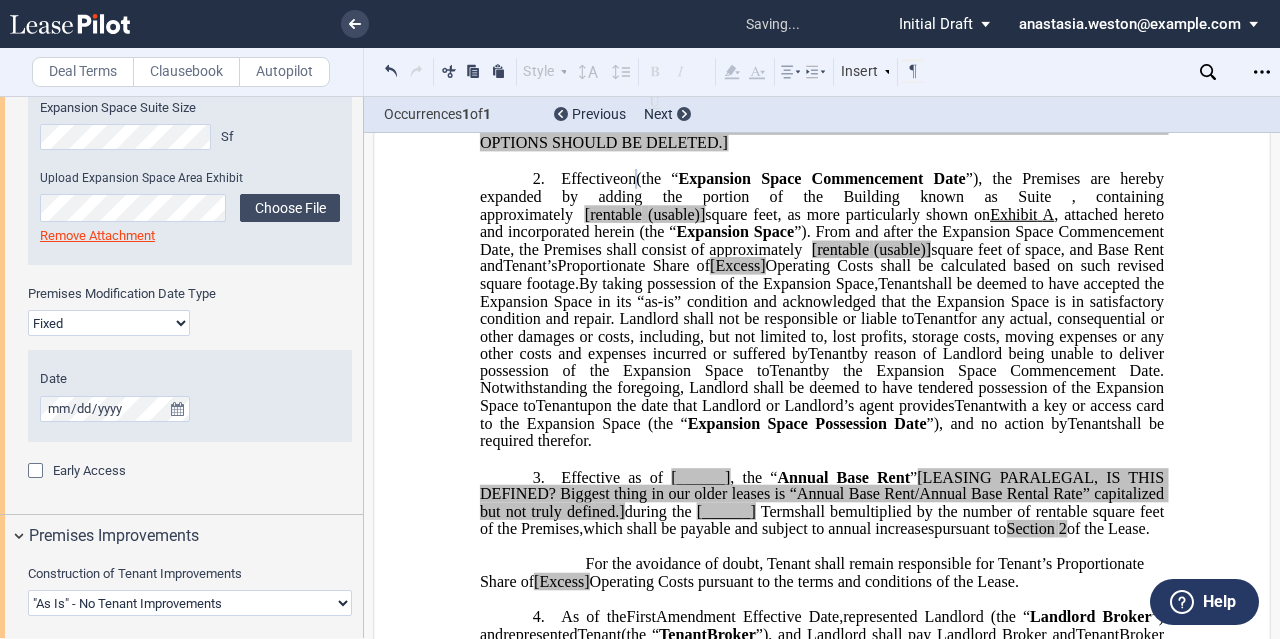 click on "Date" 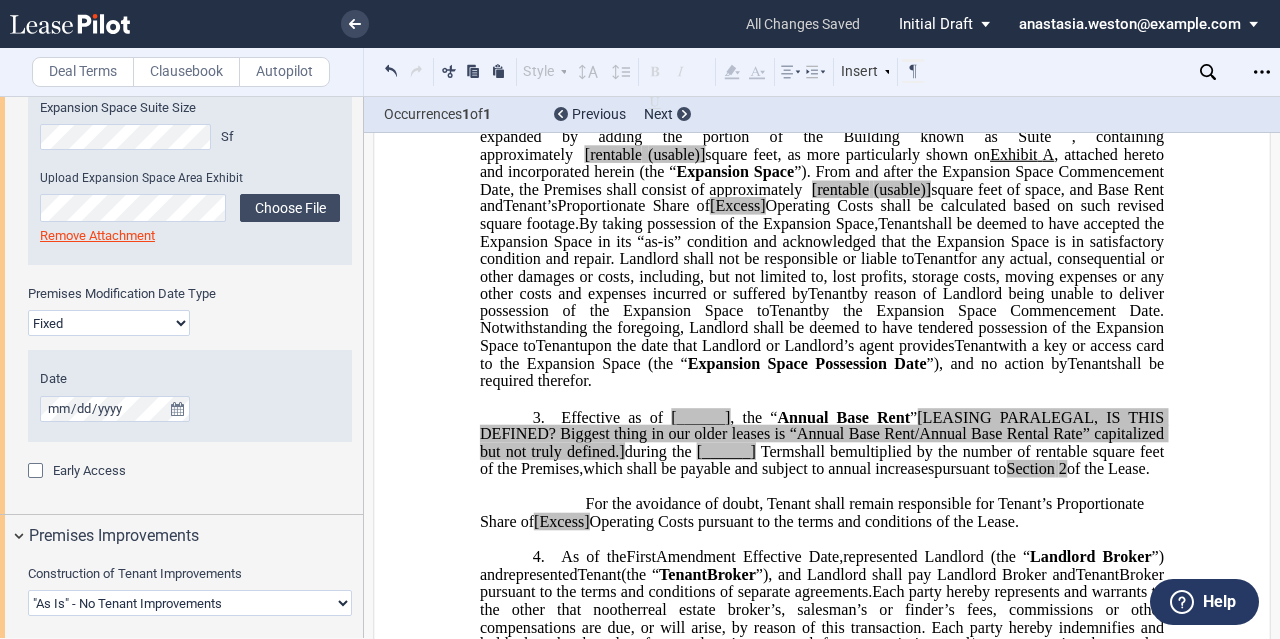 scroll, scrollTop: 740, scrollLeft: 0, axis: vertical 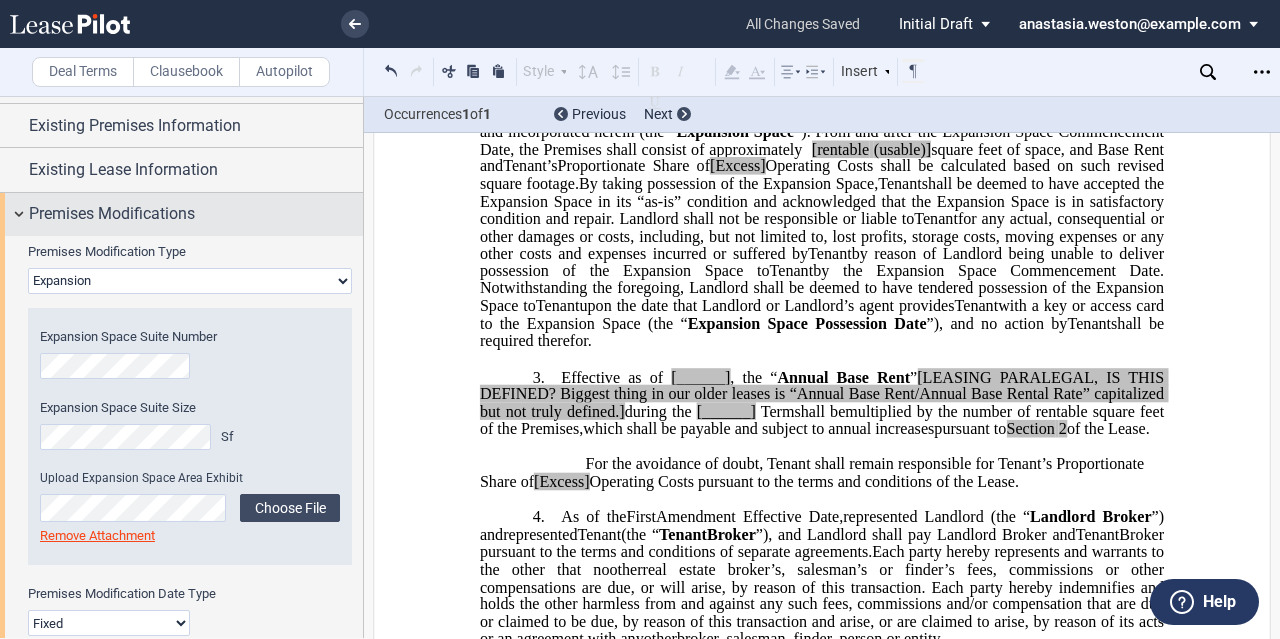 click on "Premises Modifications" at bounding box center (112, 214) 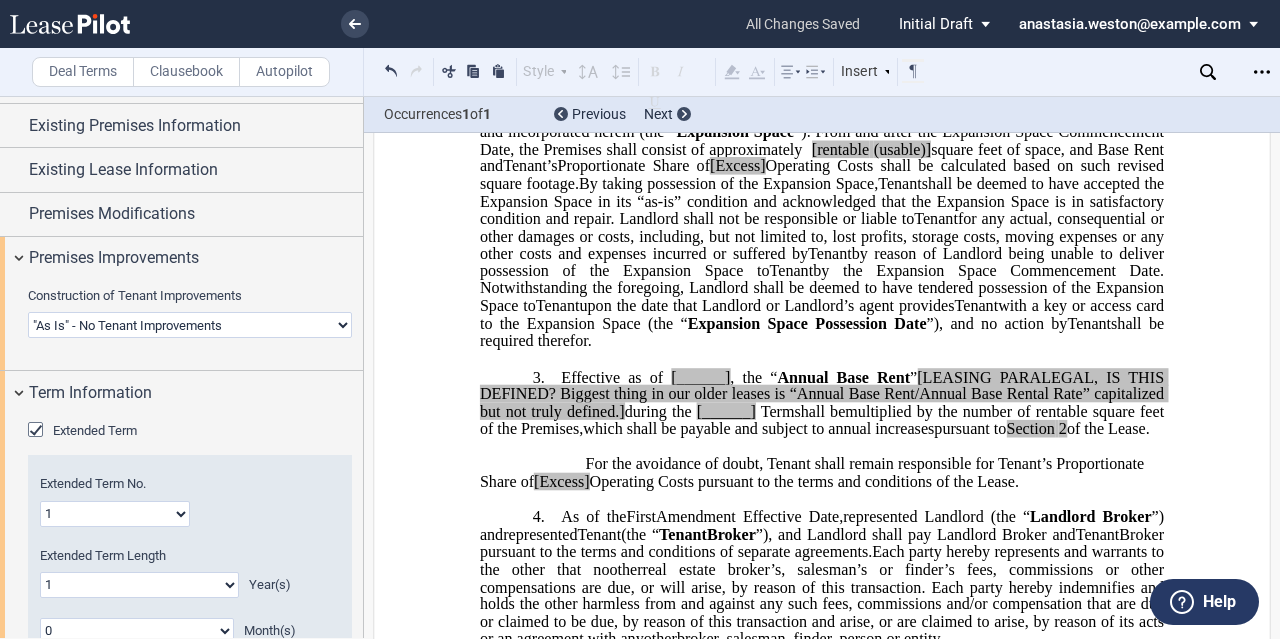 click on "Landlord Constructs Tenant Improvements
Tenant Constructs Tenant Improvements
"As Is" - No Tenant Improvements" at bounding box center (190, 325) 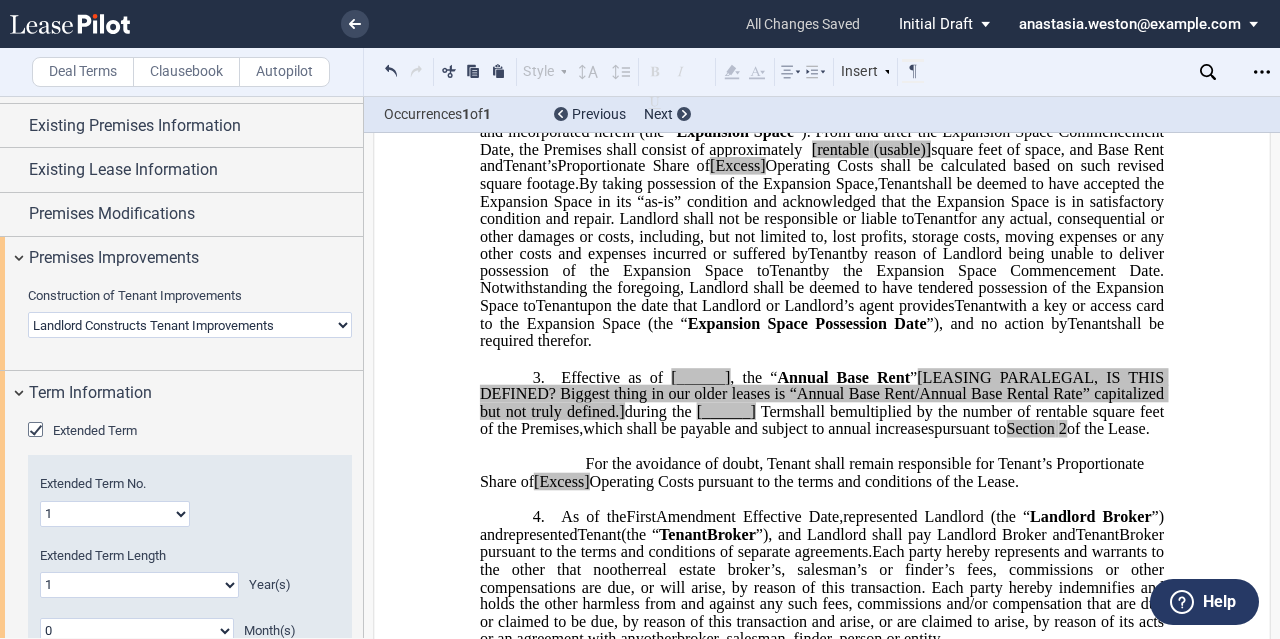 click on "Landlord Constructs Tenant Improvements
Tenant Constructs Tenant Improvements
"As Is" - No Tenant Improvements" at bounding box center (190, 325) 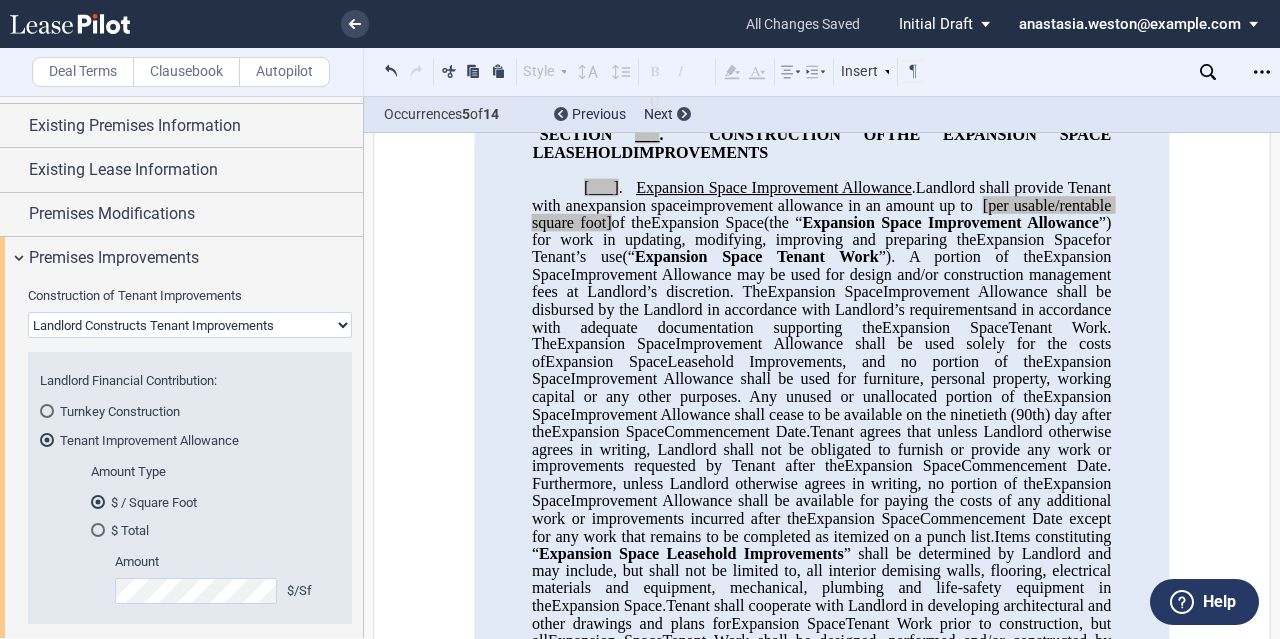 scroll, scrollTop: 1040, scrollLeft: 0, axis: vertical 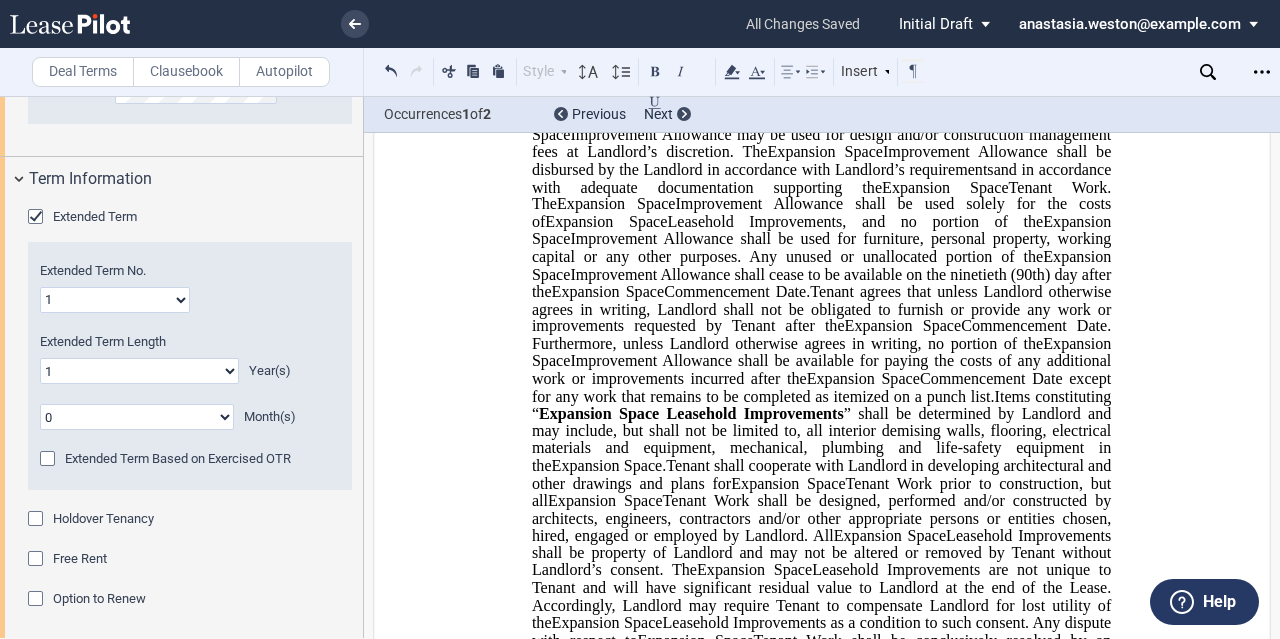 click on "0 1 2 3 4 5 6 7 8 9 10 11 12 13 14 15 16 17 18 19 20" 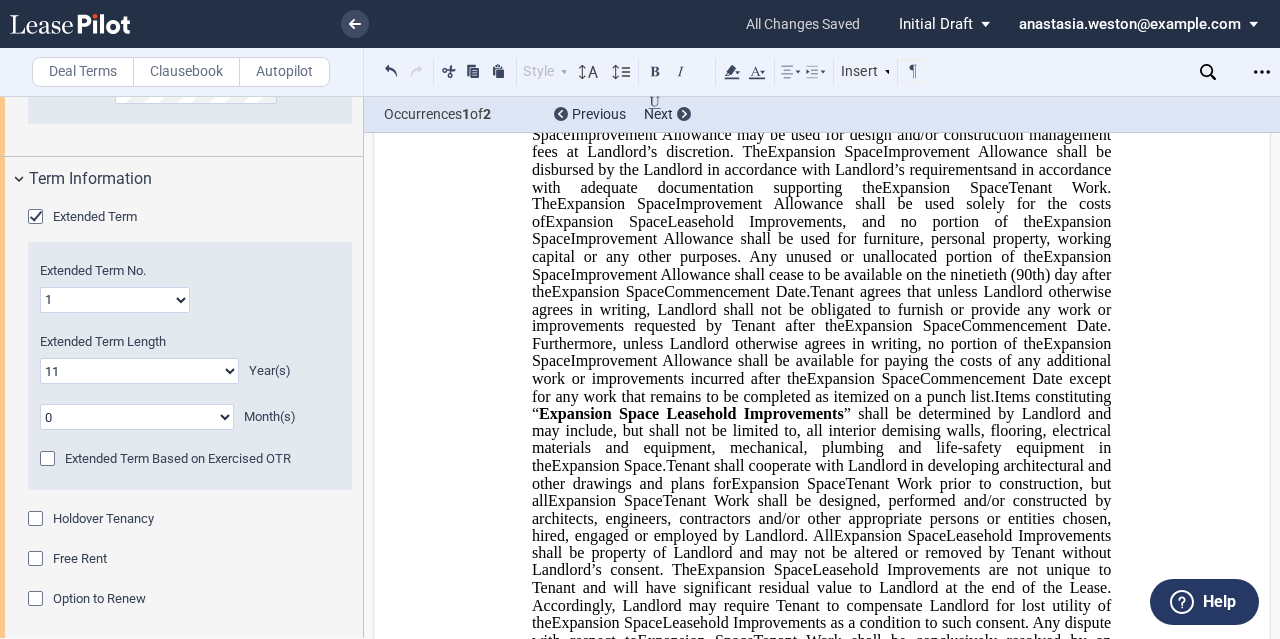 click on "0 1 2 3 4 5 6 7 8 9 10 11 12 13 14 15 16 17 18 19 20" 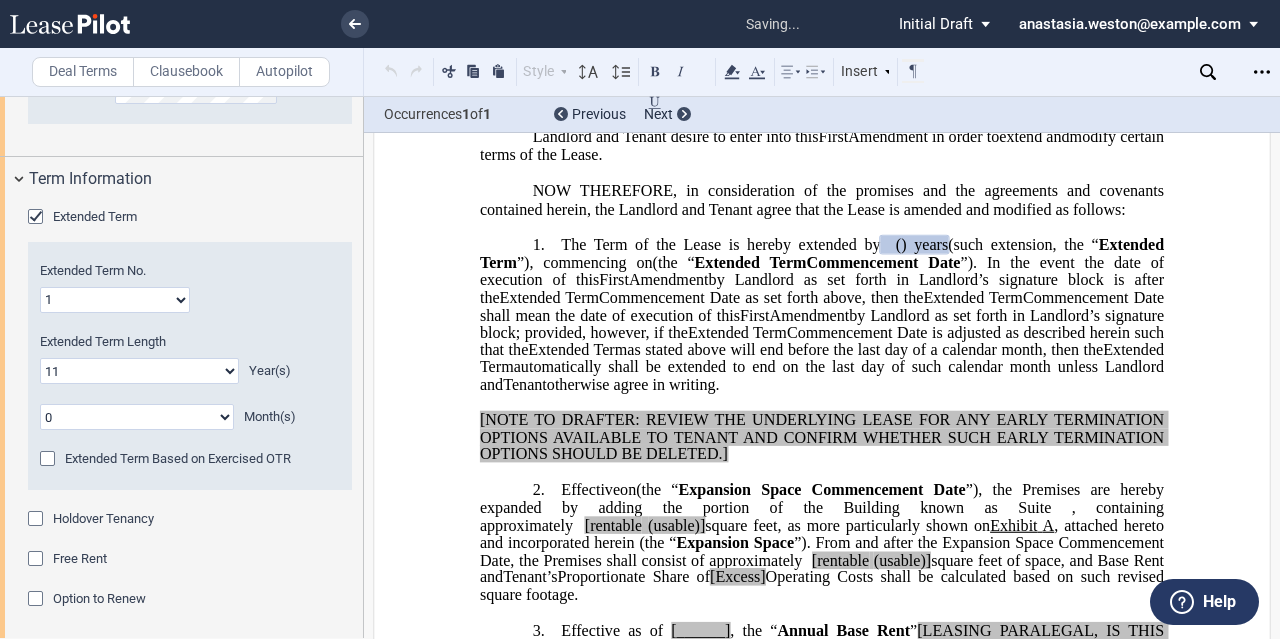 scroll, scrollTop: 322, scrollLeft: 0, axis: vertical 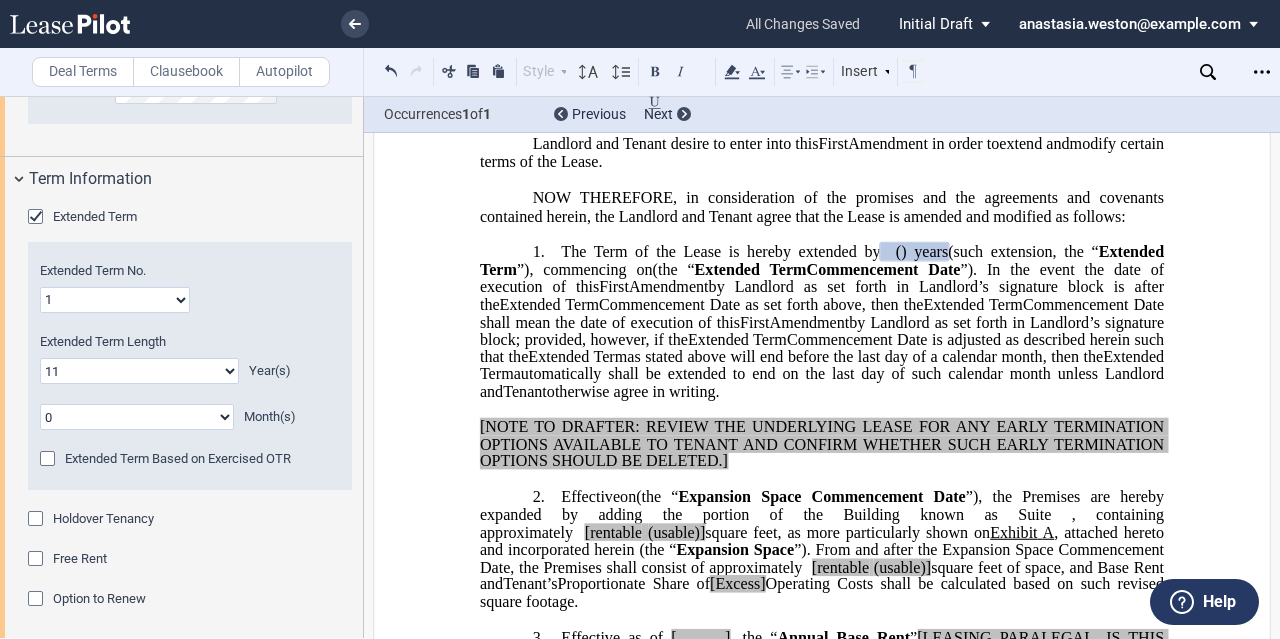 click on "1 2 3 4 5 6 7 8 9 10 11 12 13 14 15 16 17 18 19 20" at bounding box center [115, 300] 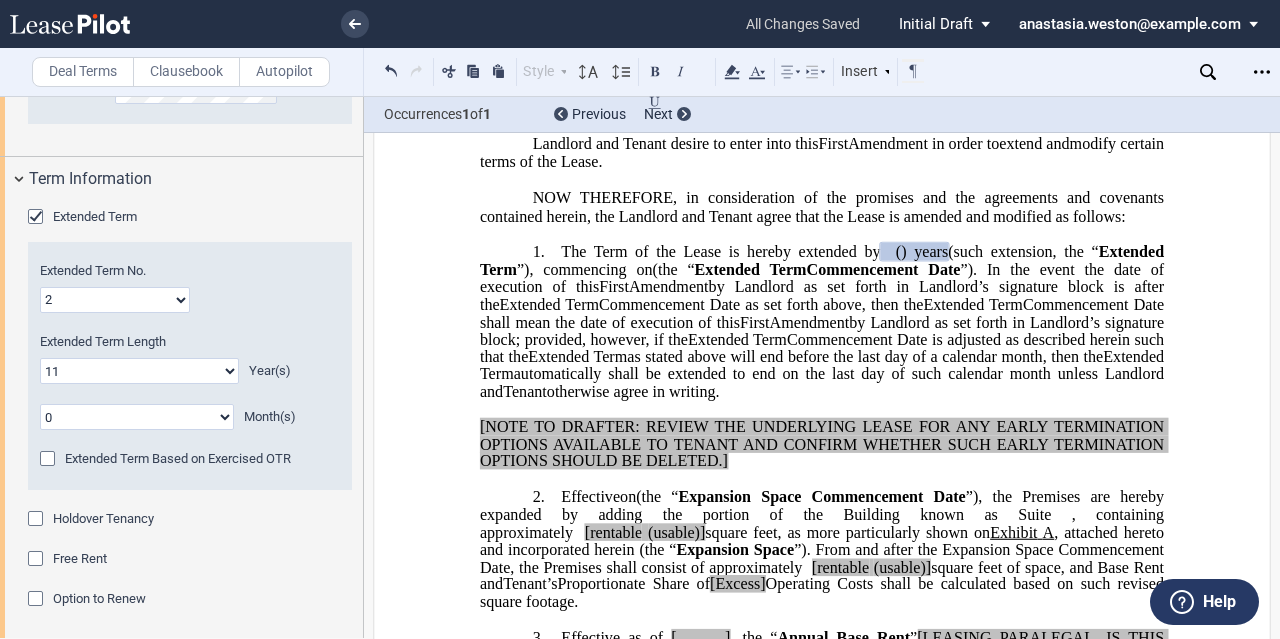click on "1 2 3 4 5 6 7 8 9 10 11 12 13 14 15 16 17 18 19 20" at bounding box center [115, 300] 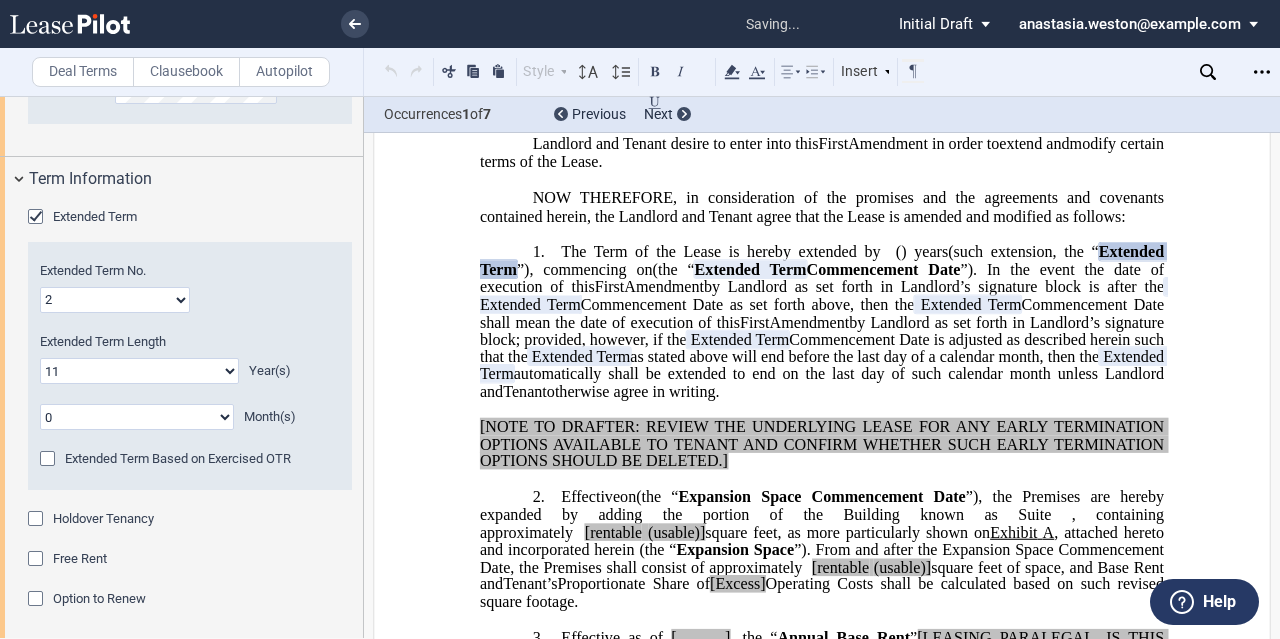 click on "Extended Term No.
1 2 3 4 5 6 7 8 9 10 11 12 13 14 15 16 17 18 19 20
Extended Term Length
0 1 2 3 4 5 6 7 8 9 10 11 12 13 14 15 16 17 18 19 20
Year(s)
0 1 2 3 4 5 6 7 8 9 10 11
Month(s)
Blend And Extend
Date" at bounding box center [190, 366] 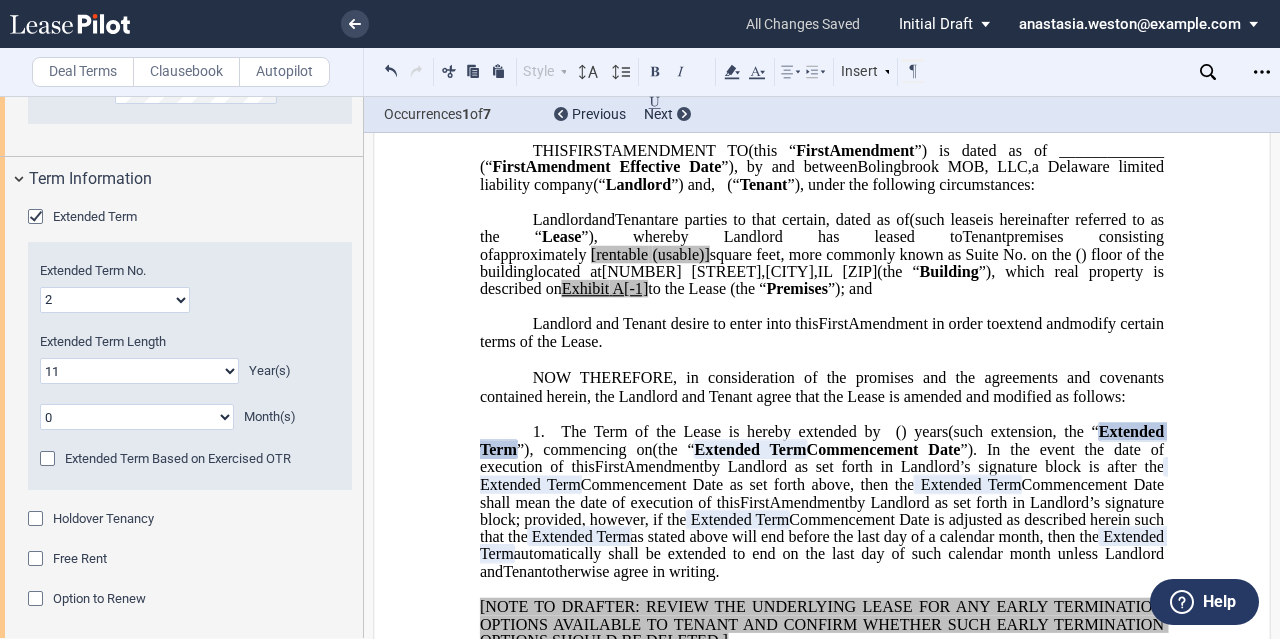scroll, scrollTop: 122, scrollLeft: 0, axis: vertical 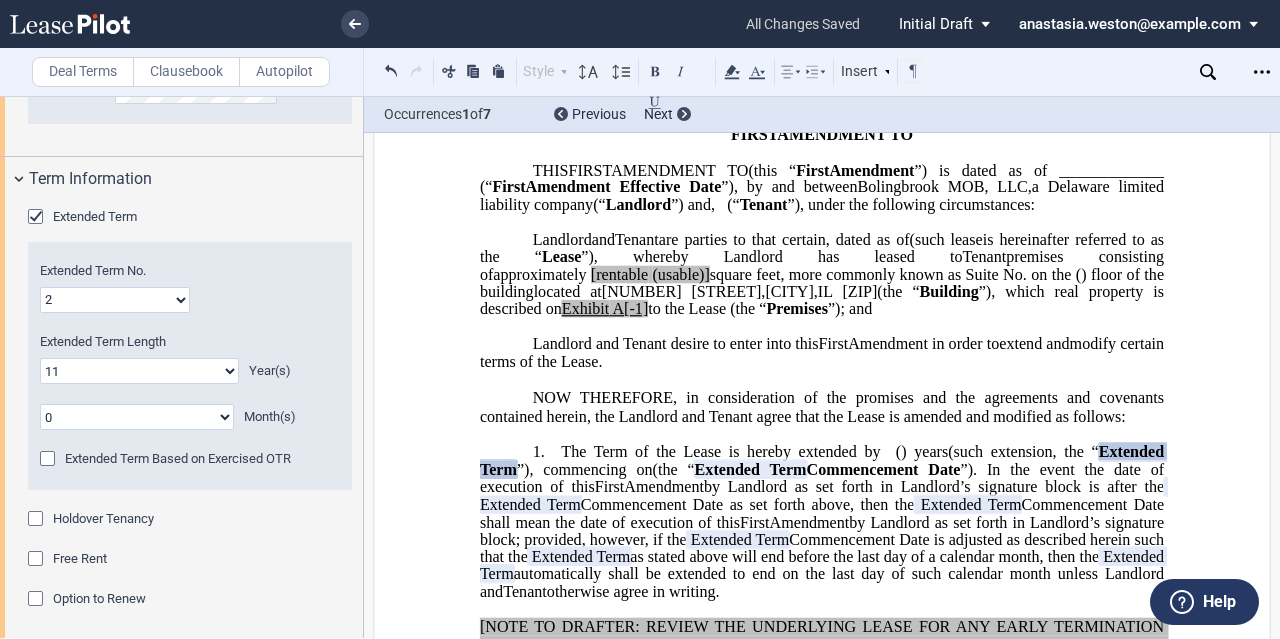 click on "[rentable" 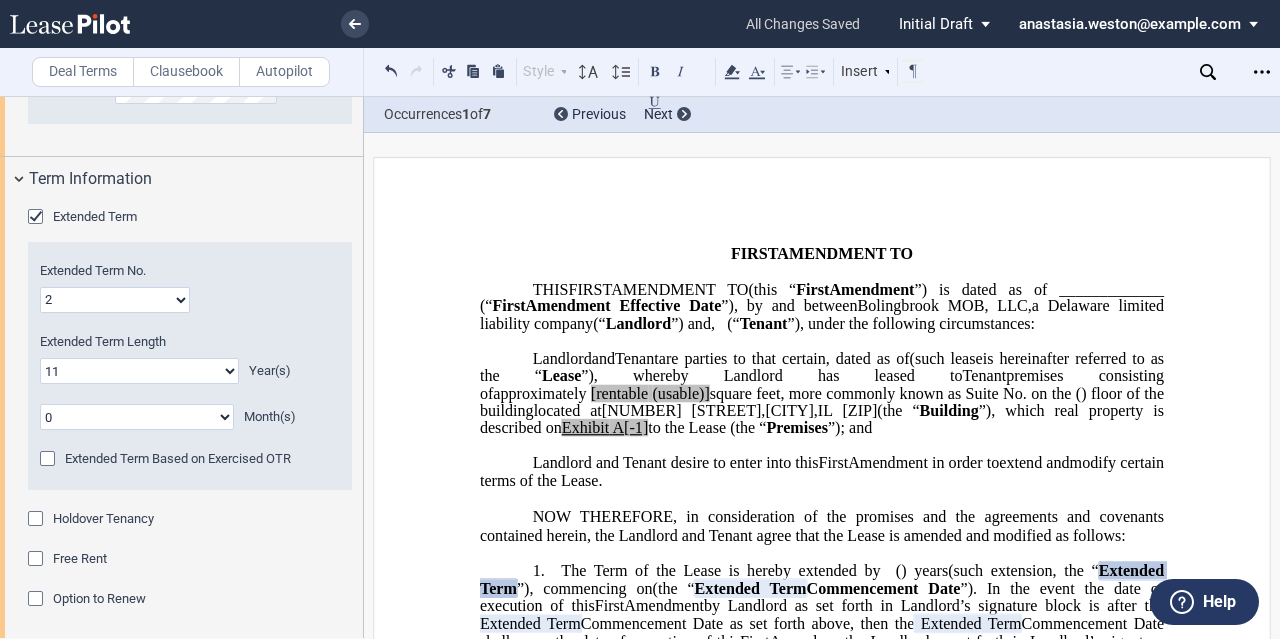 scroll, scrollTop: 0, scrollLeft: 0, axis: both 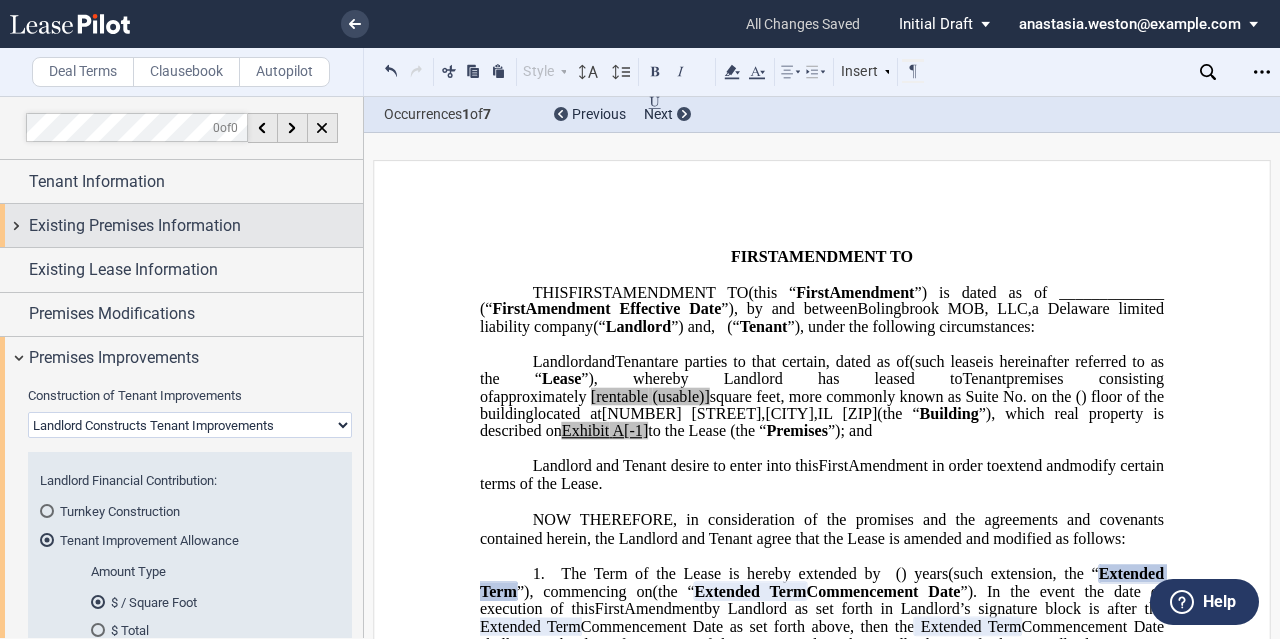 click on "Existing Premises Information" at bounding box center [135, 226] 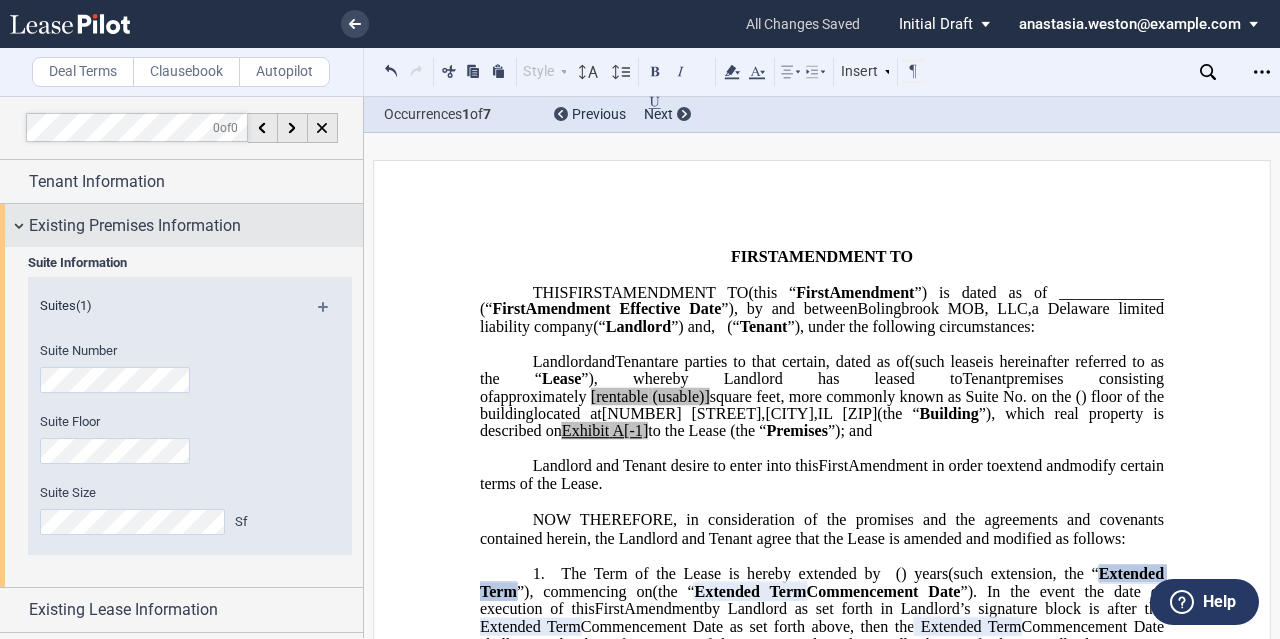 click on "Existing Premises Information" at bounding box center [135, 226] 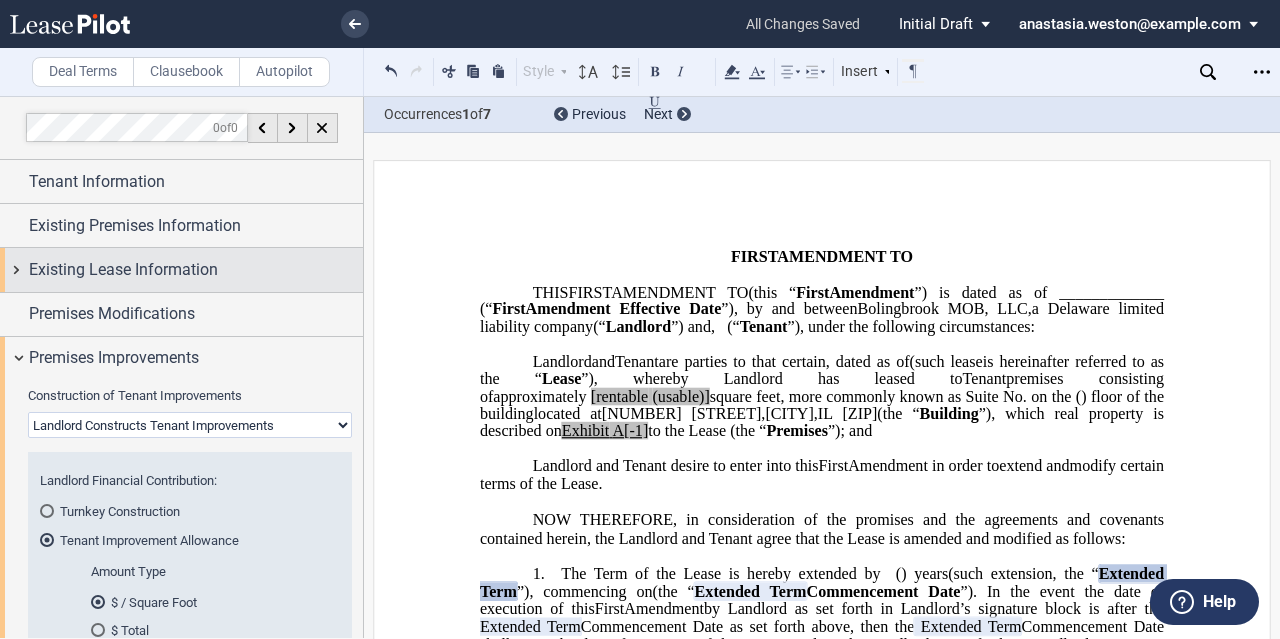 click on "Existing Lease Information" at bounding box center (181, 269) 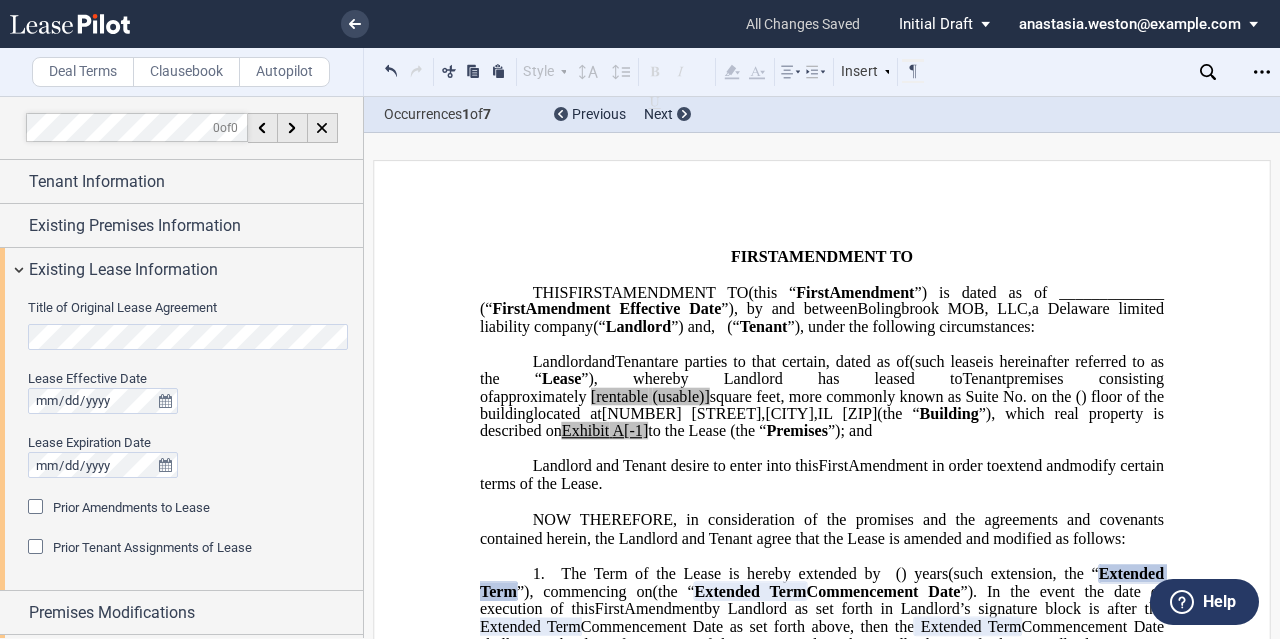 click on "Title of Original Lease Agreement
Lease Effective Date
Lease Expiration Date
Prior Amendments to Lease
Prior Amendments (1)
Amendment No. 1 Date" at bounding box center (181, 441) 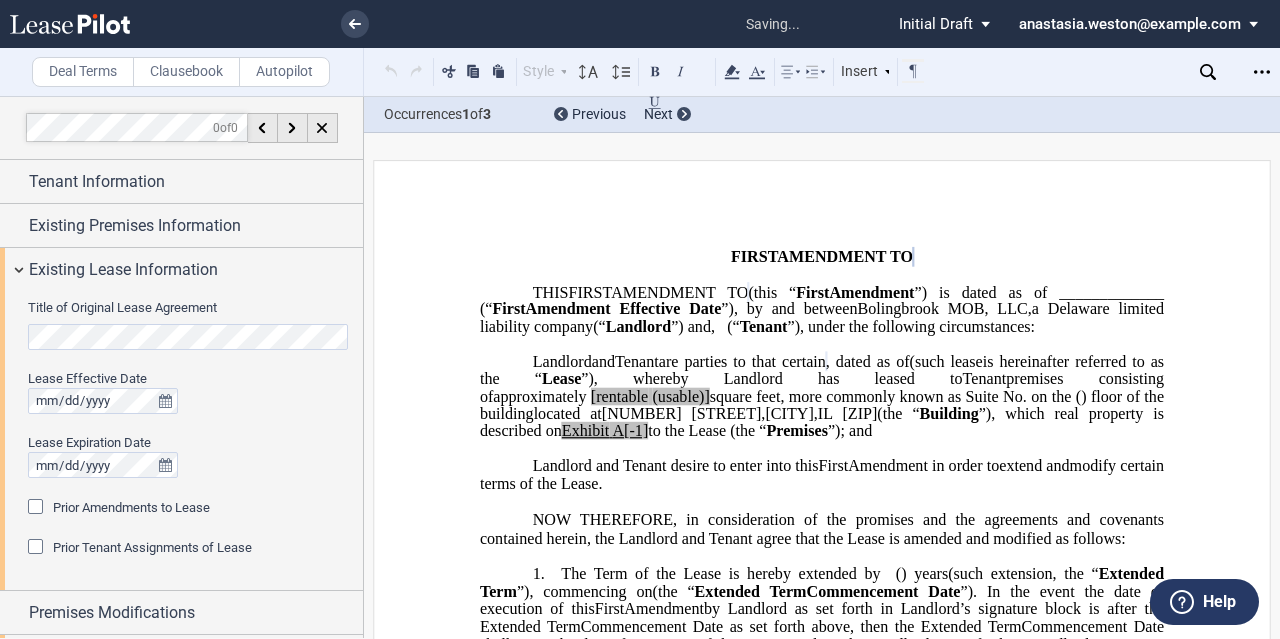 click on "Prior Amendments to Lease" at bounding box center [131, 507] 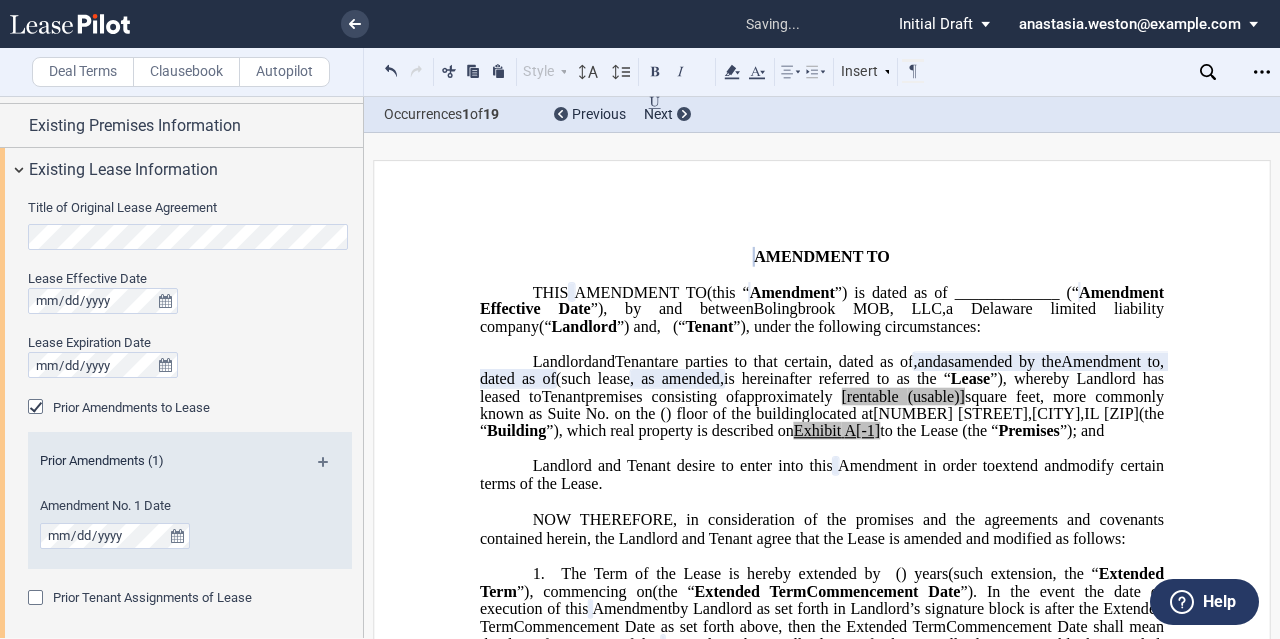 scroll, scrollTop: 200, scrollLeft: 0, axis: vertical 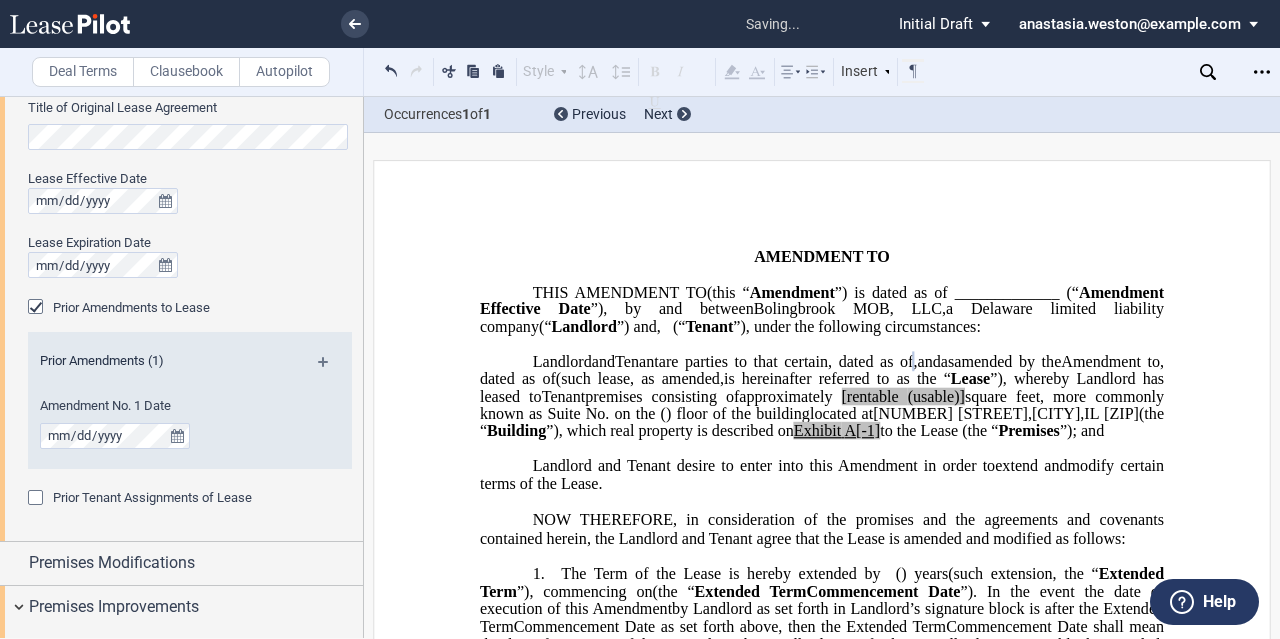 click 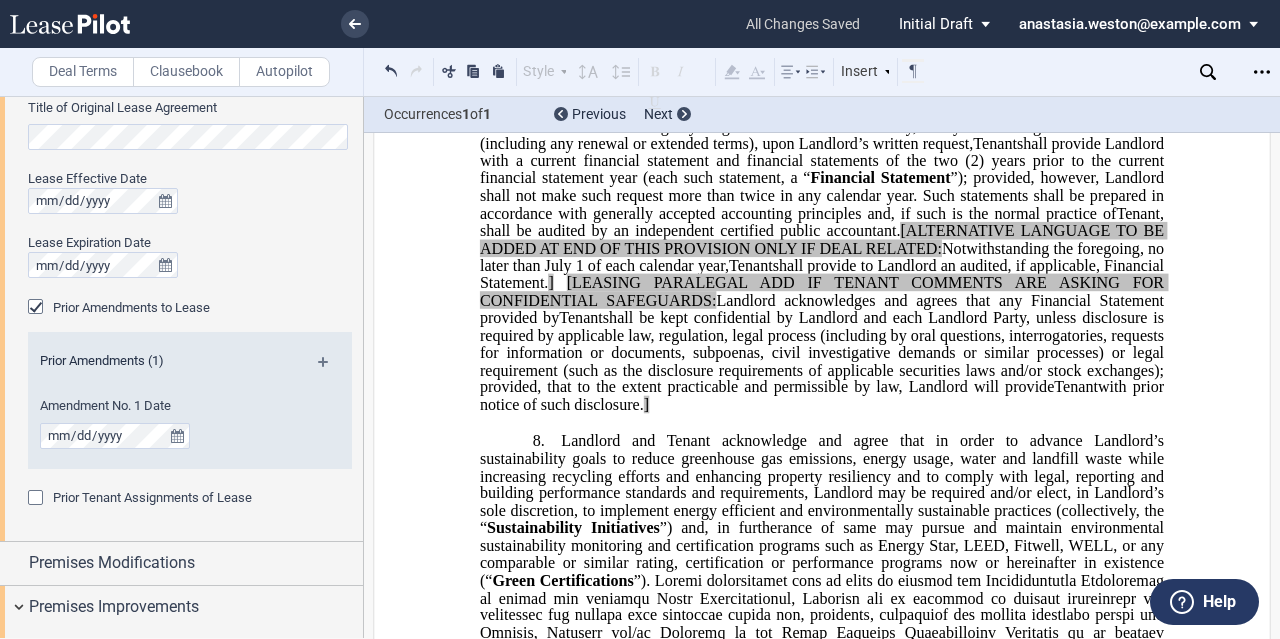 scroll, scrollTop: 3663, scrollLeft: 0, axis: vertical 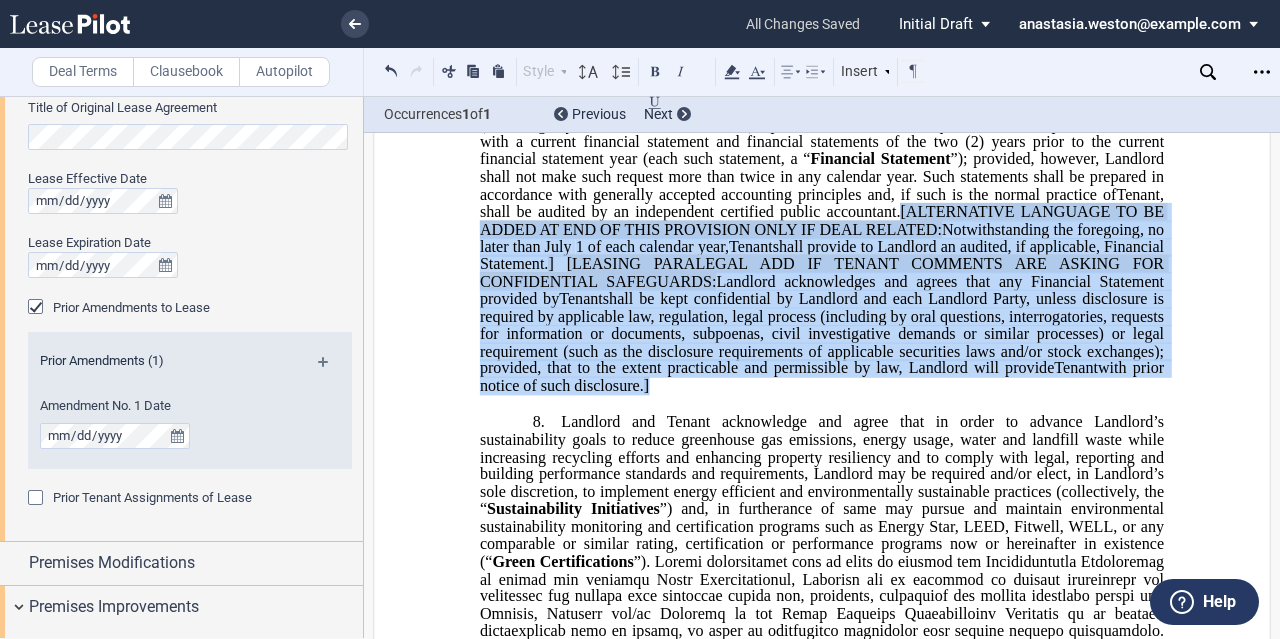 drag, startPoint x: 826, startPoint y: 455, endPoint x: 948, endPoint y: 284, distance: 210.05951 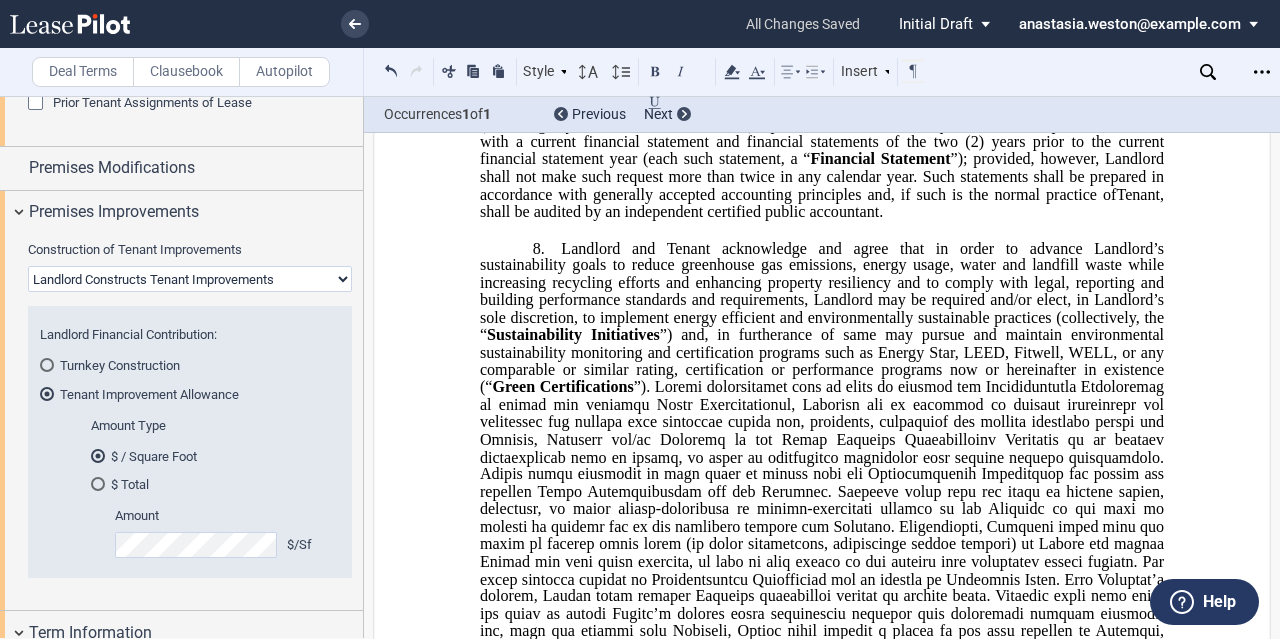 scroll, scrollTop: 600, scrollLeft: 0, axis: vertical 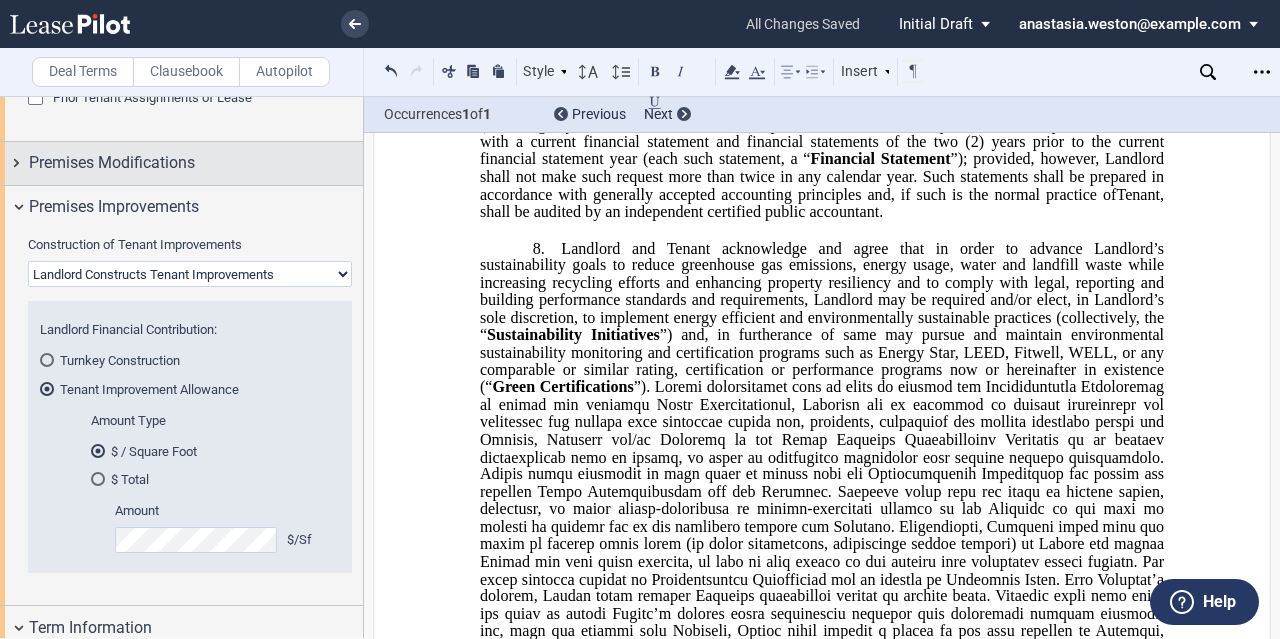 click on "Premises Modifications" at bounding box center (112, 163) 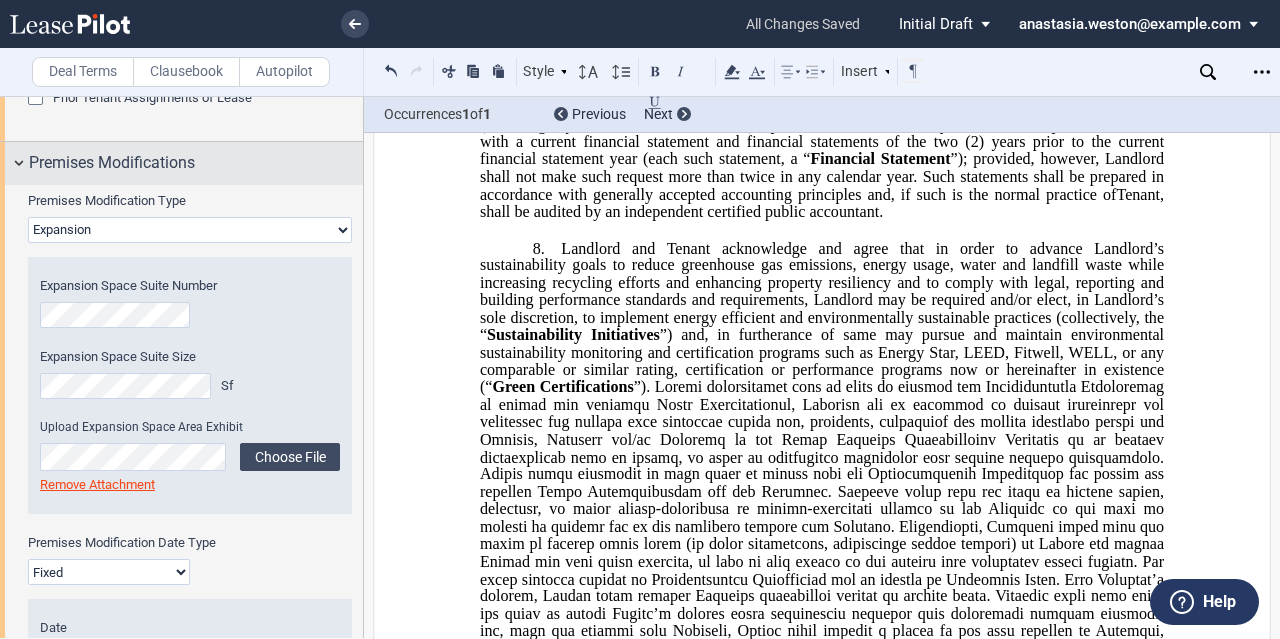 click on "Premises Modifications" at bounding box center [112, 163] 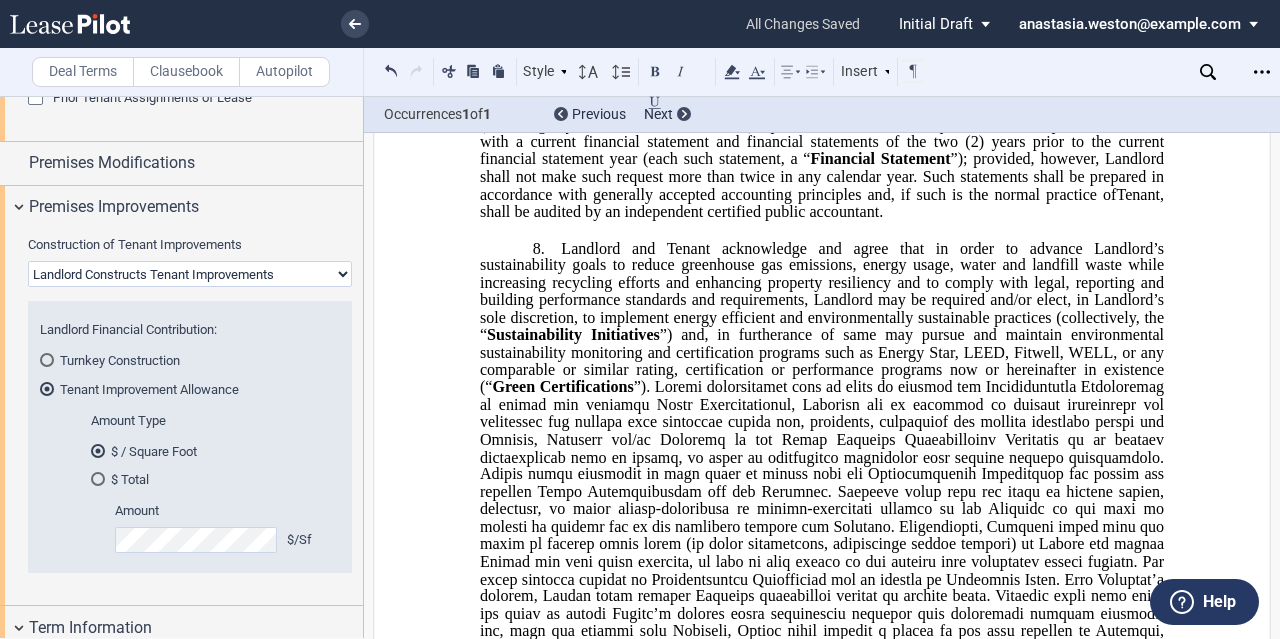 scroll, scrollTop: 900, scrollLeft: 0, axis: vertical 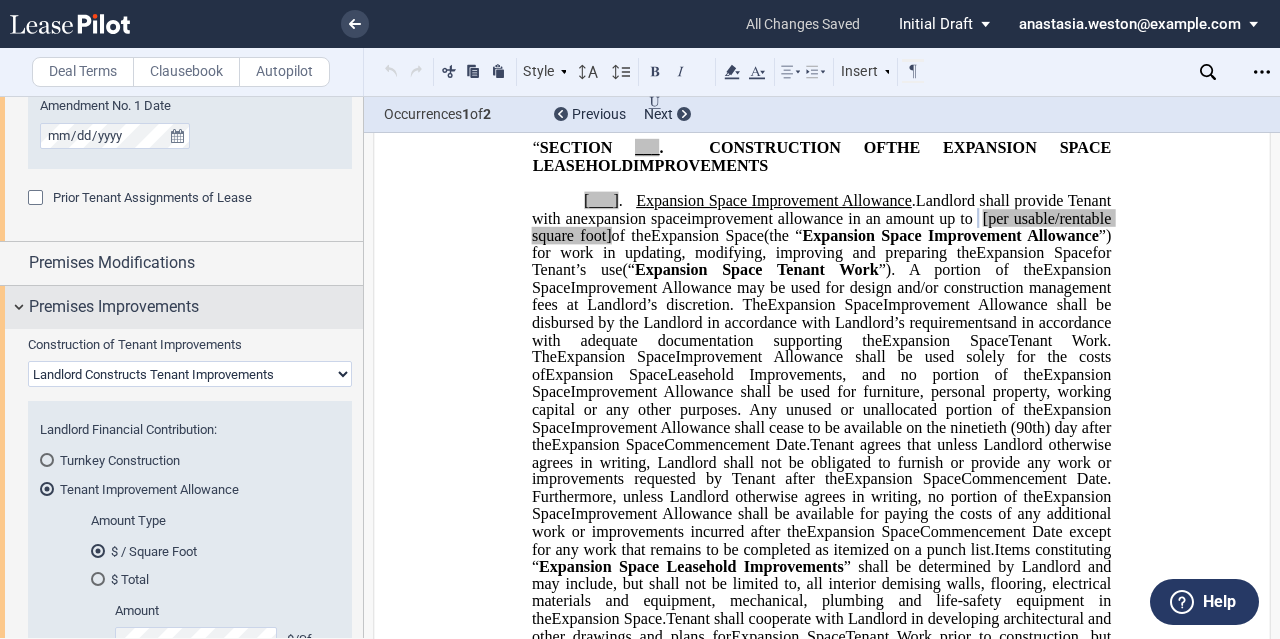click on "Premises Improvements" at bounding box center [114, 307] 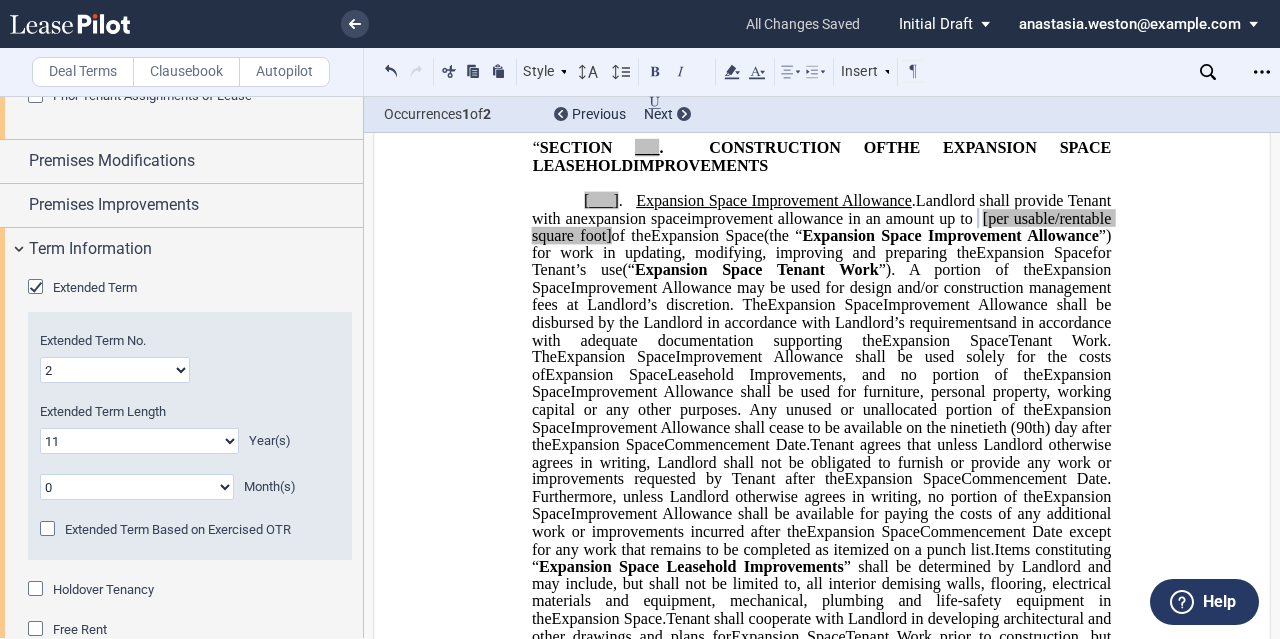 scroll, scrollTop: 600, scrollLeft: 0, axis: vertical 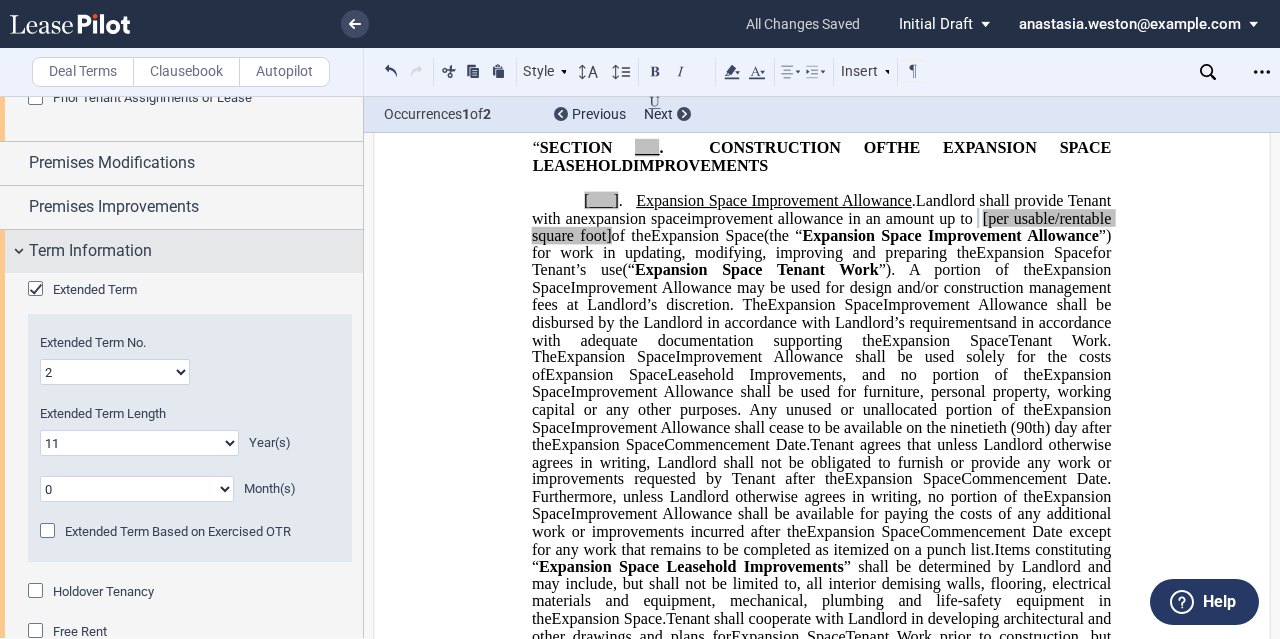 click on "Term Information" at bounding box center [90, 251] 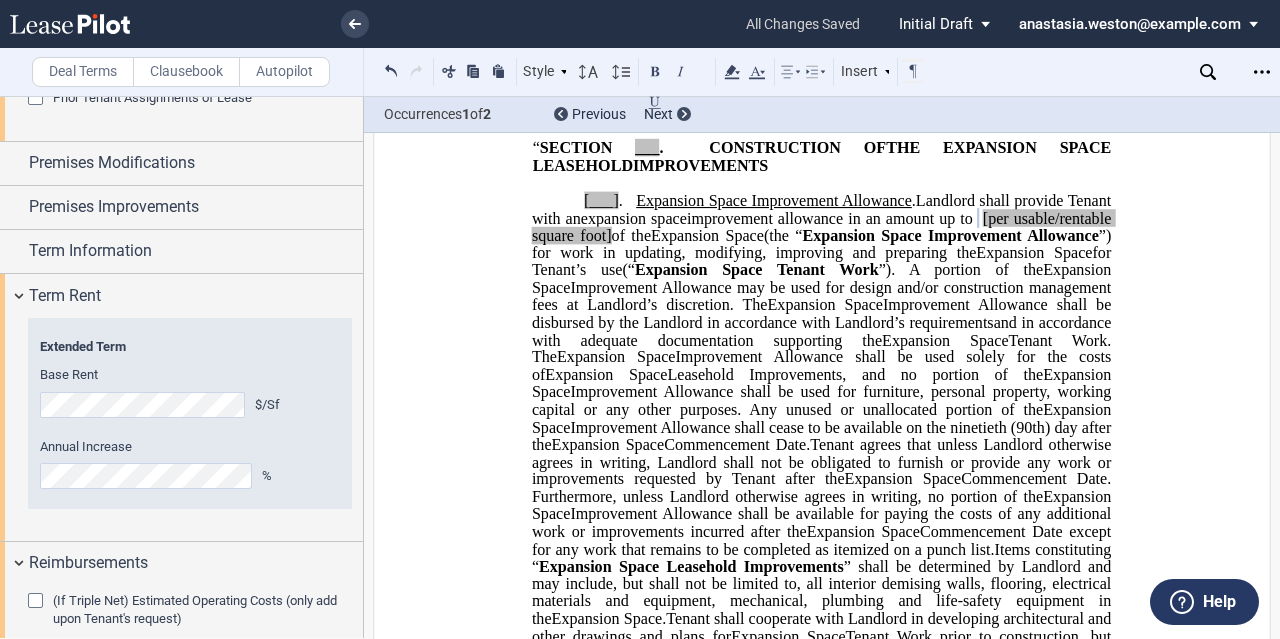 scroll, scrollTop: 700, scrollLeft: 0, axis: vertical 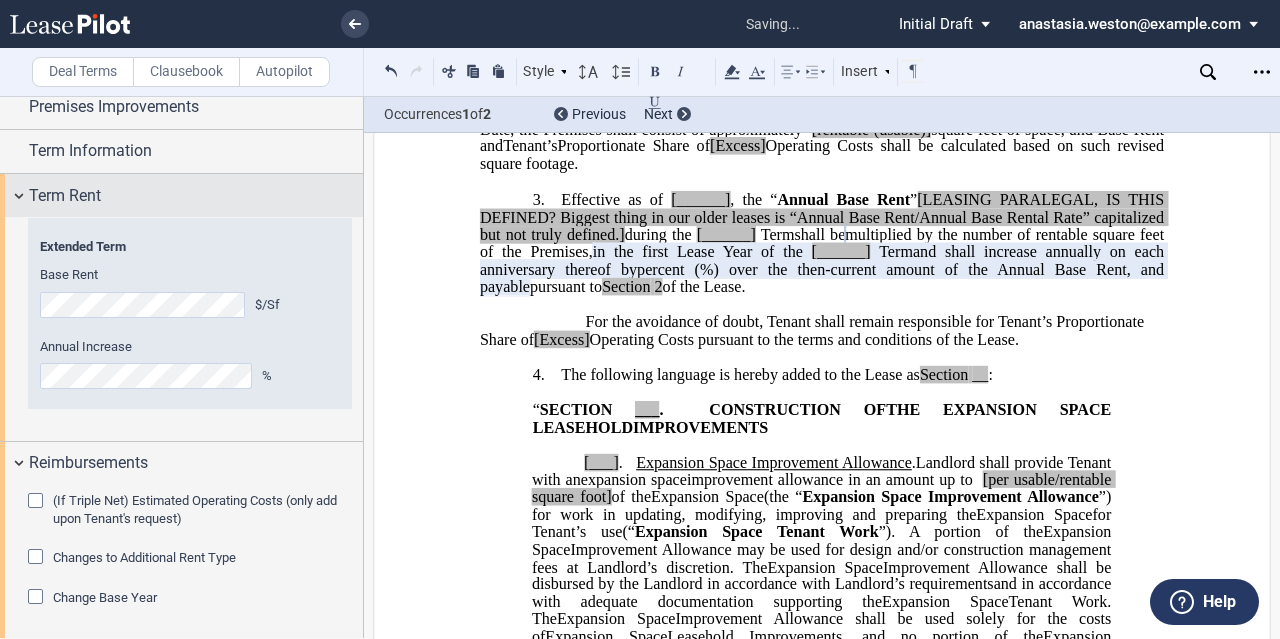click on "Term Rent" at bounding box center [65, 196] 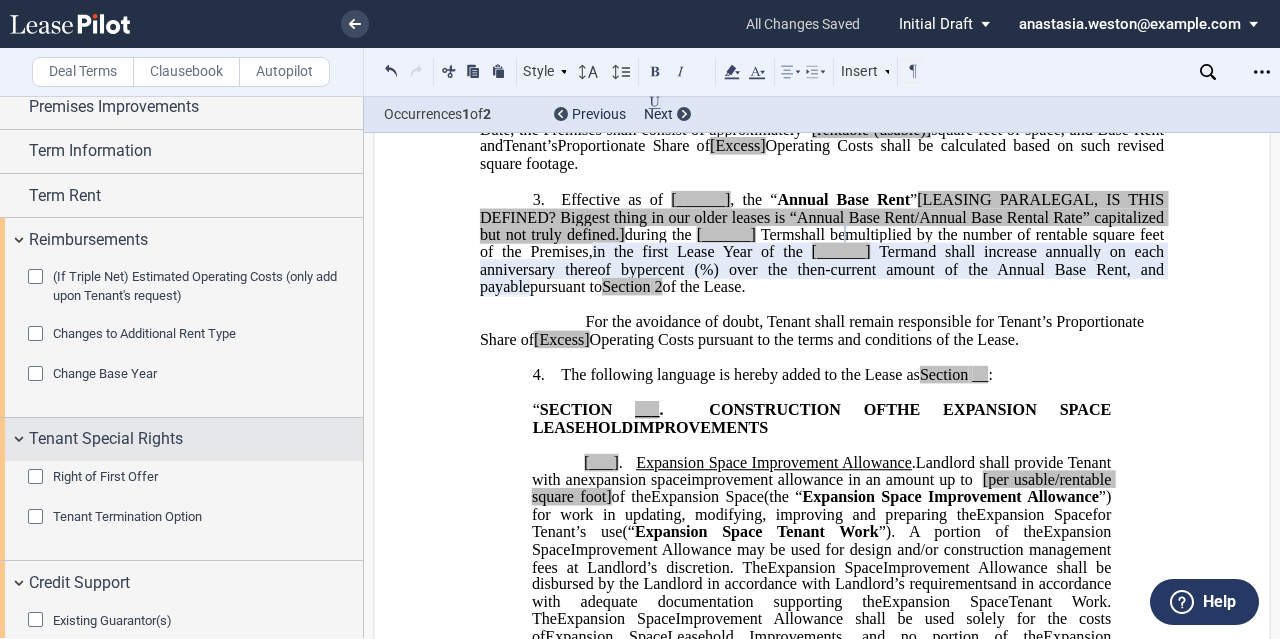 click on "Tenant Special Rights" at bounding box center [106, 439] 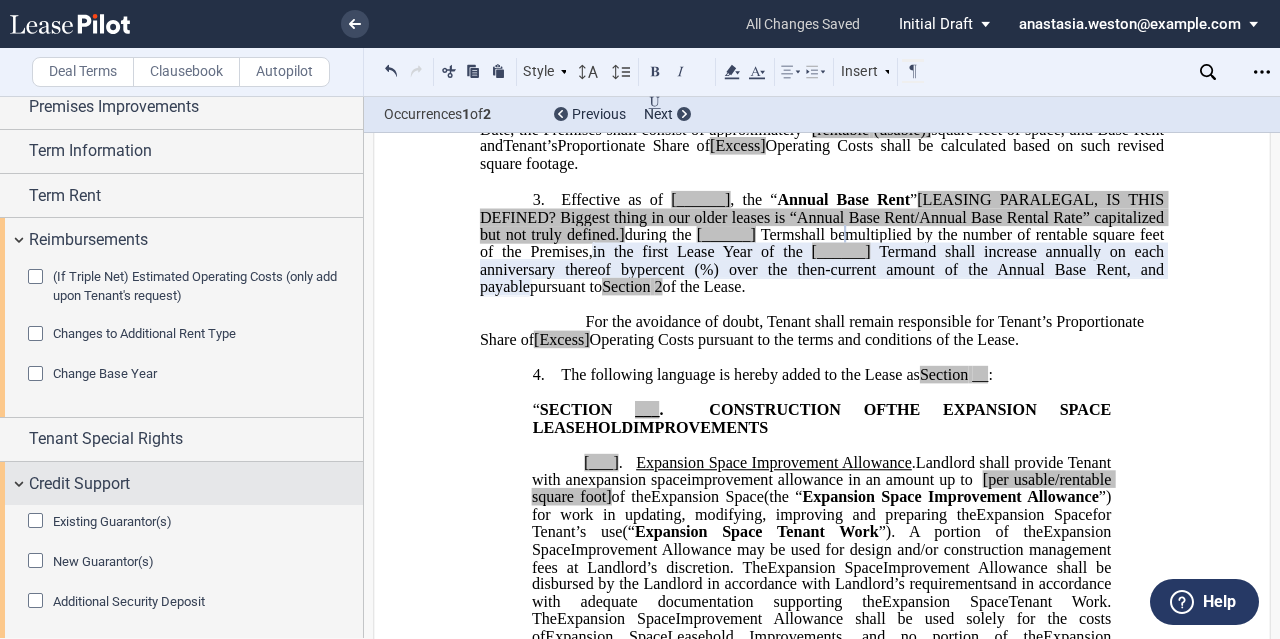 scroll, scrollTop: 800, scrollLeft: 0, axis: vertical 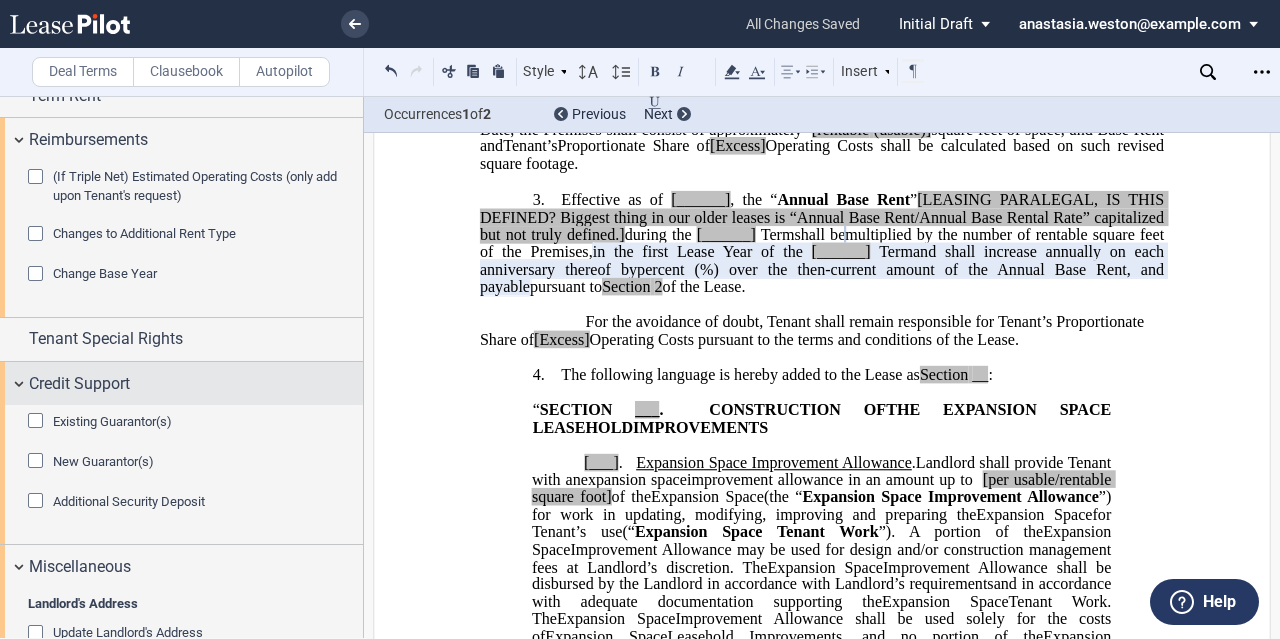 click on "Credit Support" at bounding box center [181, 383] 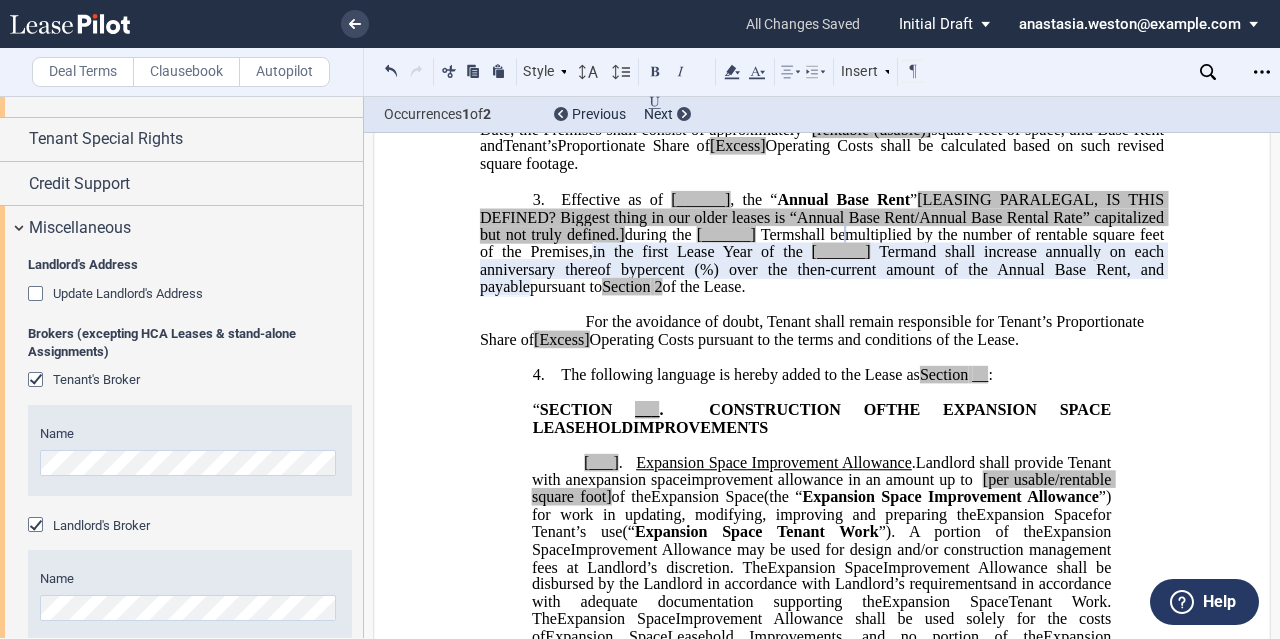 scroll, scrollTop: 1100, scrollLeft: 0, axis: vertical 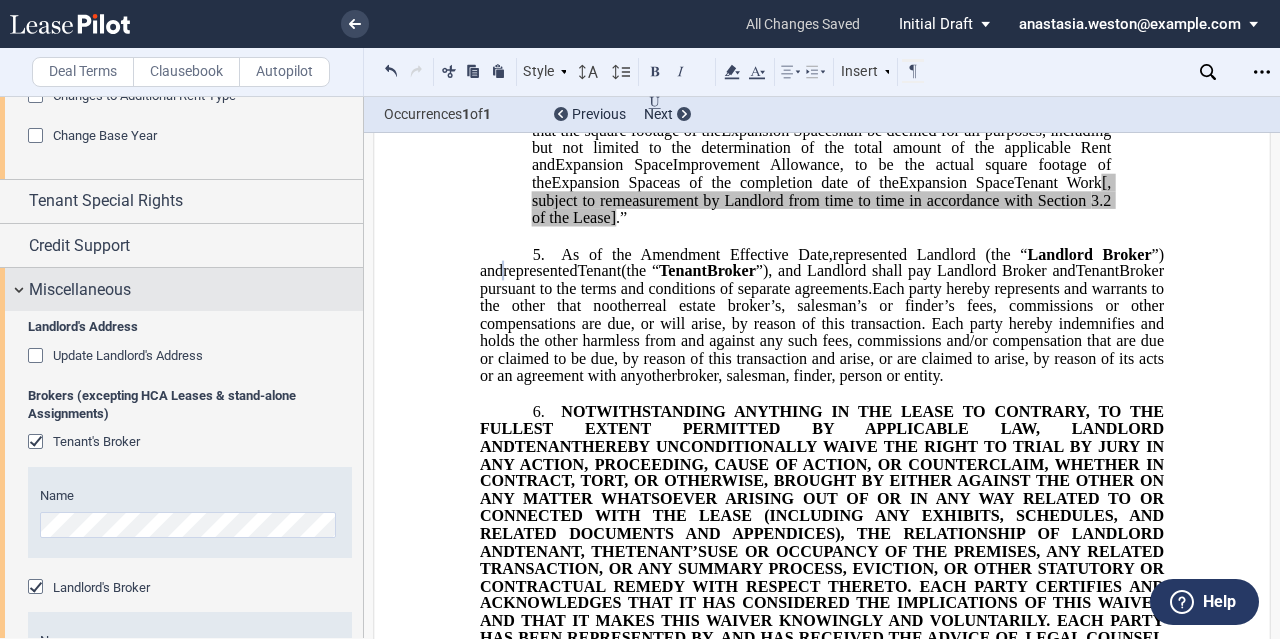 click on "Miscellaneous" at bounding box center (196, 290) 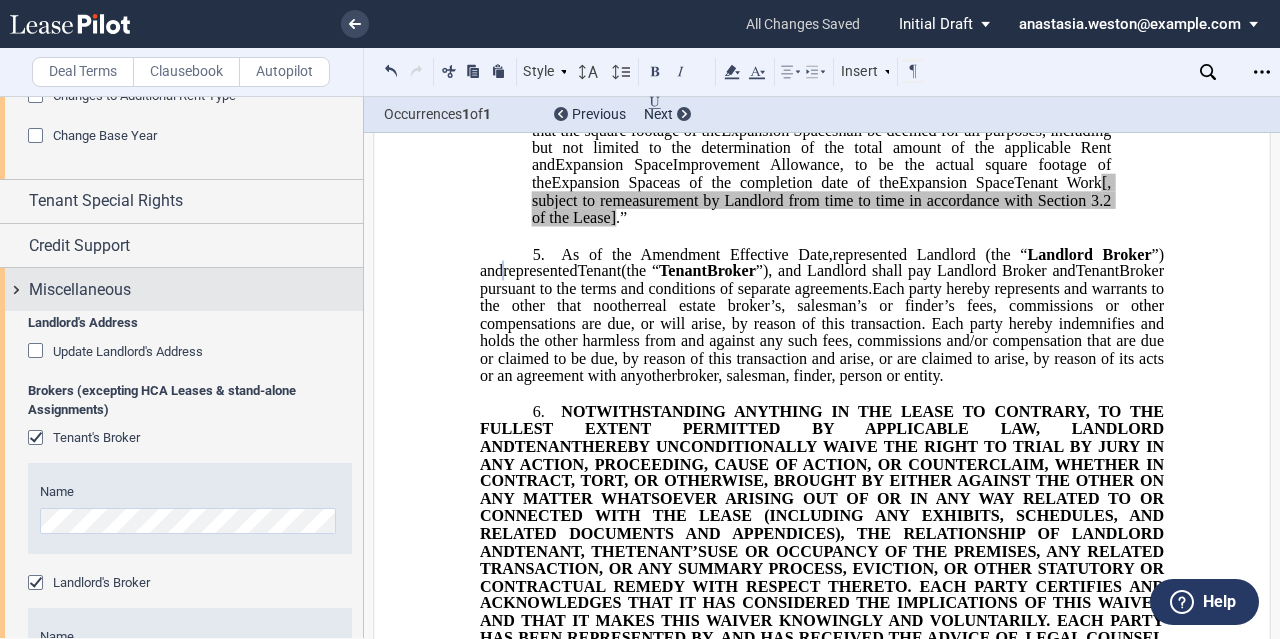 scroll, scrollTop: 608, scrollLeft: 0, axis: vertical 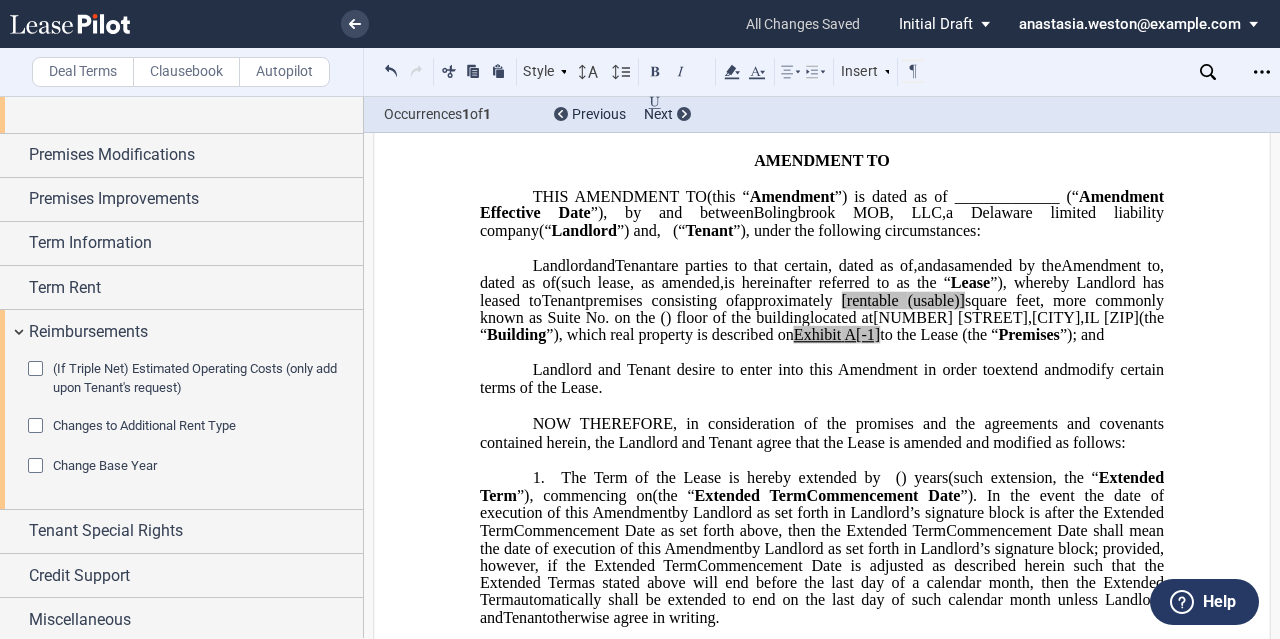 click on "[rentable" 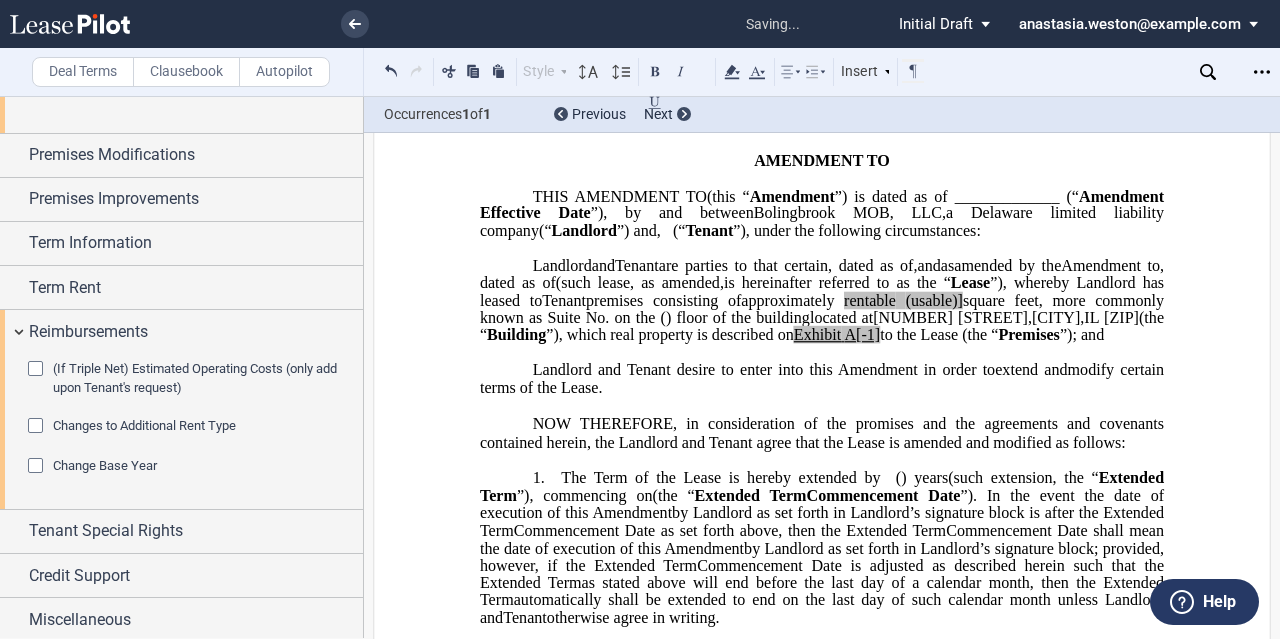 click on "square feet, more commonly known as Suite No." 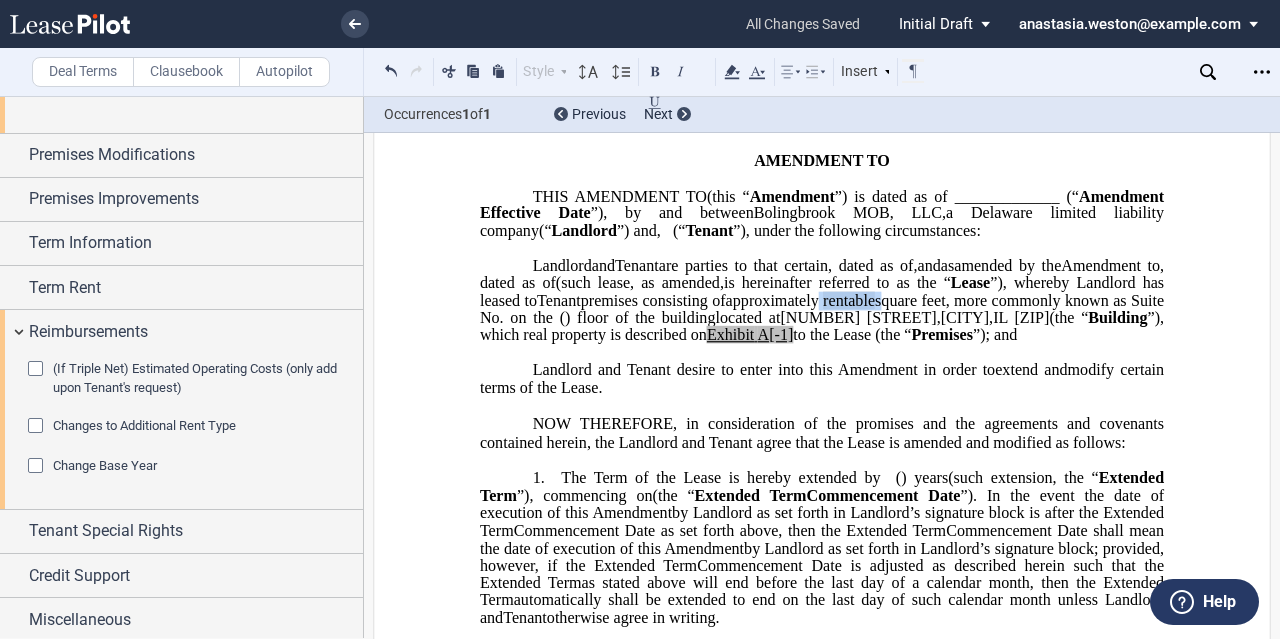 click on "﻿
﻿ ﻿ FIRST  AMENDMENT TO  ﻿ ﻿
ASSIGNMENT, ASSUMPTION AND   ﻿ ﻿  FIRST  AMENDMENT TO  ﻿ ﻿
ASSIGNMENT AND ASSUMPTION TO  ﻿ ﻿
﻿
THIS   ﻿ ﻿  FIRST  AMENDMENT TO  ﻿ ﻿  (this “ ﻿ ﻿ First  Amendment ”) is dated as of   _____________ (“ ﻿ ﻿ First  Amendment Effective Date ”), by and between  Bolingbrook MOB, LLC ,  a   [STATE]   limited liability company  (“ Landlord ”) and  ﻿ ﻿ ,   ﻿ ﻿   ﻿ ﻿   ﻿ ﻿  an individual ,  , an individual ,  ,  , and  , and  ﻿ ﻿ , an individual , as successor-in-interest to  [______]  ( jointly, severally and collectively, the  “ Tenant ”), under the following circumstances:
THIS ASSIGNMENT, ASSUMPTION AND   ﻿ ﻿  FIRST  AMENDMENT TO  ﻿ ﻿  (this “ ﻿ ﻿ First  Amendment ”) is dated as of   ____________ by and between" at bounding box center [822, 2839] 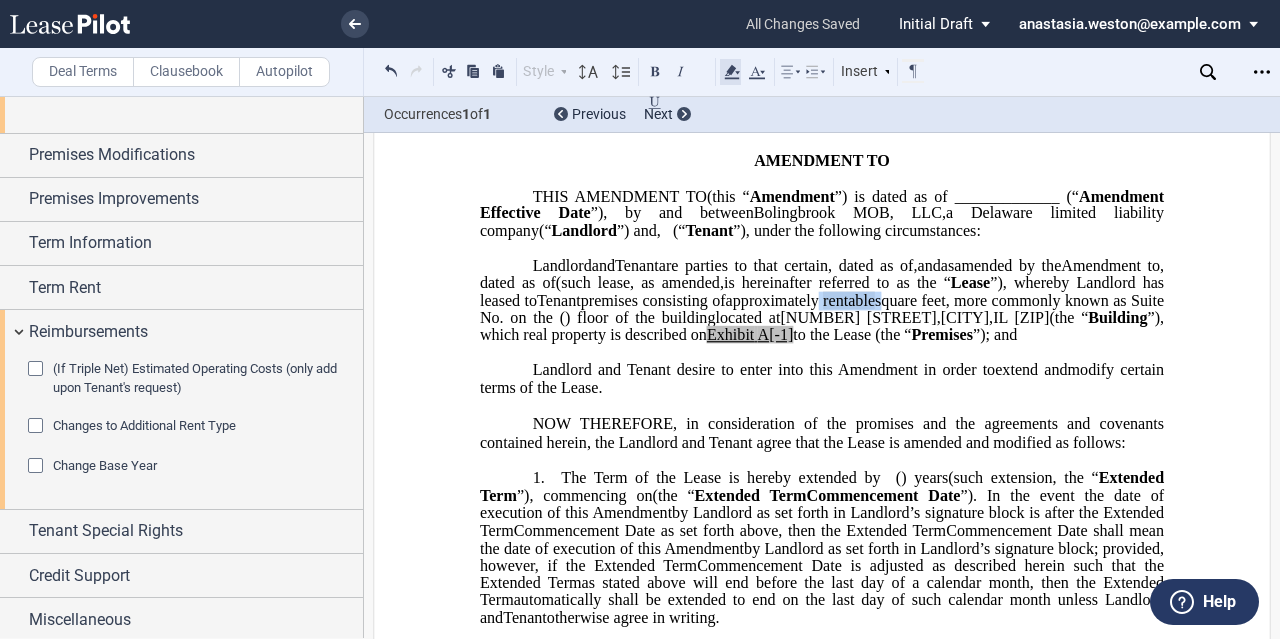click 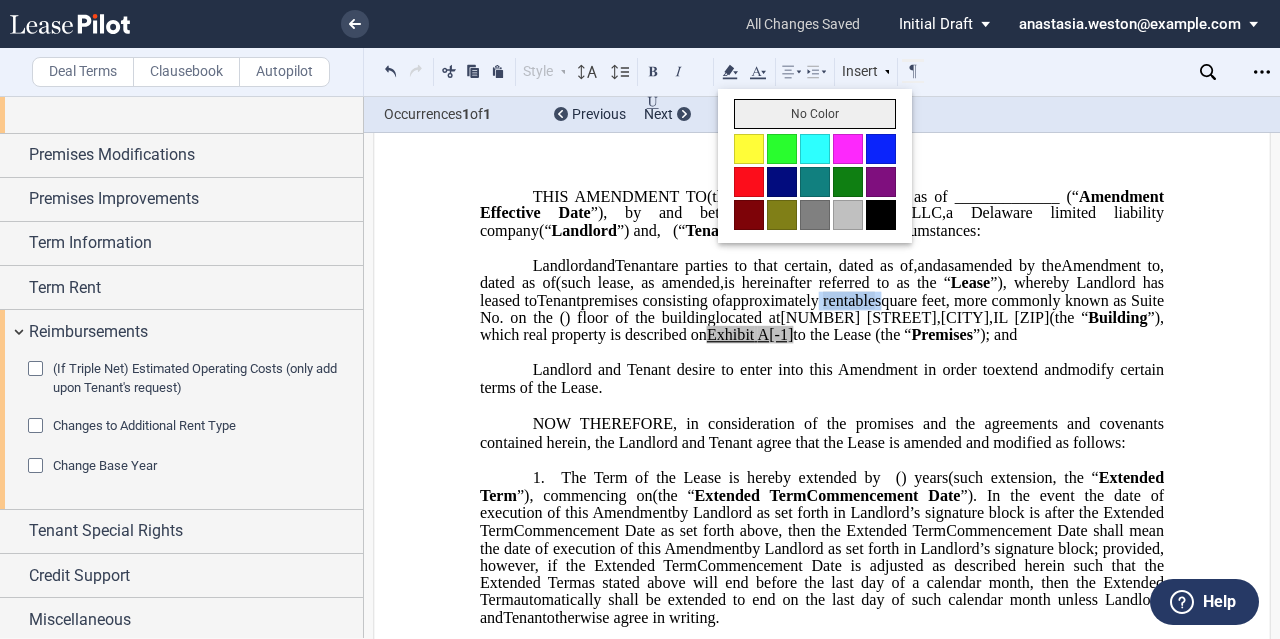 click on "No Color" at bounding box center [815, 114] 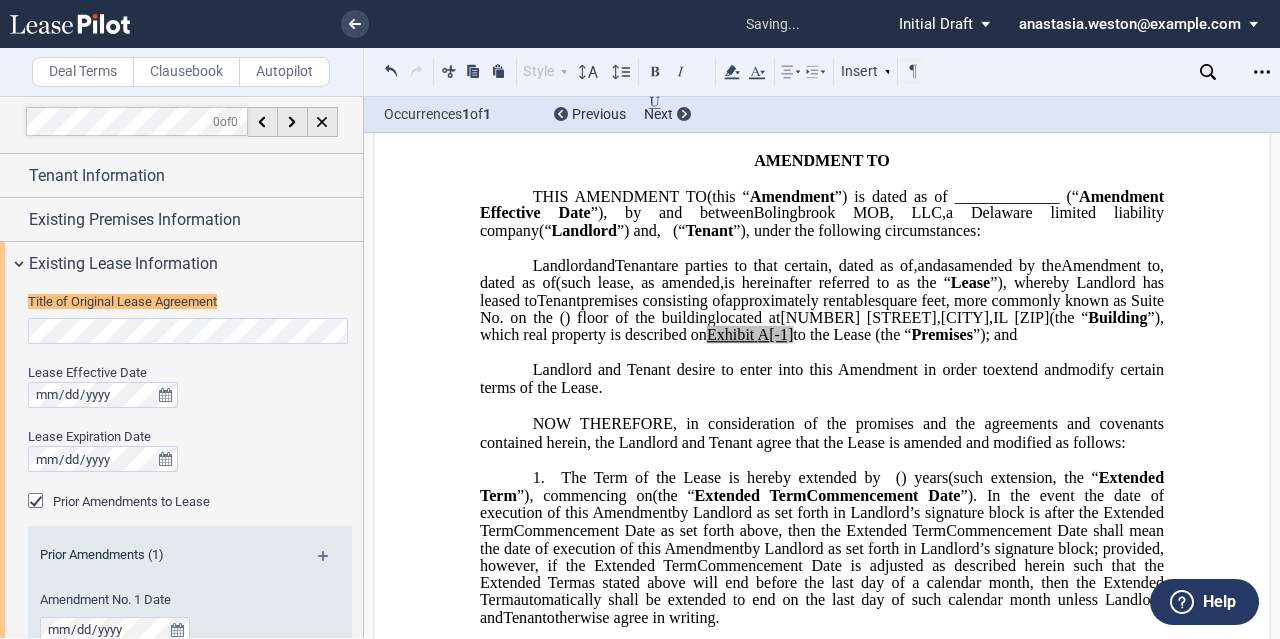 scroll, scrollTop: 0, scrollLeft: 0, axis: both 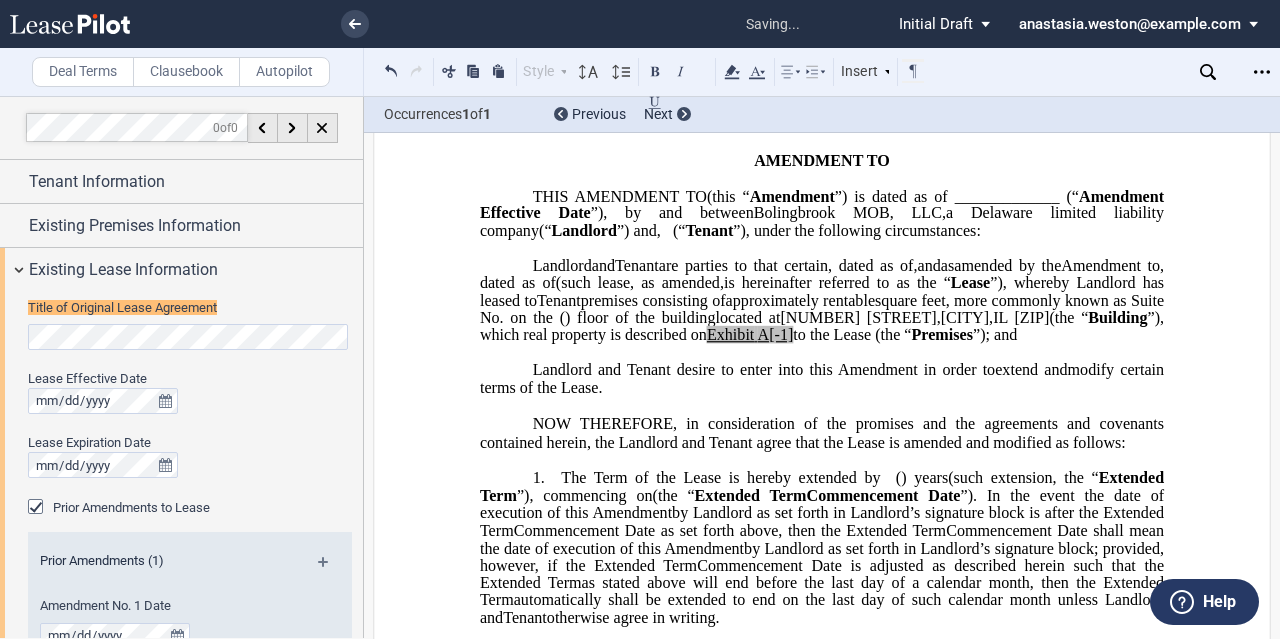 click on "amended by the" 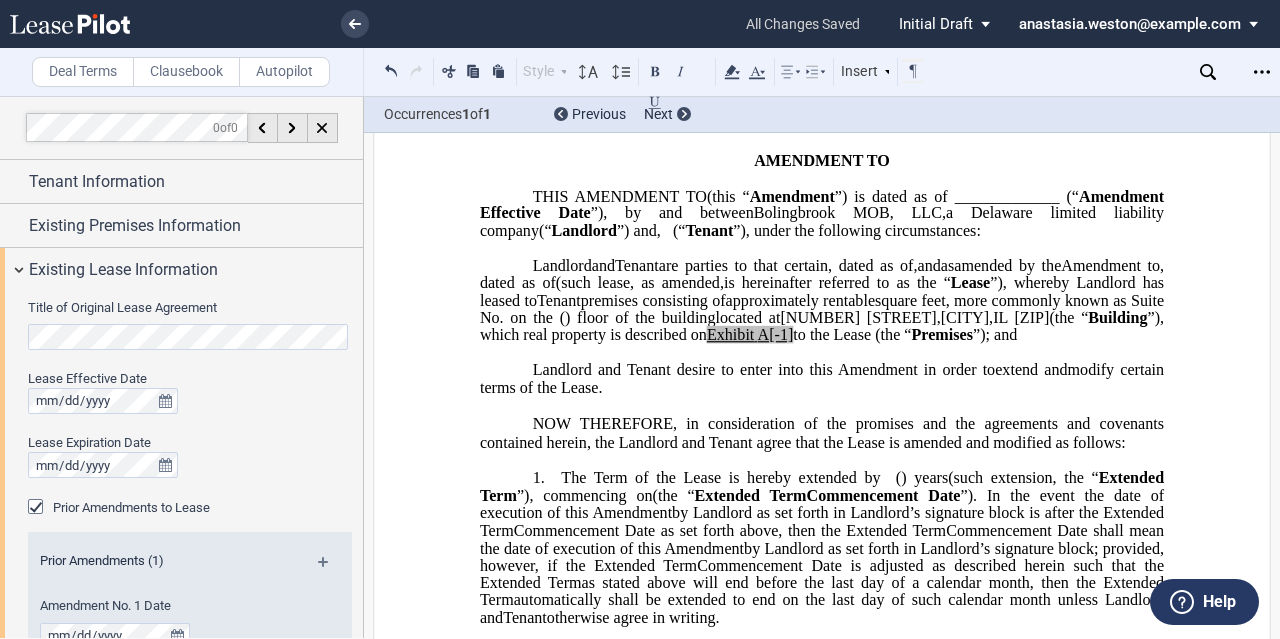 drag, startPoint x: 560, startPoint y: 387, endPoint x: 601, endPoint y: 385, distance: 41.04875 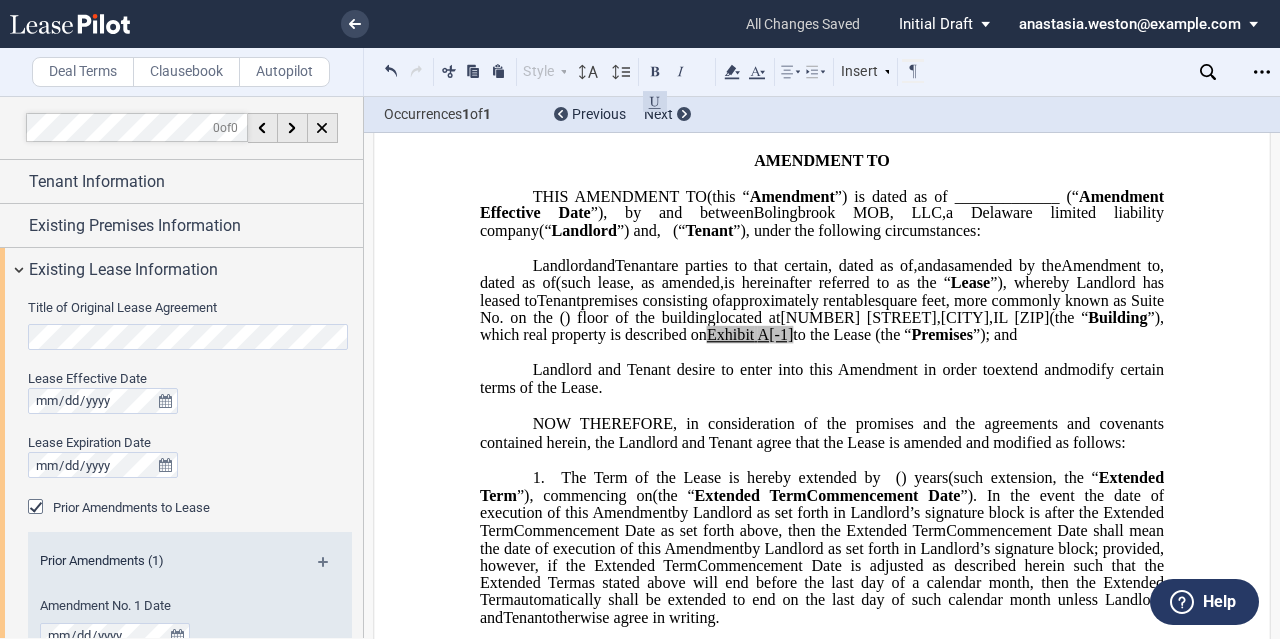 type 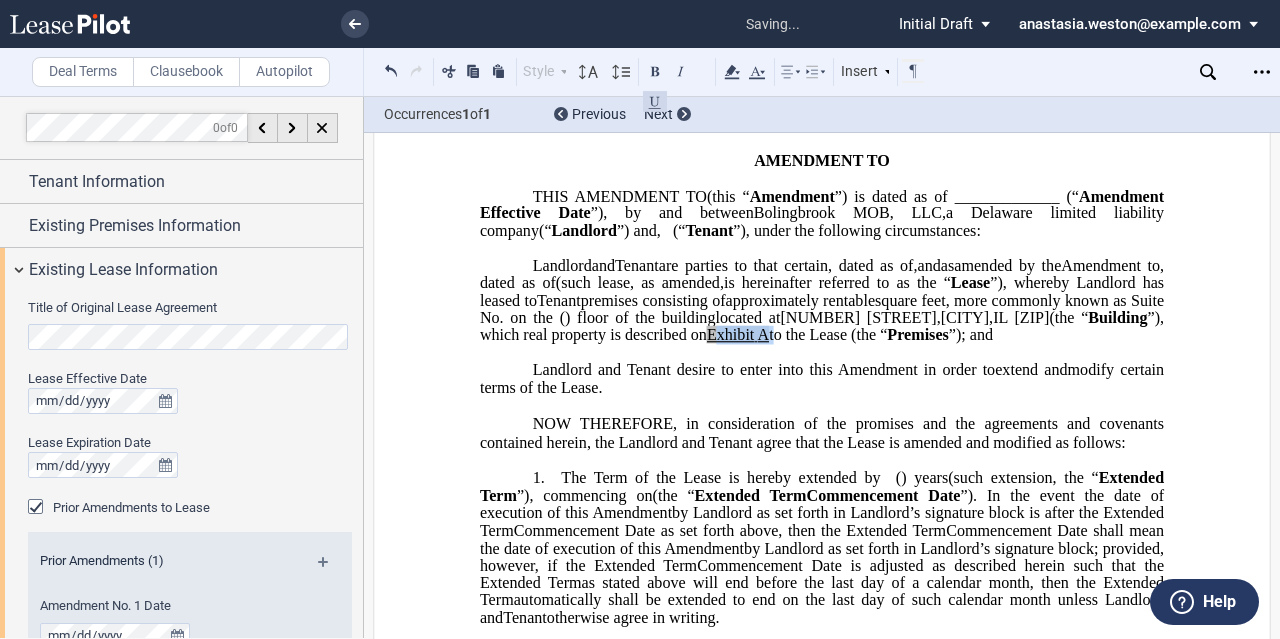 drag, startPoint x: 540, startPoint y: 391, endPoint x: 482, endPoint y: 387, distance: 58.137768 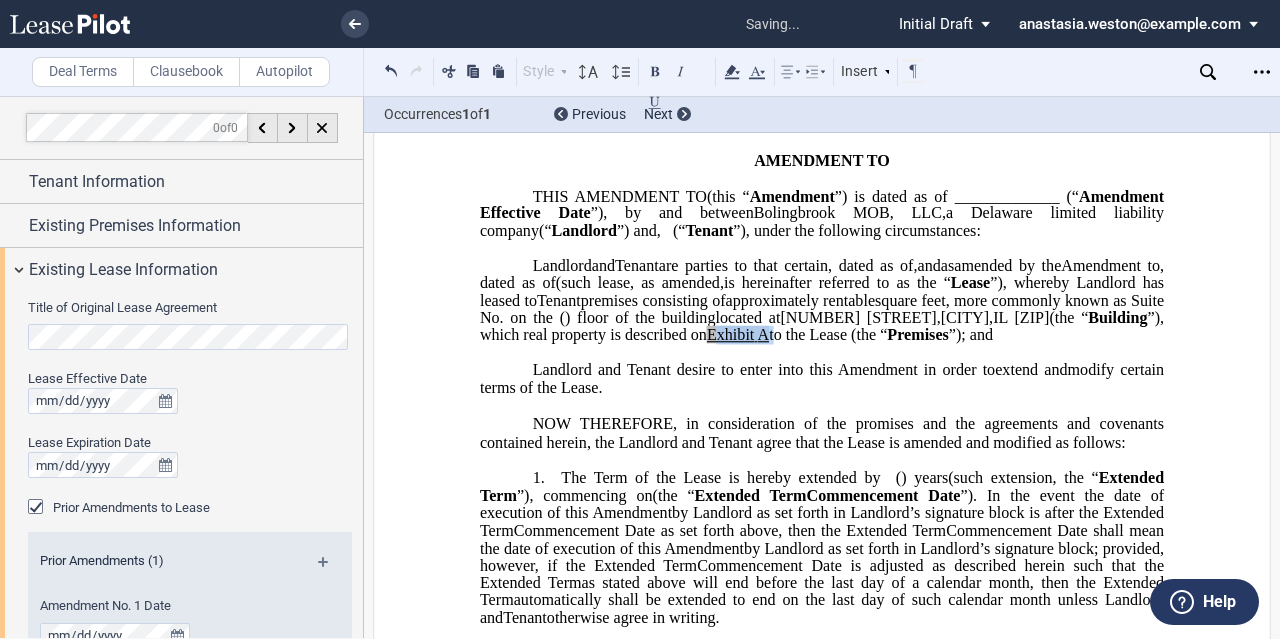 click on "Exhibit" 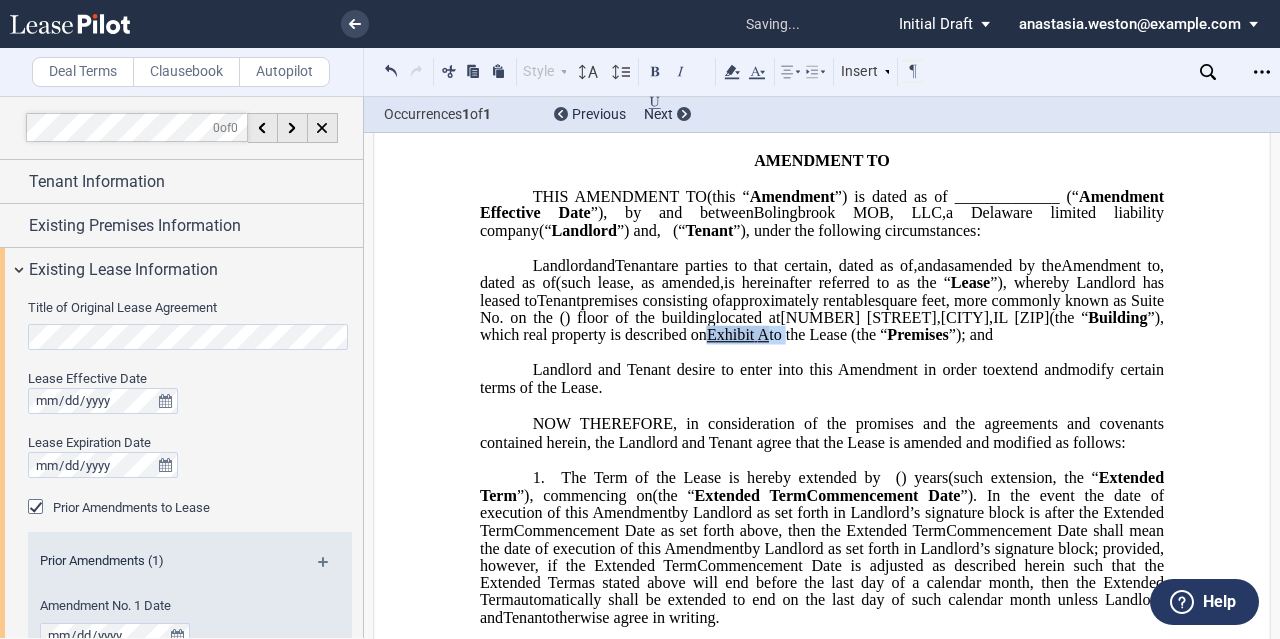 drag, startPoint x: 552, startPoint y: 387, endPoint x: 461, endPoint y: 387, distance: 91 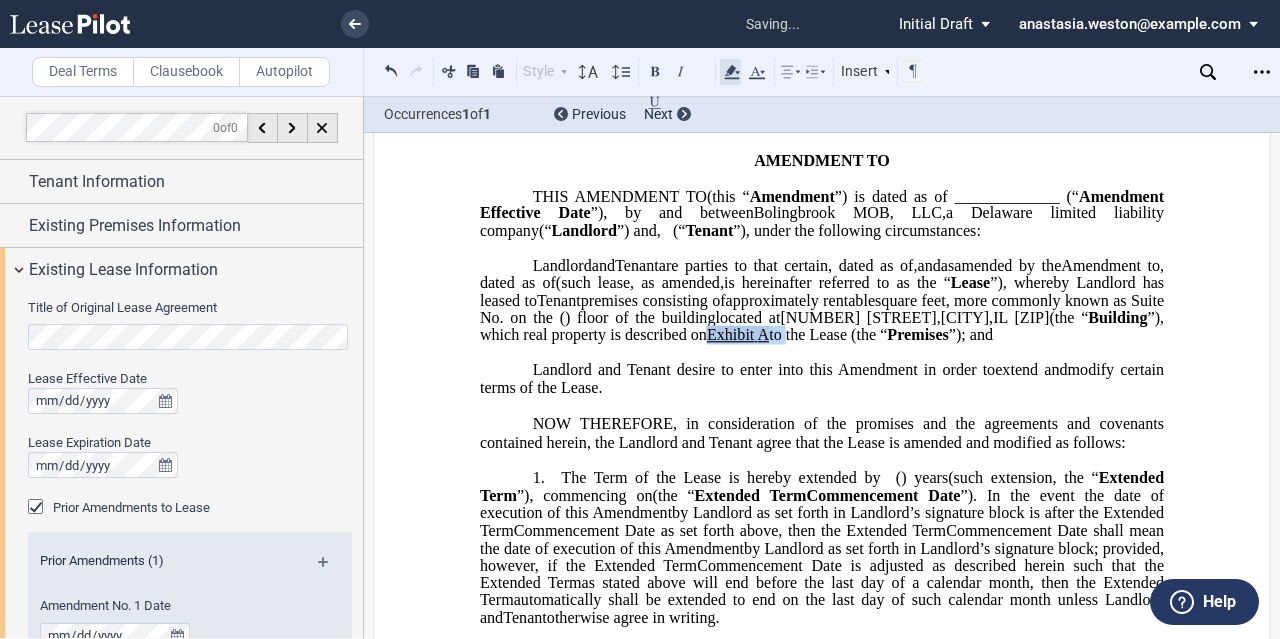 click 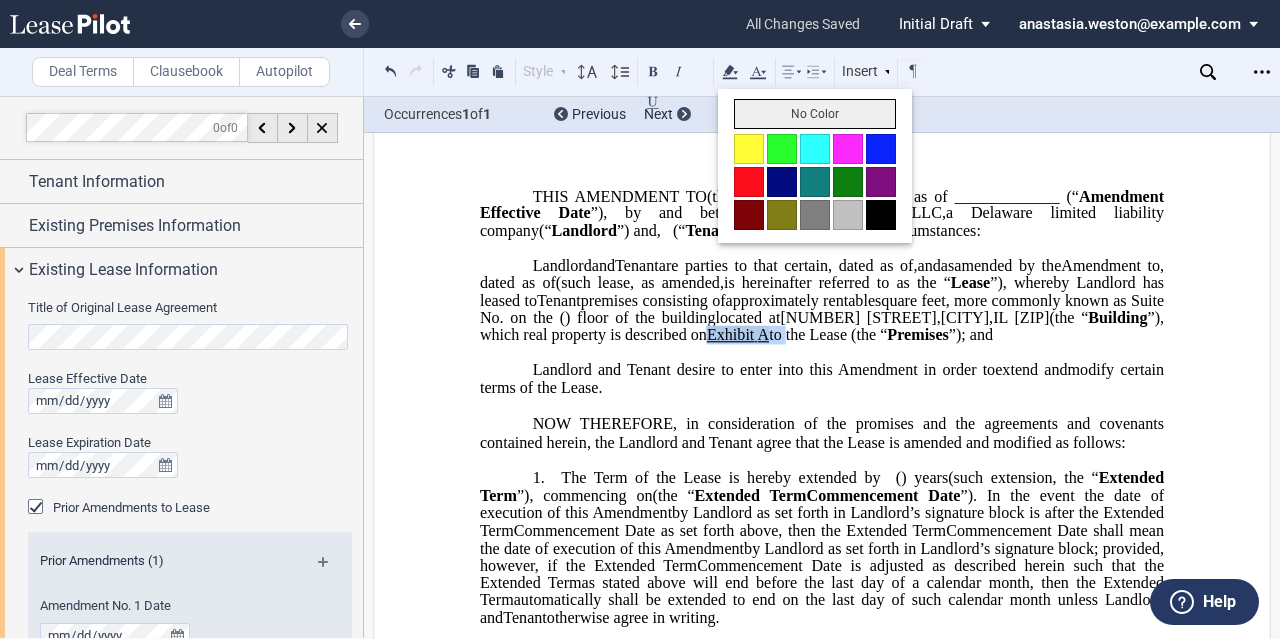 click on "No Color" at bounding box center [815, 114] 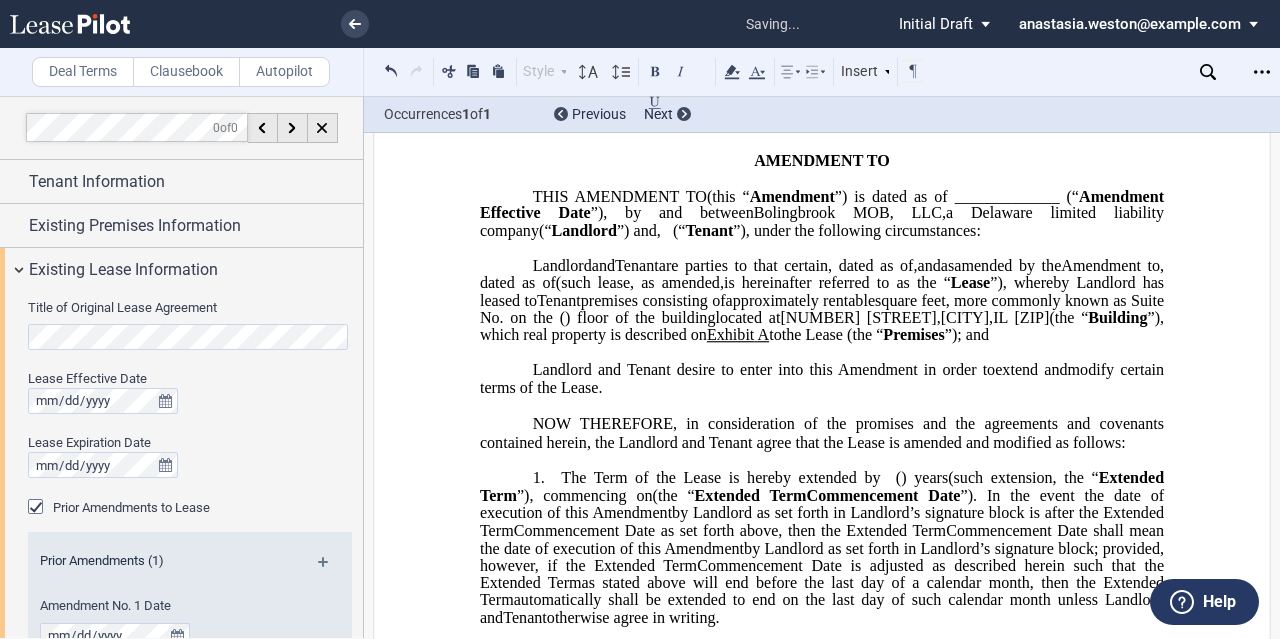 click on "﻿" at bounding box center [822, 248] 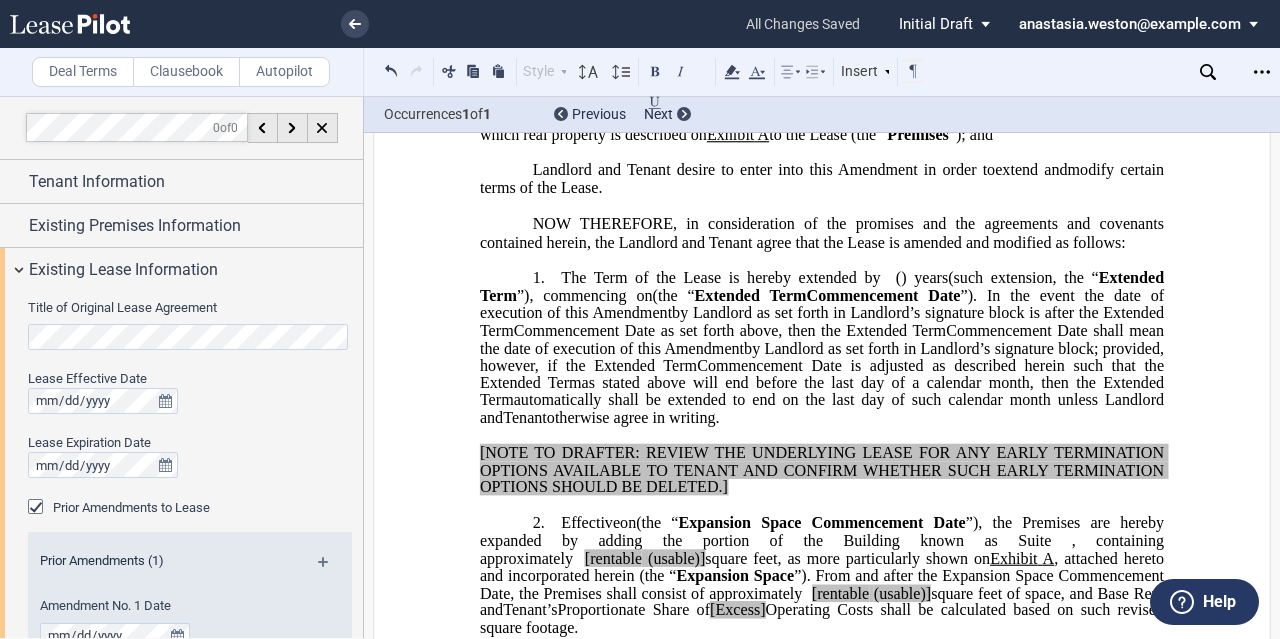 scroll, scrollTop: 396, scrollLeft: 0, axis: vertical 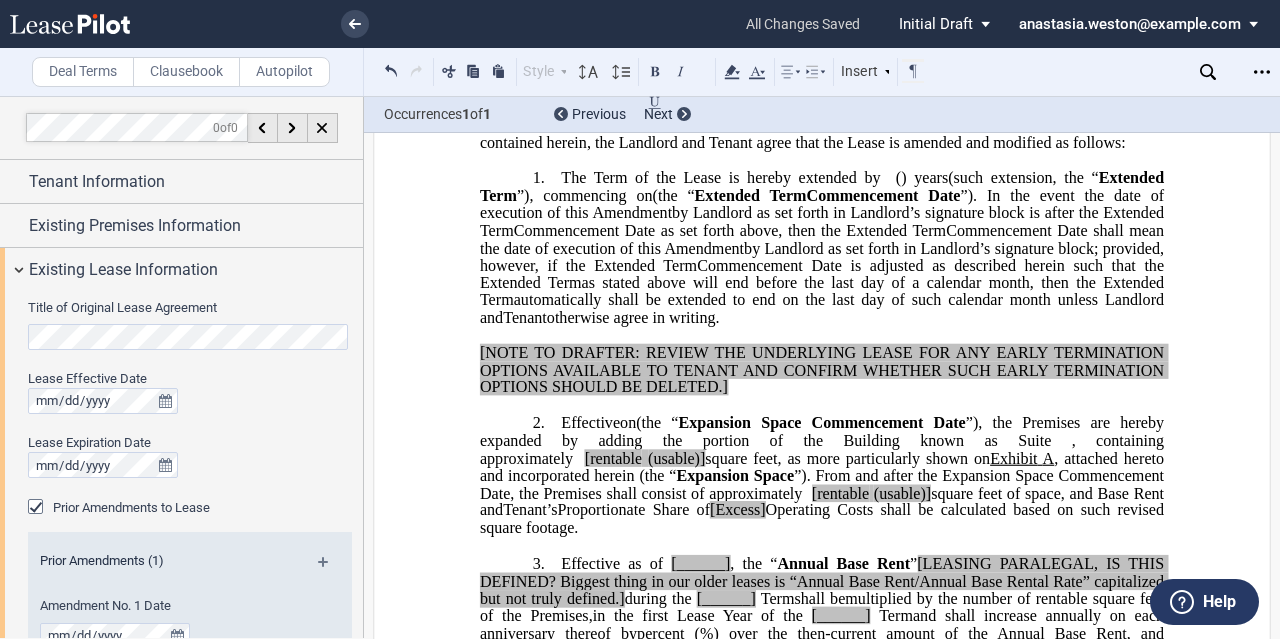 click at bounding box center [822, 405] 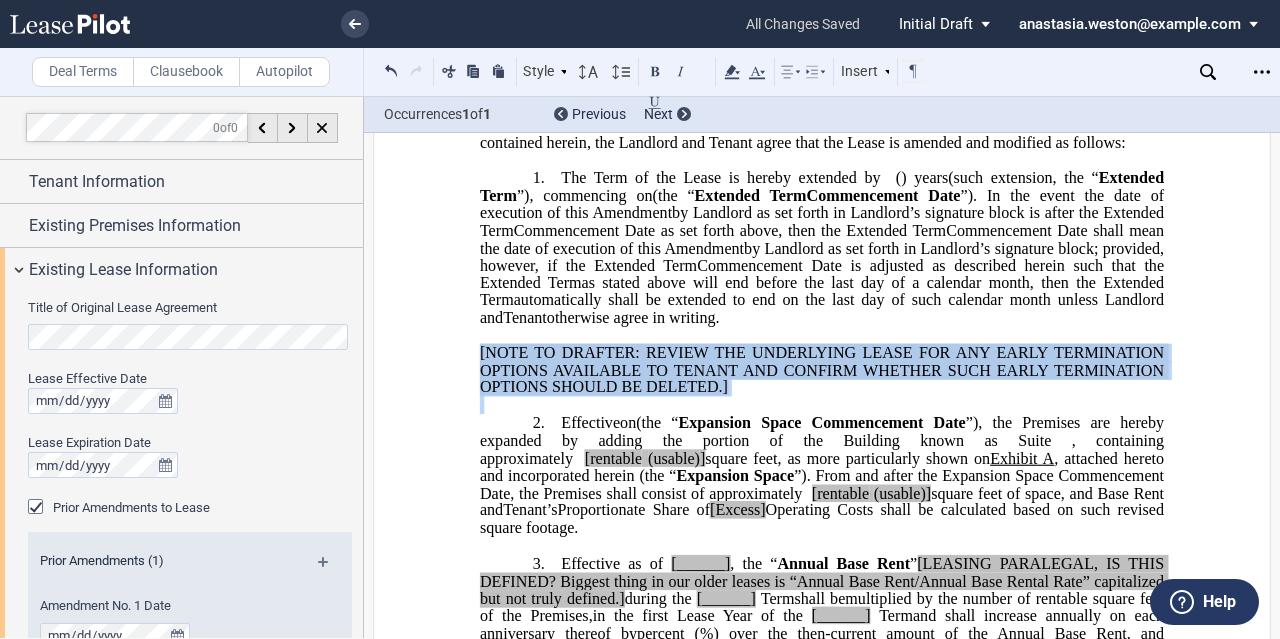 drag, startPoint x: 786, startPoint y: 465, endPoint x: 464, endPoint y: 424, distance: 324.59976 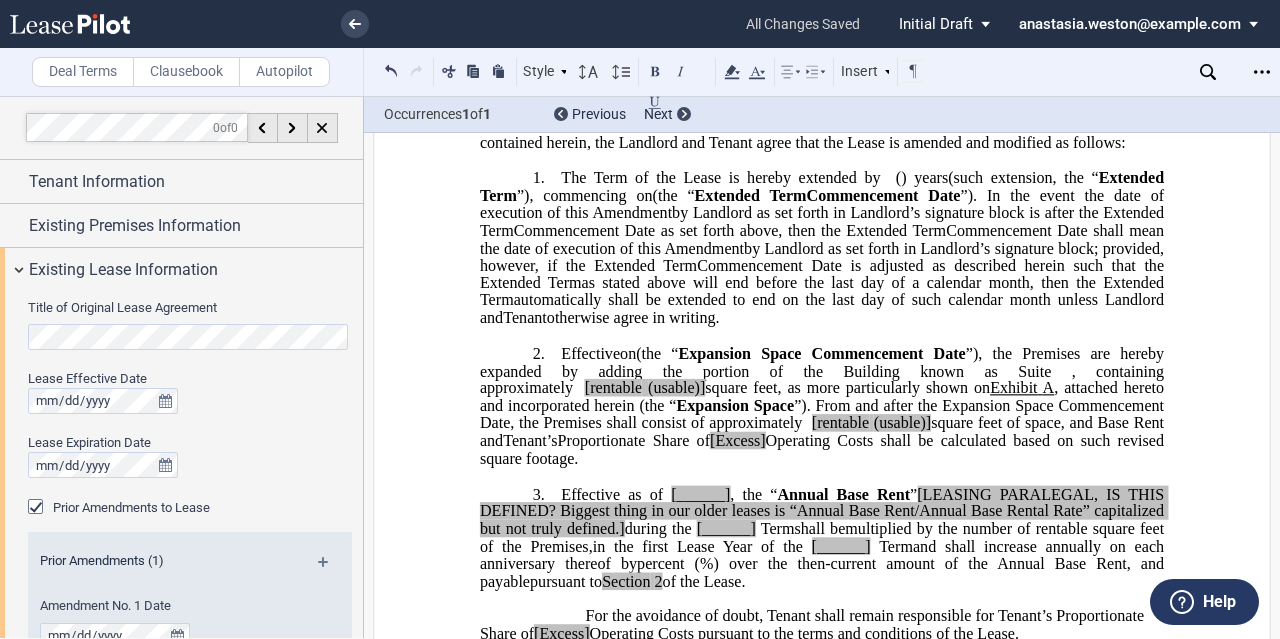 click on "square feet, as more particularly shown on" 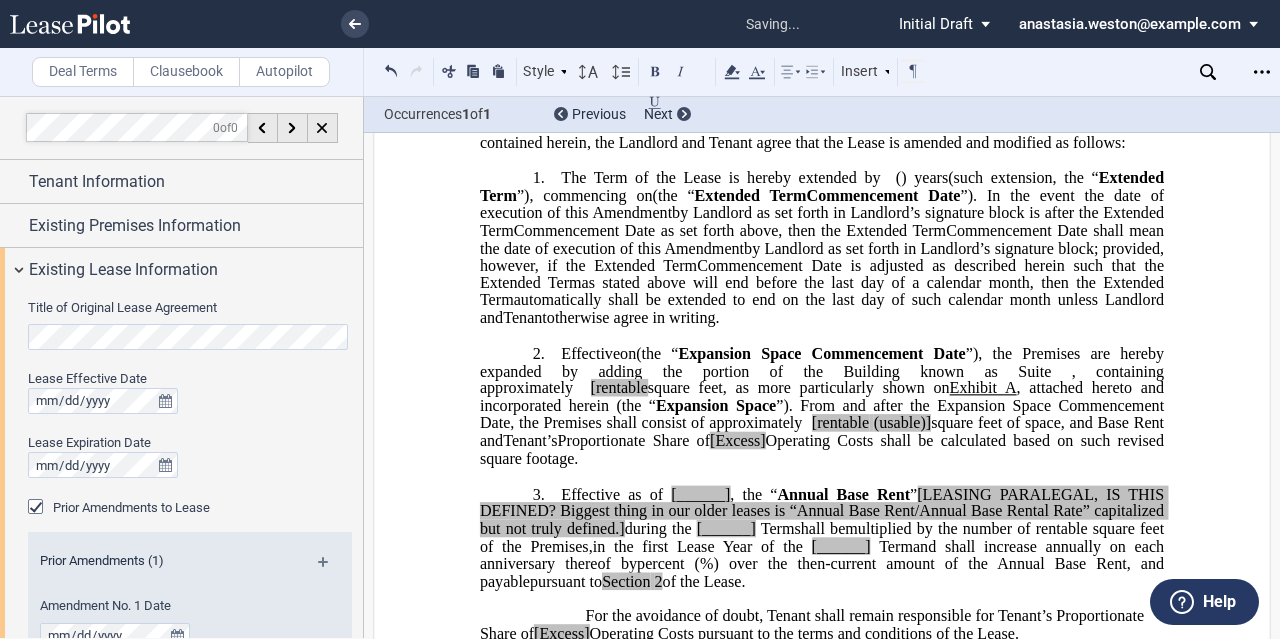 click on "[rentable" 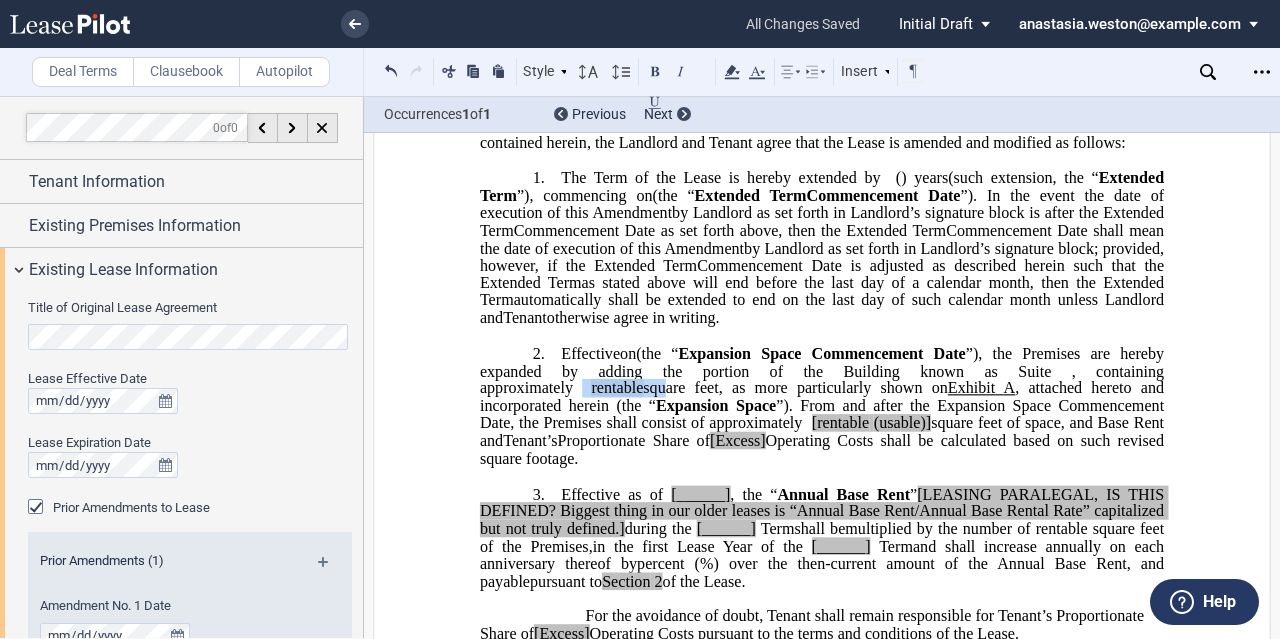click on "(the “ Expansion Space Commencement Date ”), the Premises are hereby expanded by adding the portion of the Building known as Suite   ﻿ ﻿ , containing approximately   ﻿ ﻿   rentable  square feet, as more particularly shown on  Exhibit   ﻿ A ﻿ , attached hereto and incorporated herein (the “ Expansion Space ”). From and after the Expansion Space Commencement Date, the Premises shall consist of approximately   ﻿ ﻿   [rentable   (usable)]  square feet of space, and Base Rent and" 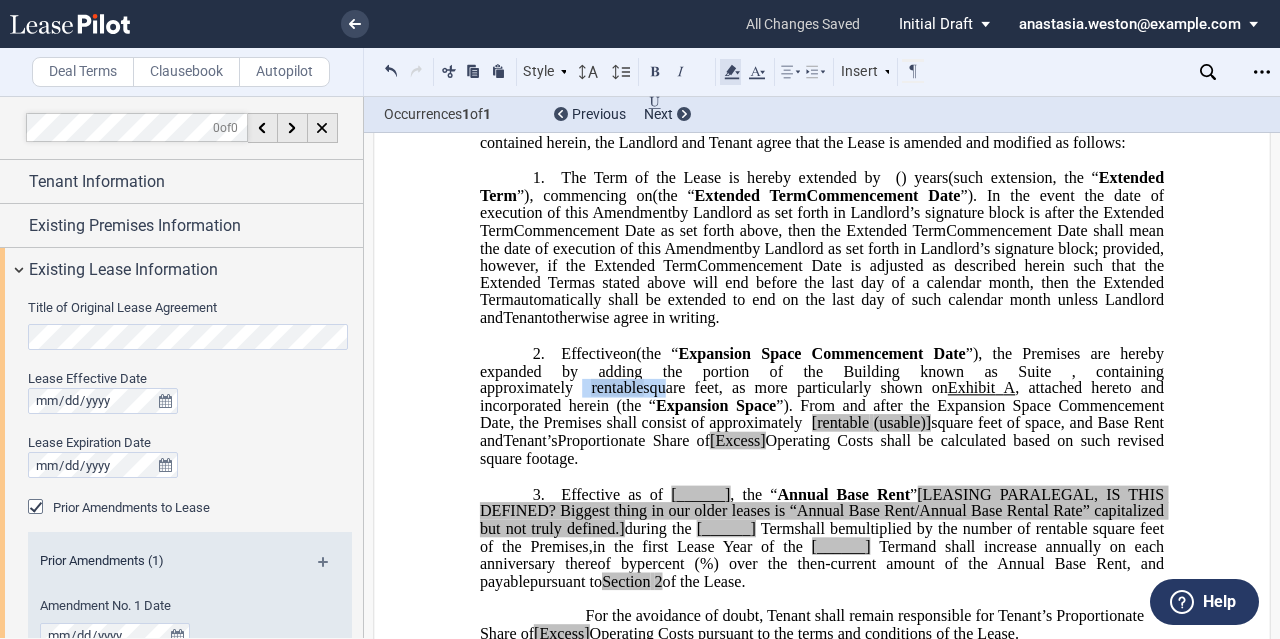 click 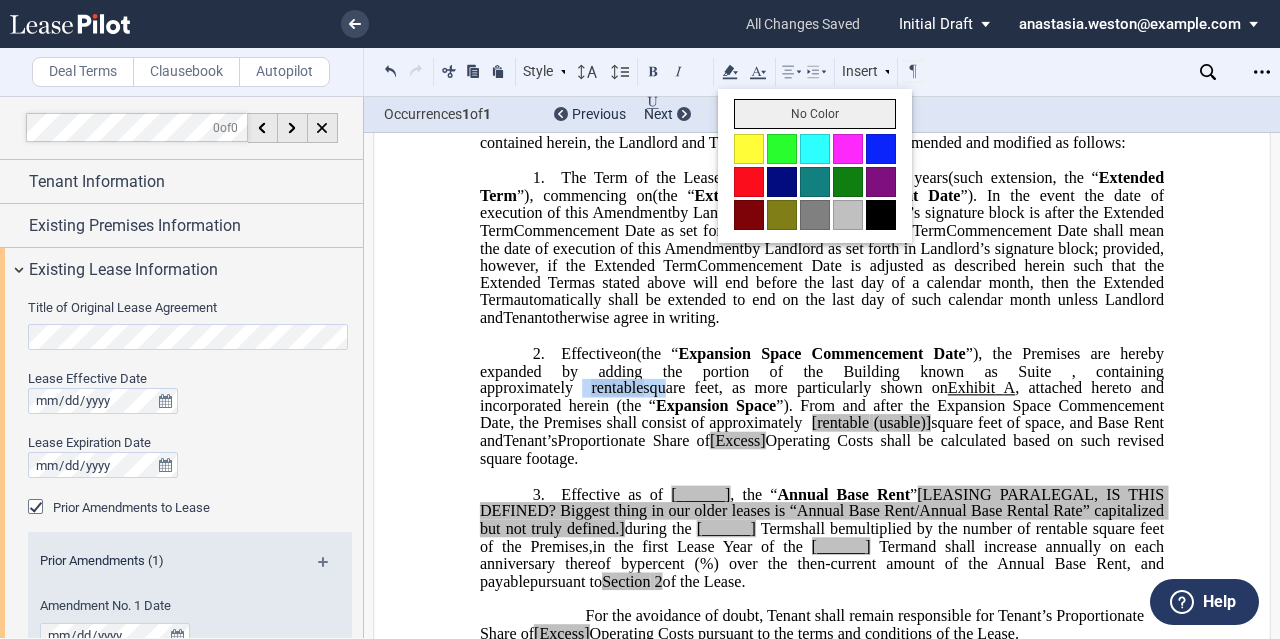 click on "No Color" at bounding box center (815, 114) 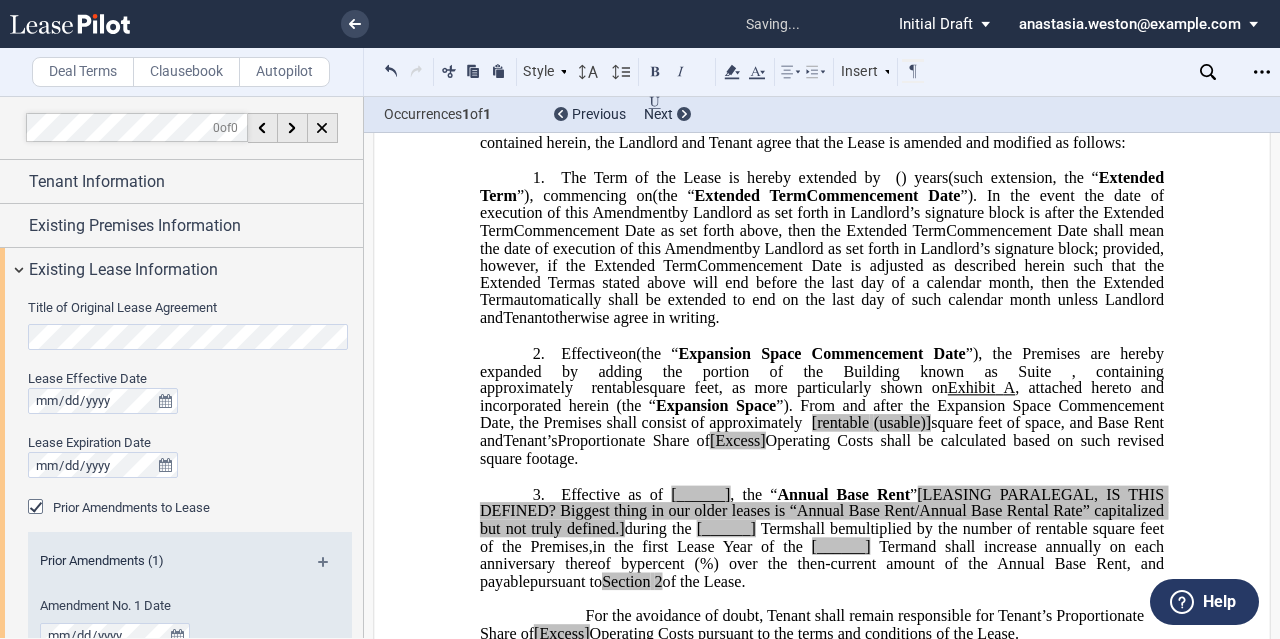 click on "[rentable" 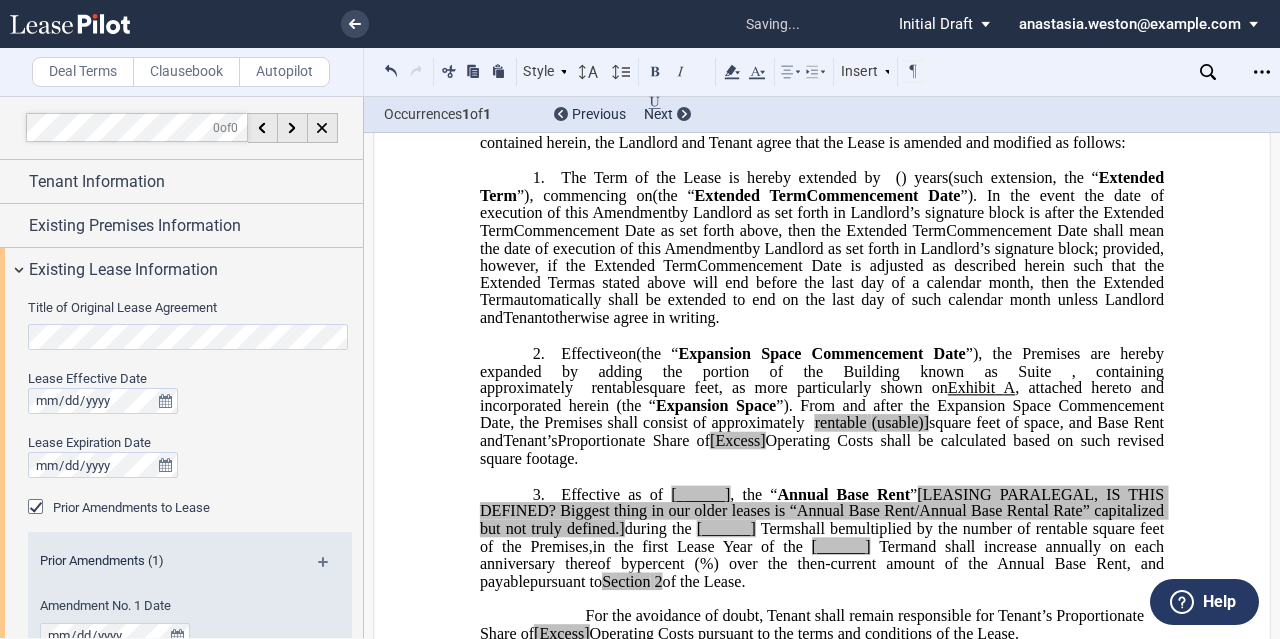 click on "square feet of space, and Base Rent and" 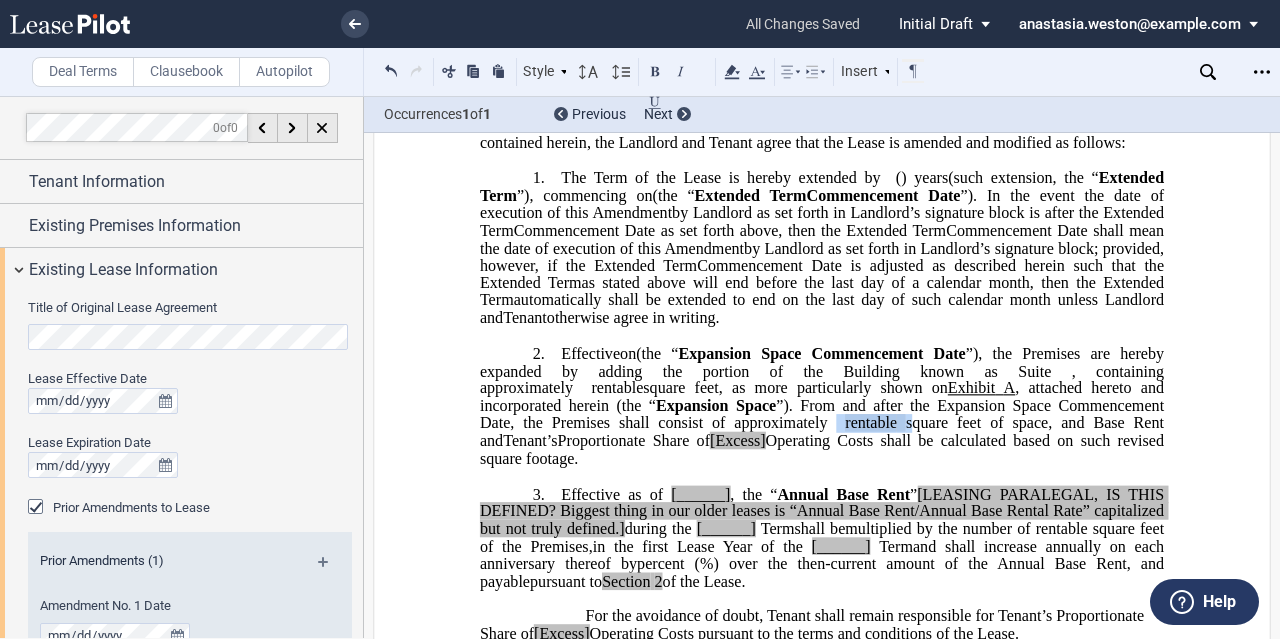 click on "(the “ Expansion Space Commencement Date ”), the Premises are hereby expanded by adding the portion of the Building known as Suite   ﻿ ﻿ , containing approximately   ﻿ ﻿   rentable  square feet, as more particularly shown on  Exhibit   ﻿ A ﻿ , attached hereto and incorporated herein (the “ Expansion Space ”). From and after the Expansion Space Commencement Date, the Premises shall consist of approximately   ﻿ ﻿   rentable   square feet of space, and Base Rent and" 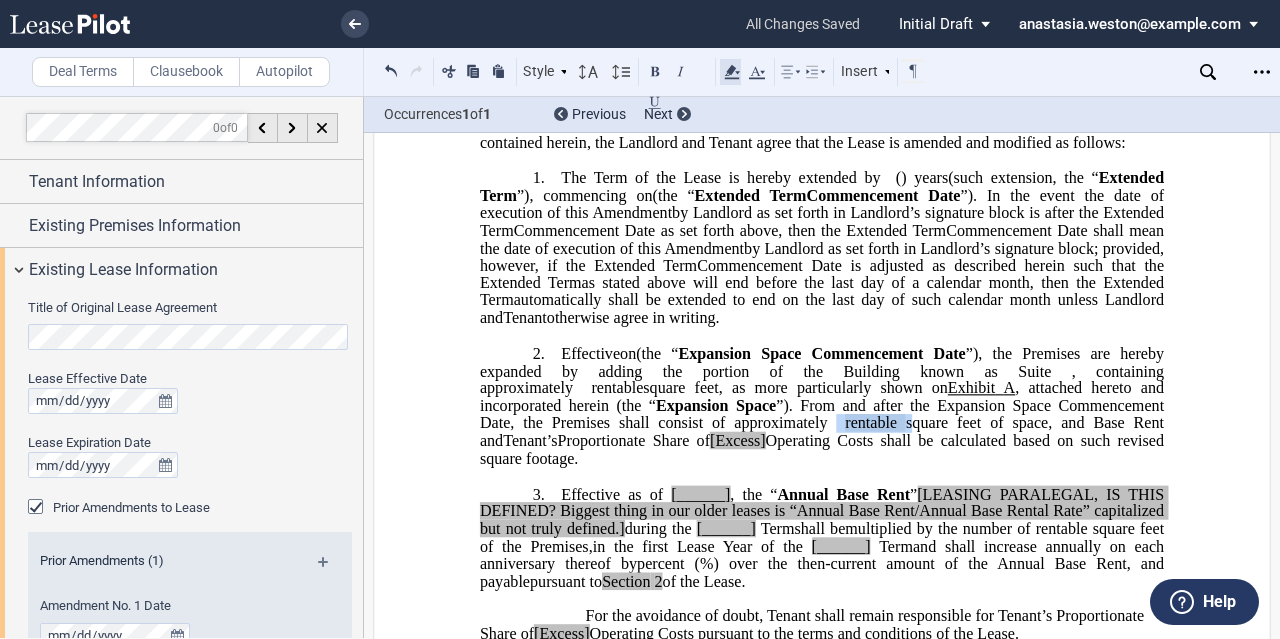 click 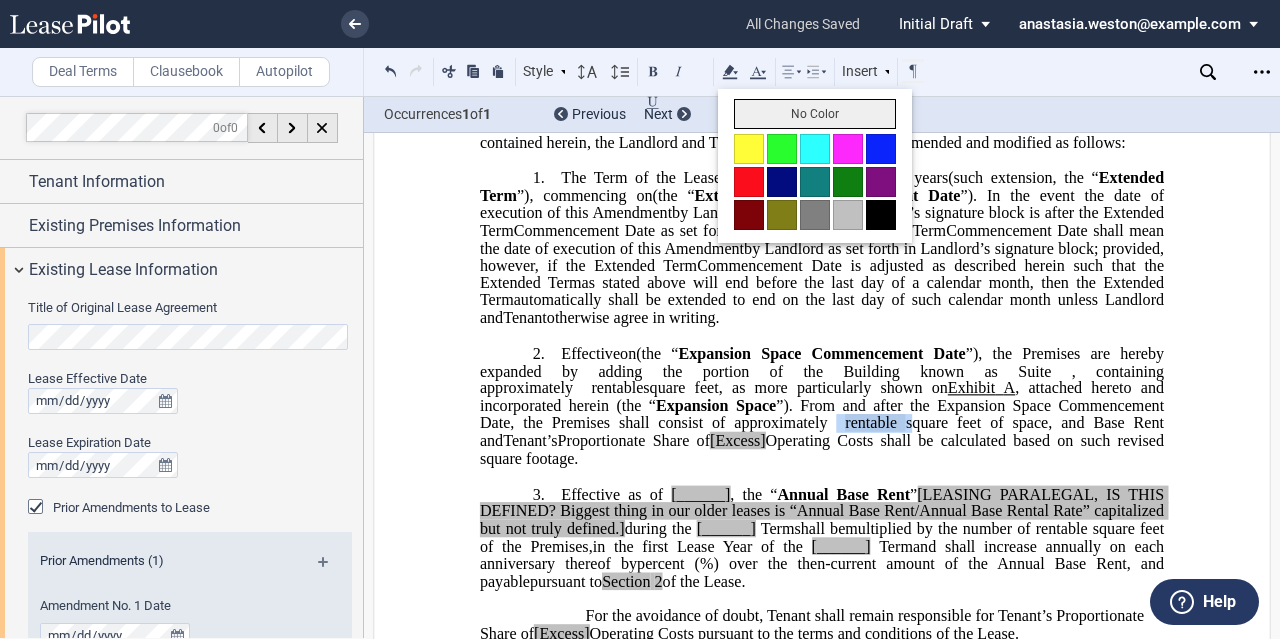 click on "No Color" at bounding box center (815, 114) 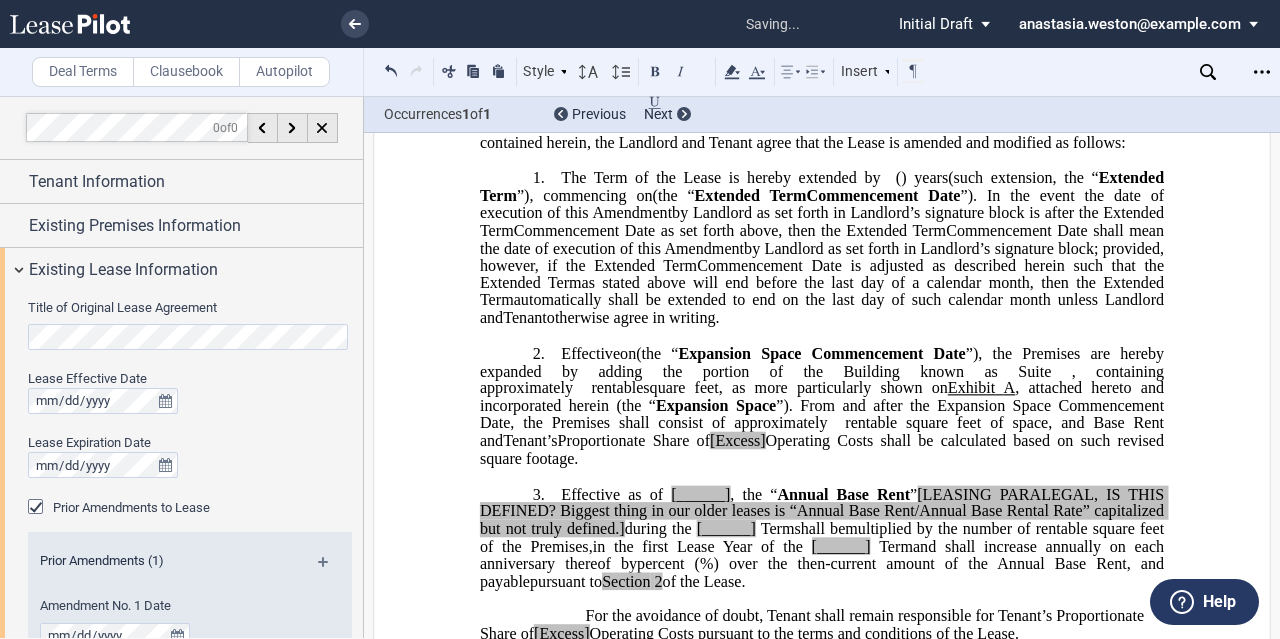 click on "Commencement Date is adjusted as described herein such that the" 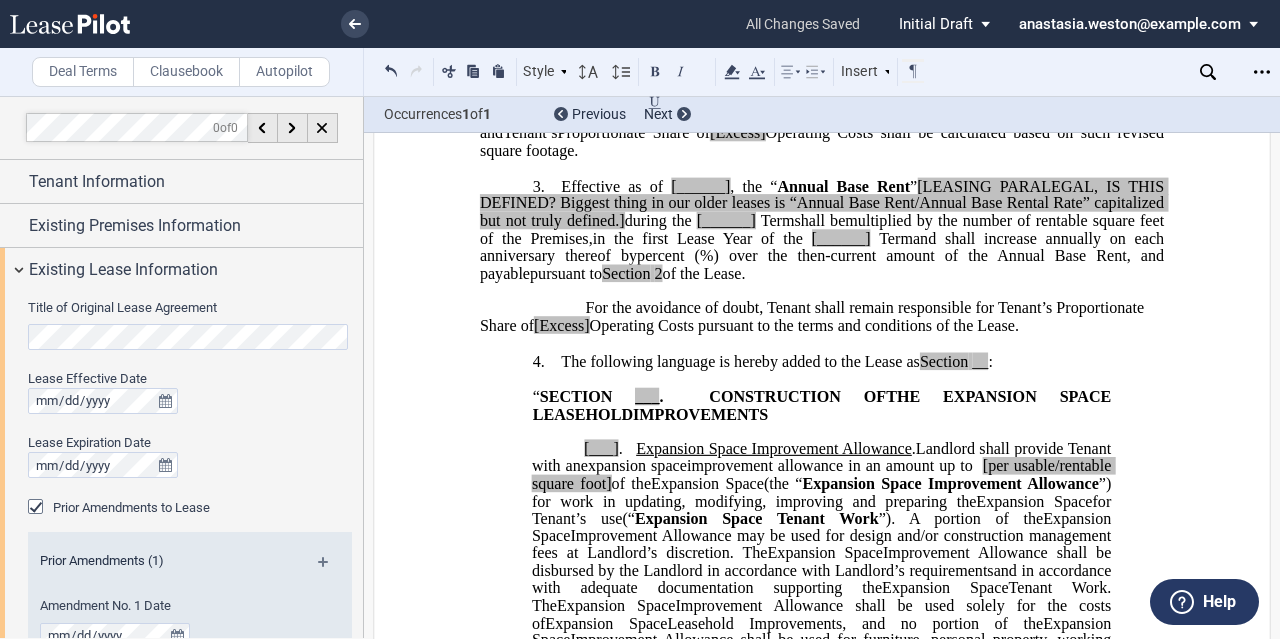 scroll, scrollTop: 696, scrollLeft: 0, axis: vertical 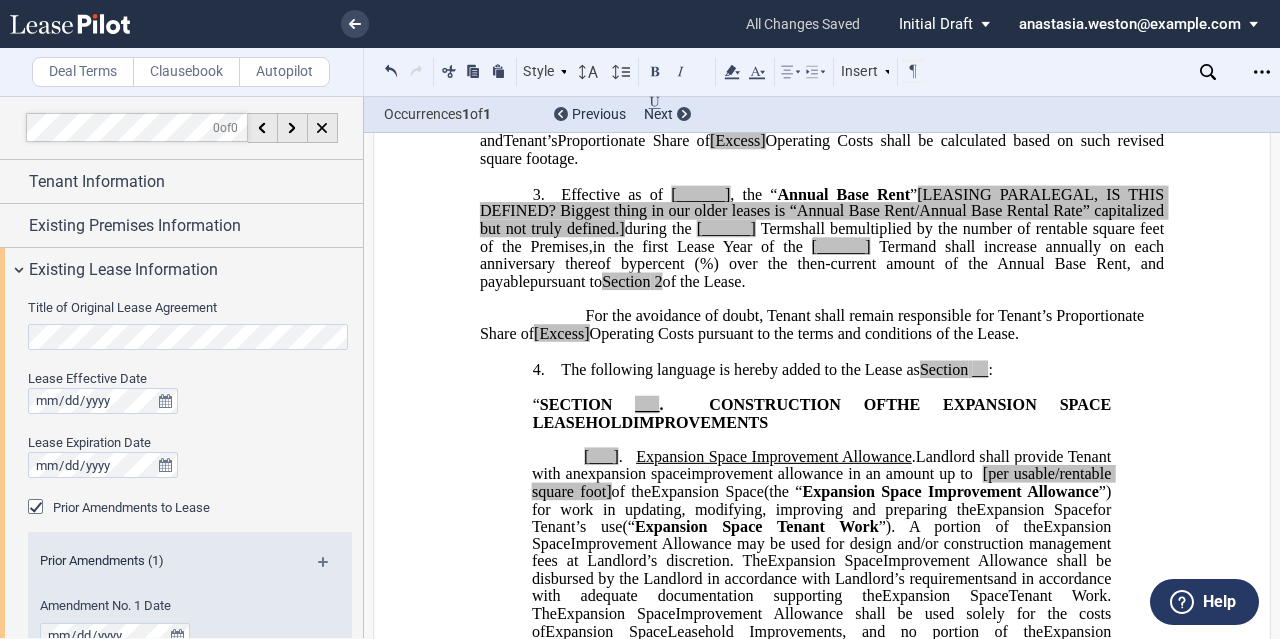 click on "For the avoidance of doubt, Tenant shall remain responsible for Tenant’s Proportionate Share of  [Excess]  Operating Costs pursuant to the terms and conditions of the Lease." at bounding box center [822, 325] 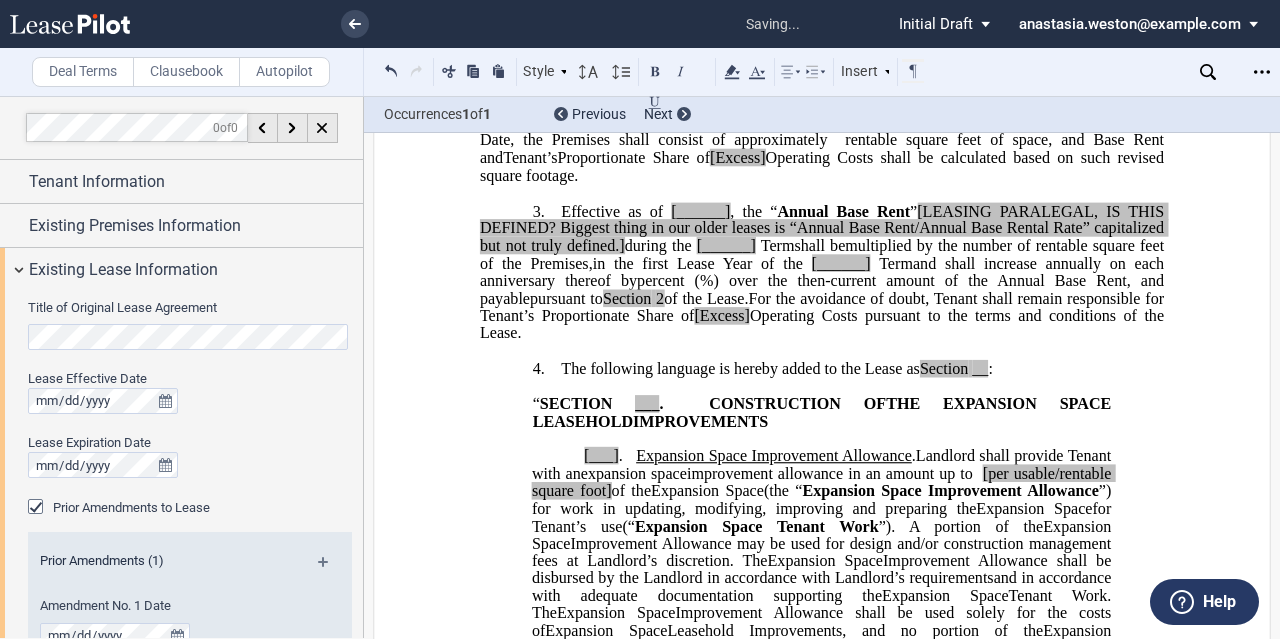 scroll, scrollTop: 672, scrollLeft: 0, axis: vertical 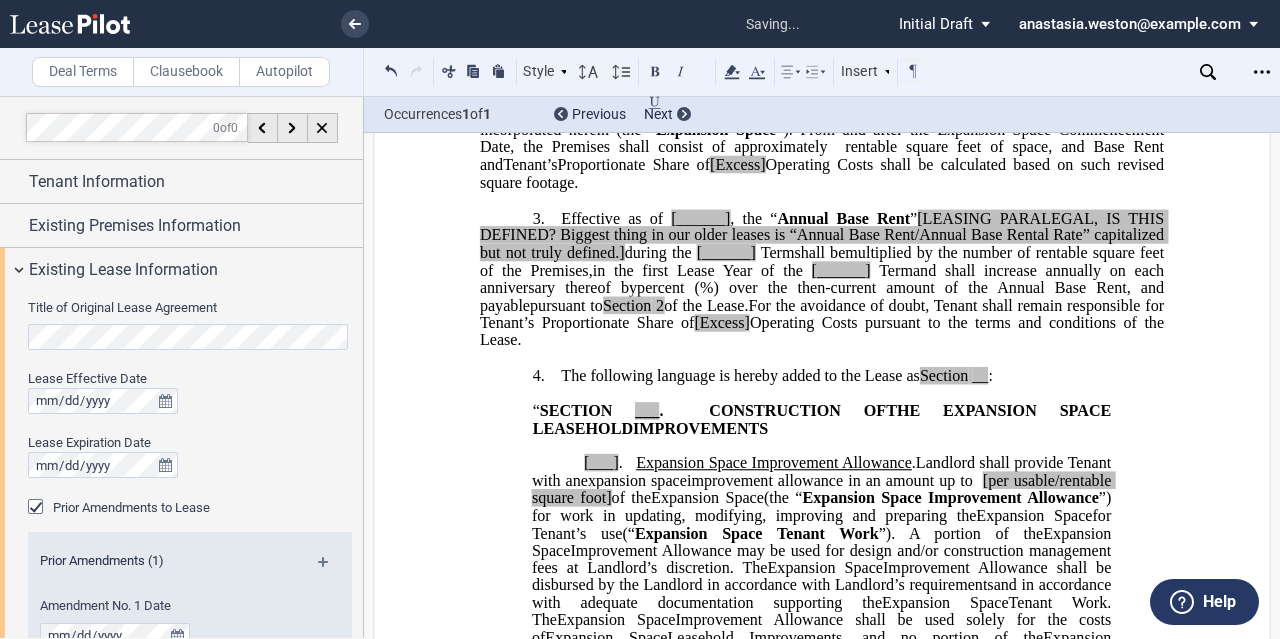 click on "For the avoidance of doubt, Tenant shall remain responsible for Tenant’s Proportionate Share of" 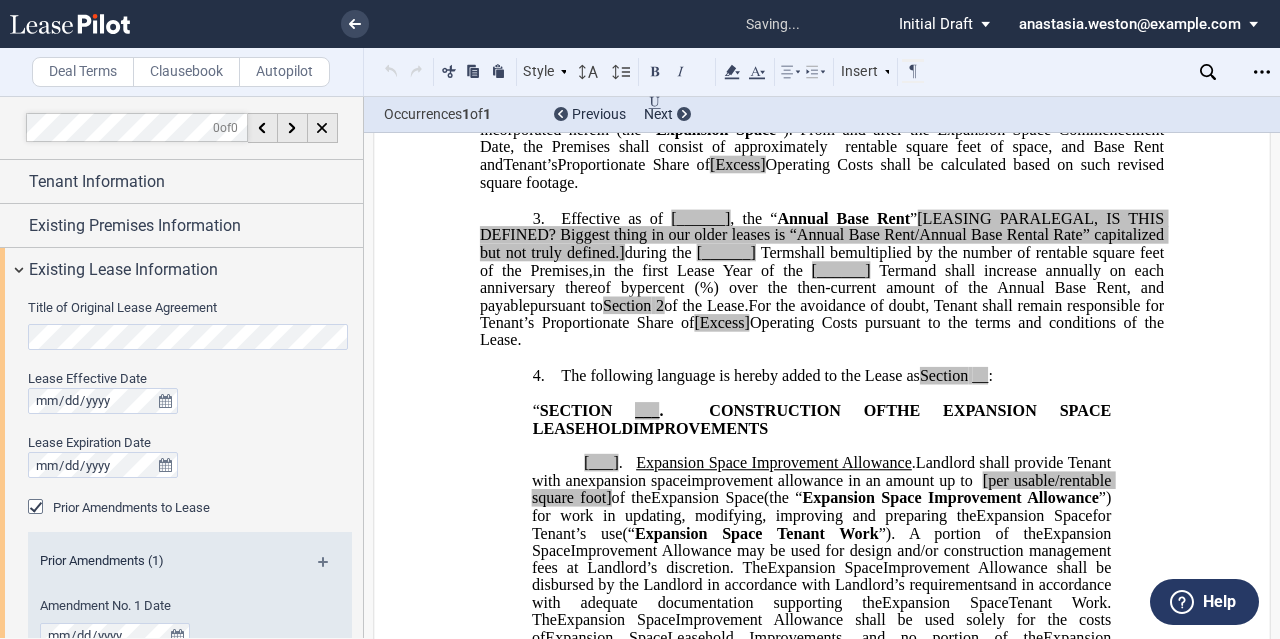click on "For the avoidance of doubt, Tenant shall remain responsible for Tenant’s Proportionate Share of" 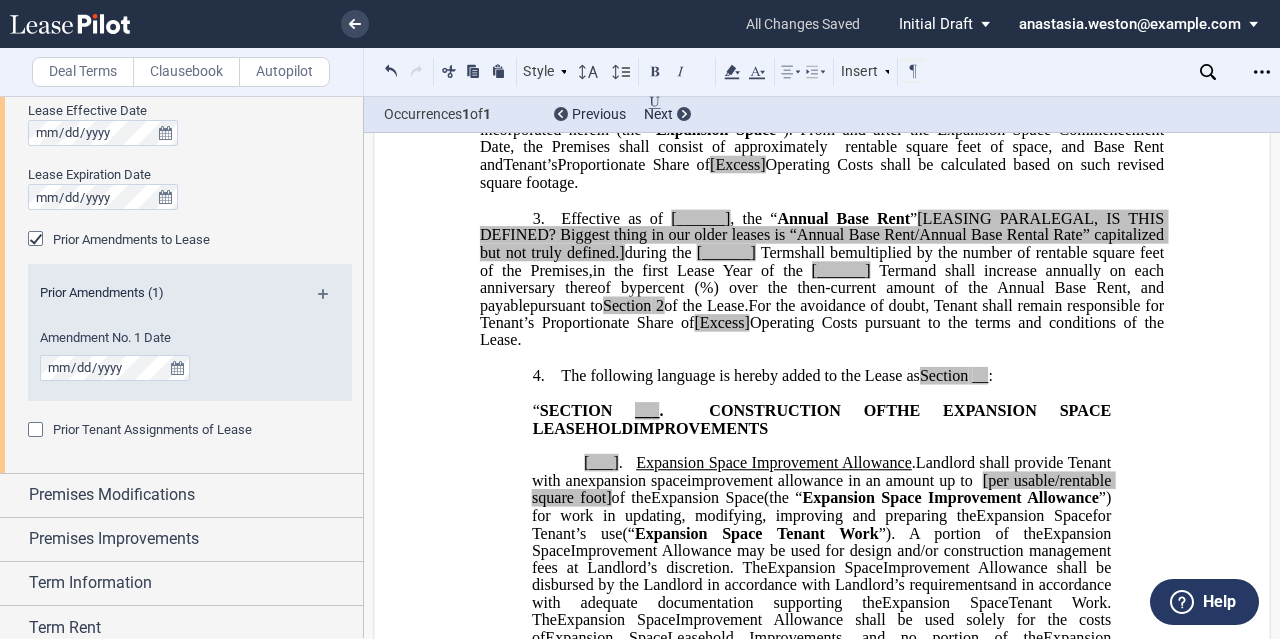 scroll, scrollTop: 400, scrollLeft: 0, axis: vertical 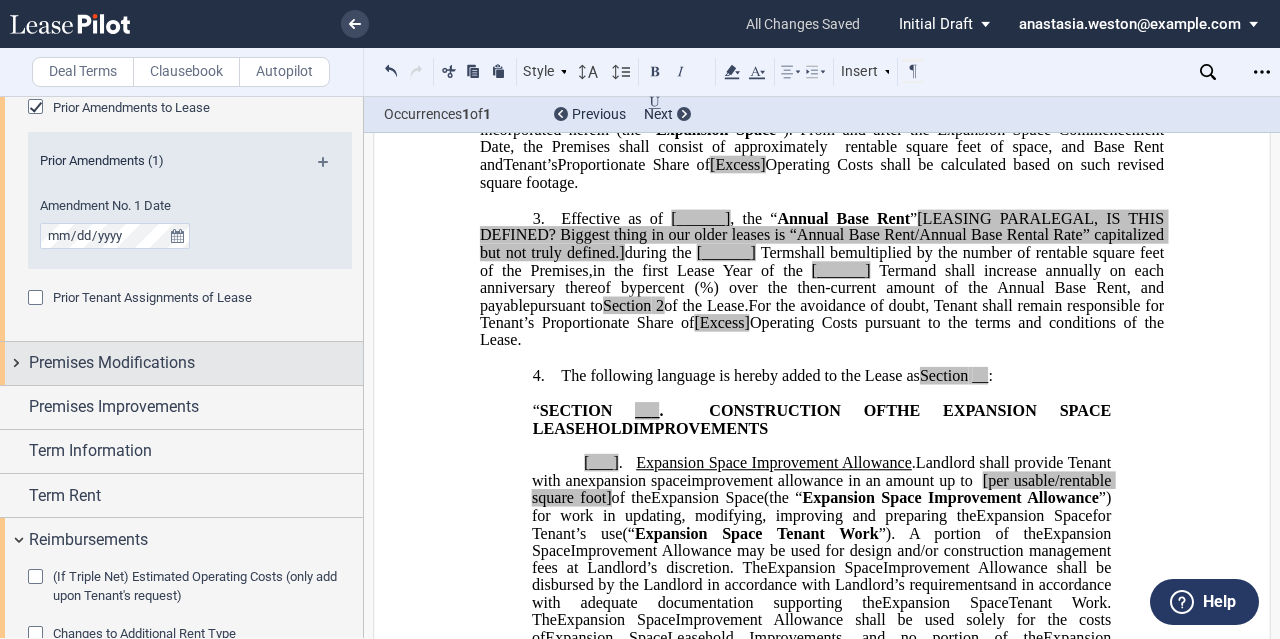 click on "Premises Modifications" at bounding box center [196, 363] 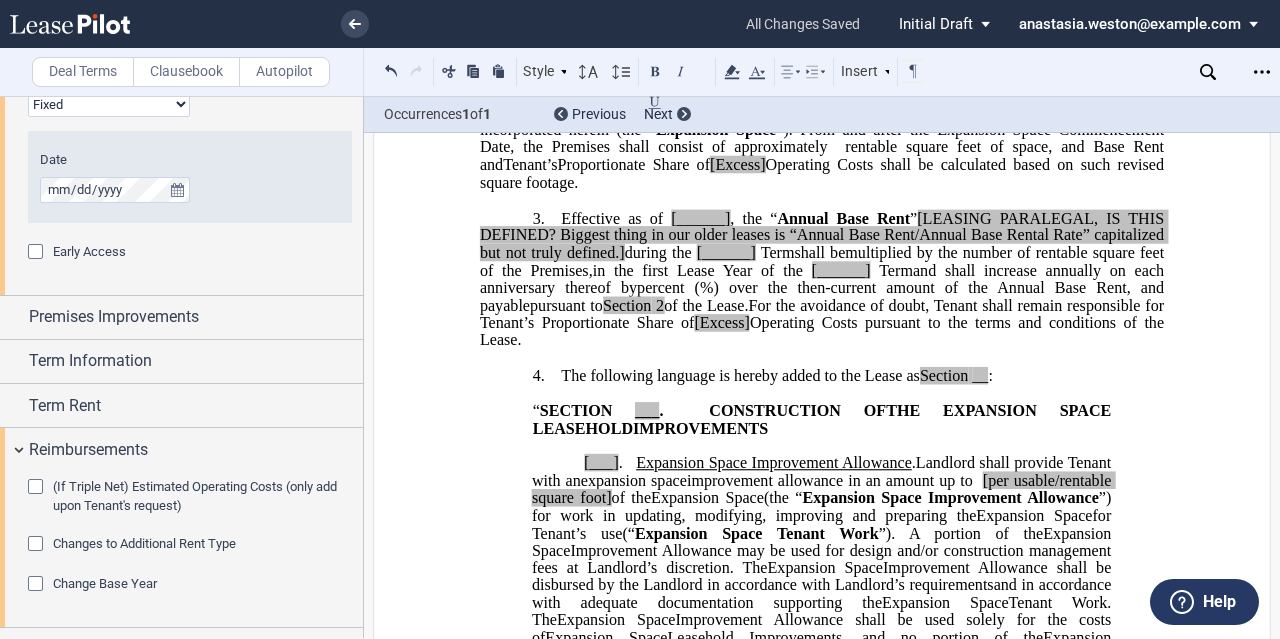 scroll, scrollTop: 1100, scrollLeft: 0, axis: vertical 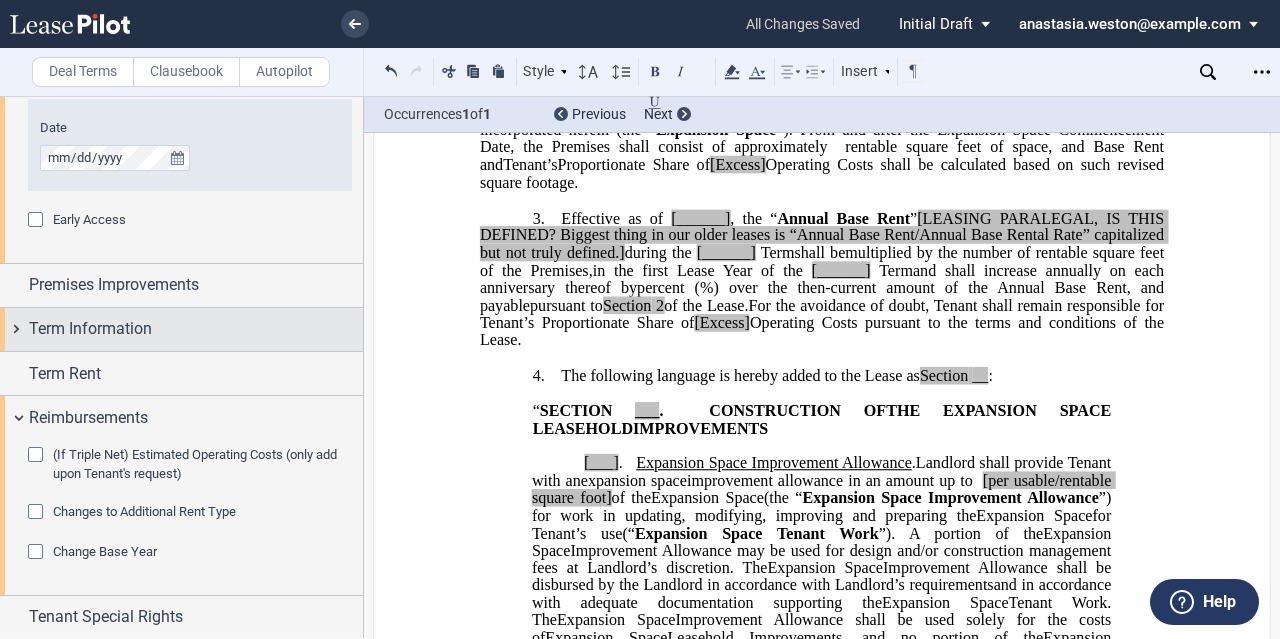 click on "Term Information" at bounding box center [181, 329] 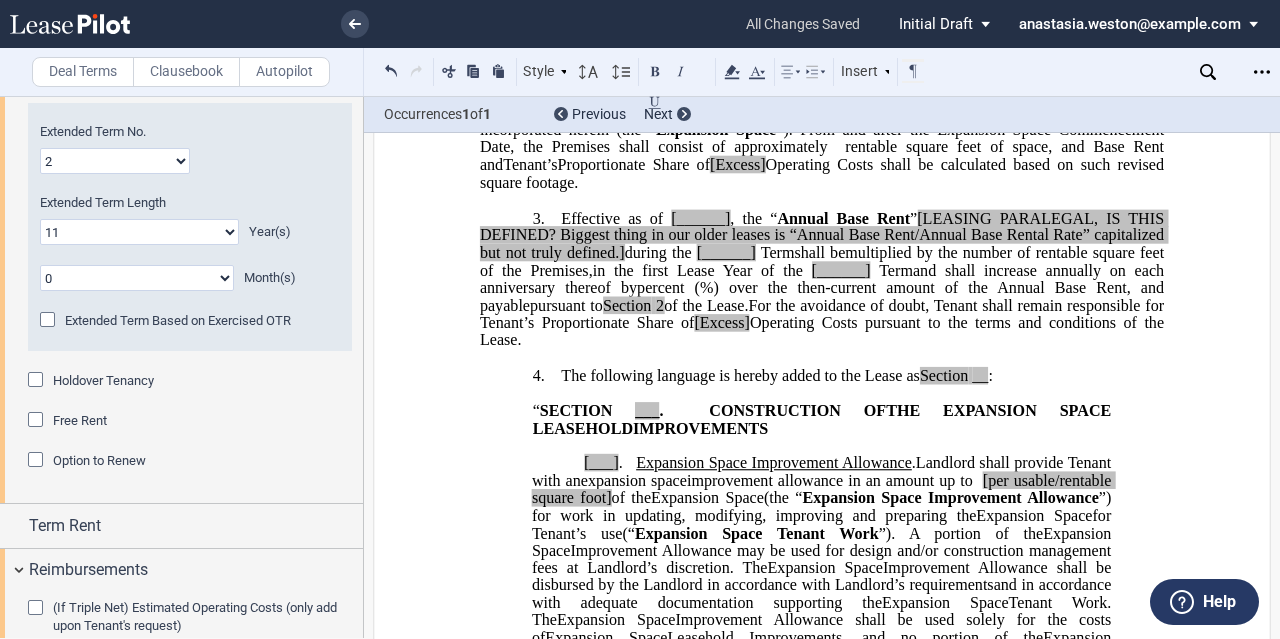 scroll, scrollTop: 1600, scrollLeft: 0, axis: vertical 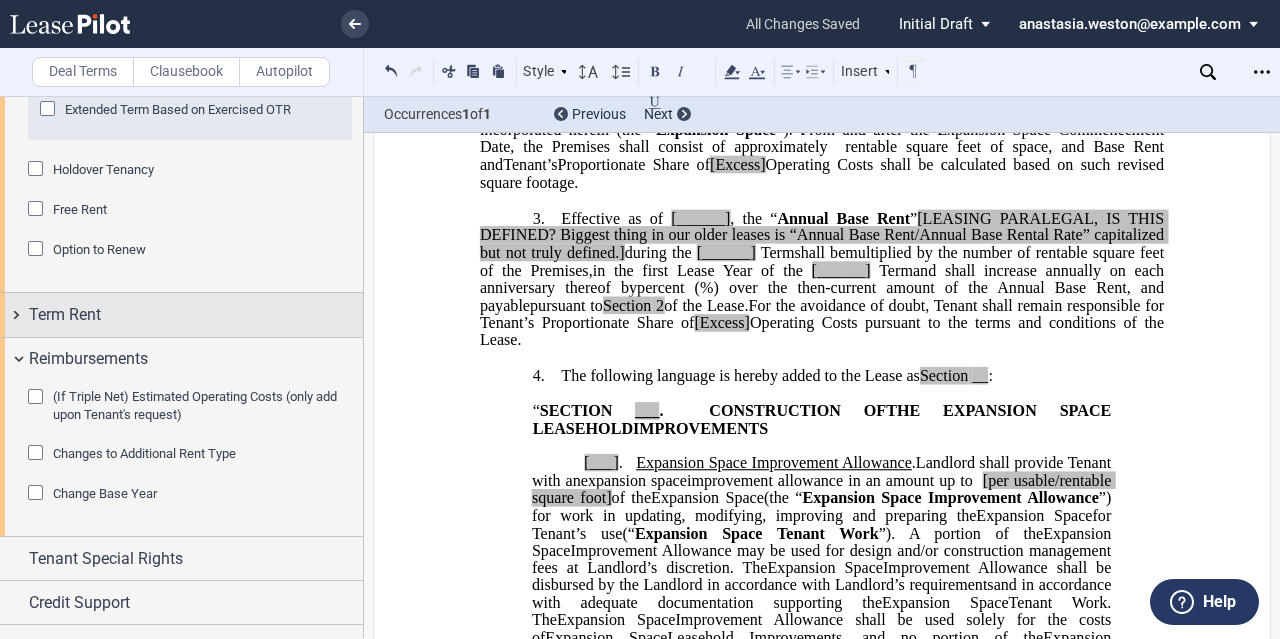 click on "Term Rent" at bounding box center [181, 314] 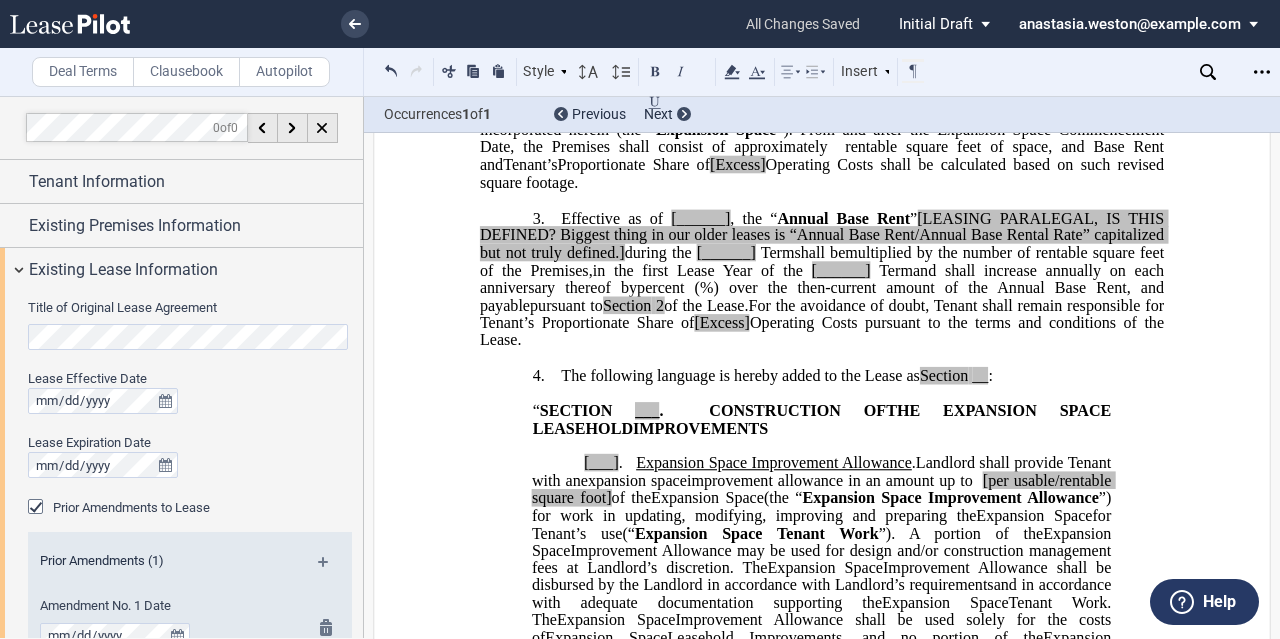 scroll, scrollTop: 0, scrollLeft: 0, axis: both 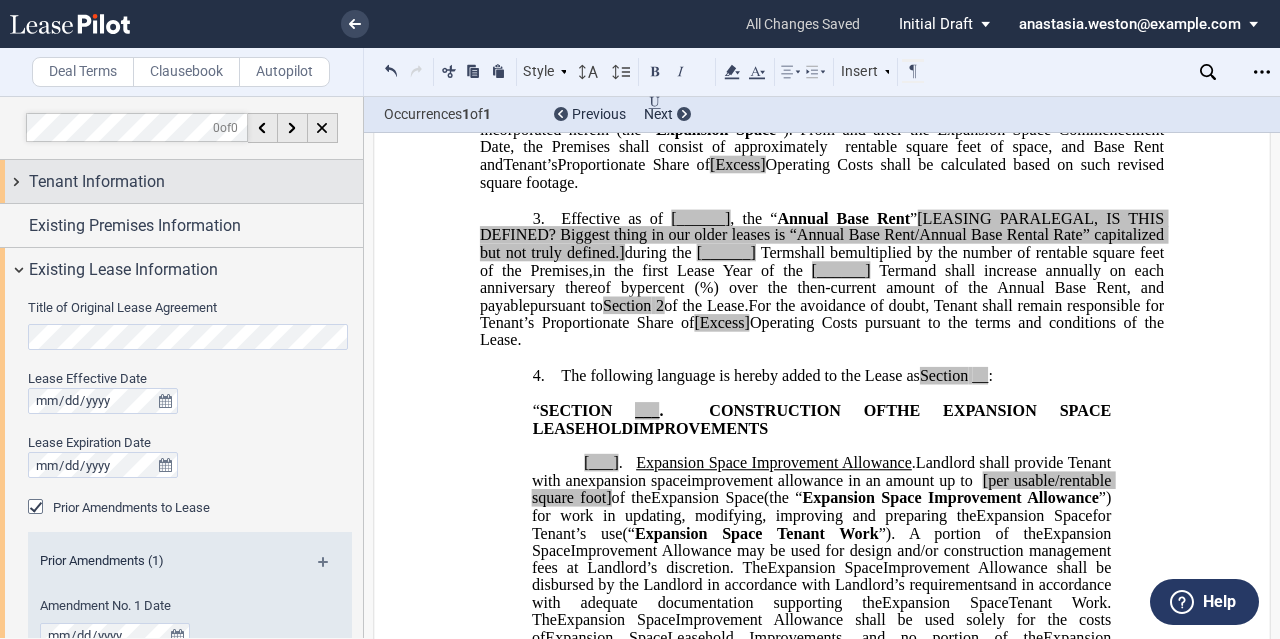 click on "Tenant Information" at bounding box center (181, 181) 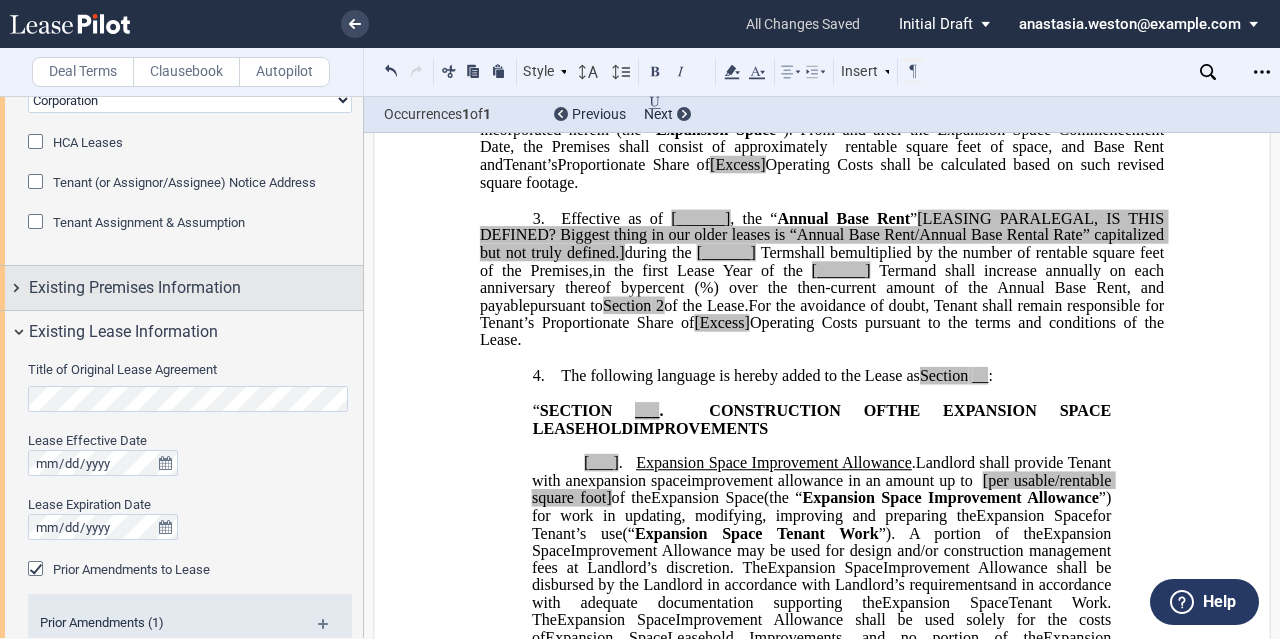 scroll, scrollTop: 400, scrollLeft: 0, axis: vertical 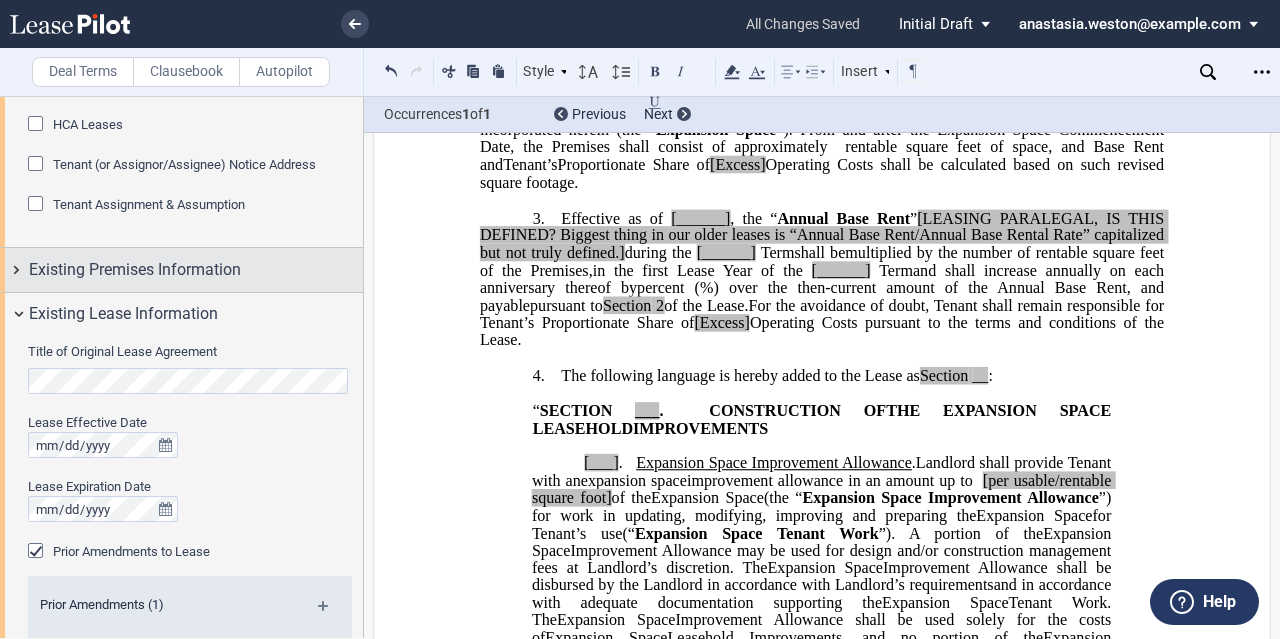 click on "Existing Premises Information" at bounding box center [181, 269] 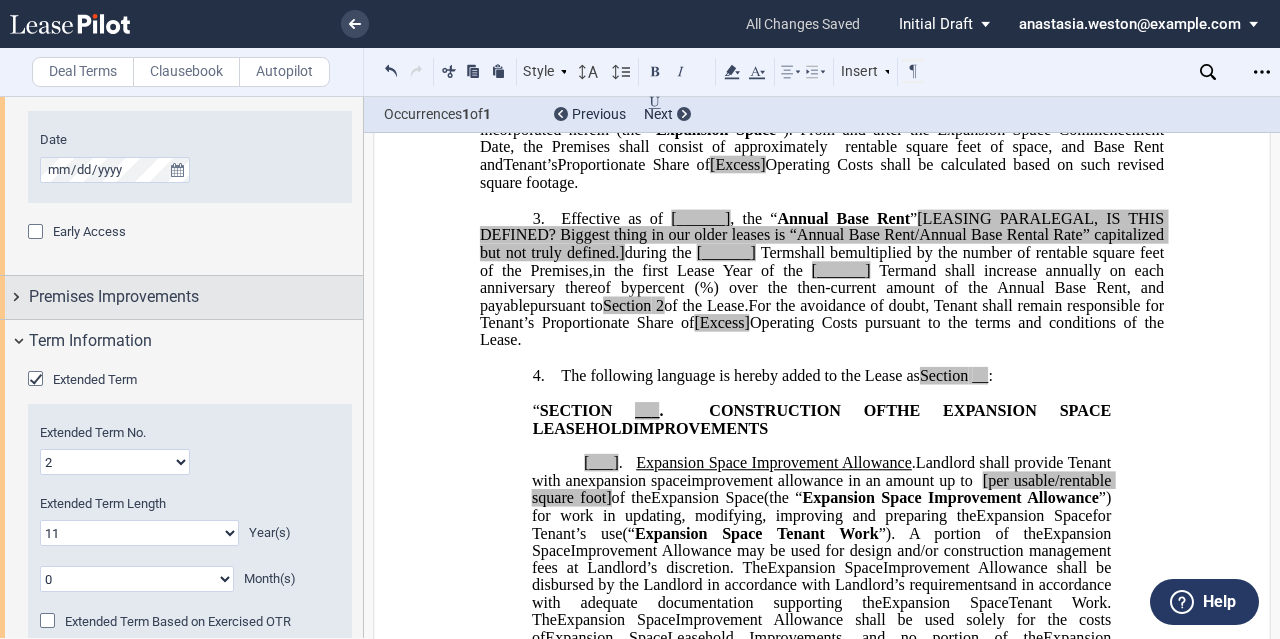 scroll, scrollTop: 1900, scrollLeft: 0, axis: vertical 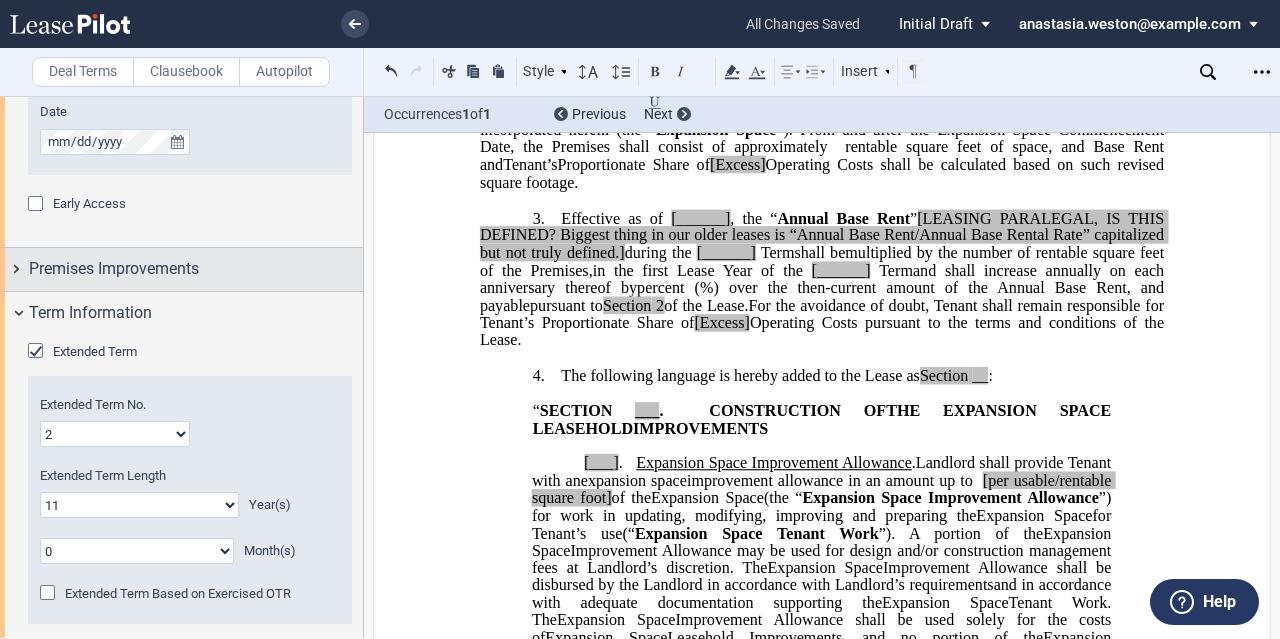 click on "Premises Improvements" at bounding box center (181, 269) 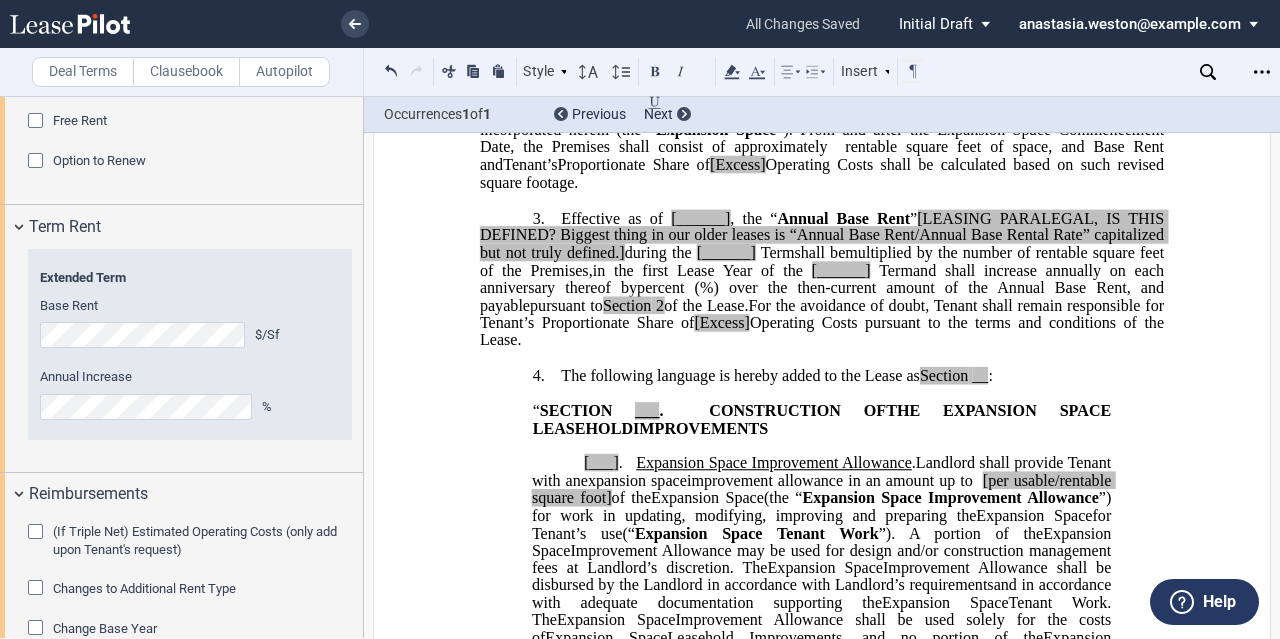 scroll, scrollTop: 2900, scrollLeft: 0, axis: vertical 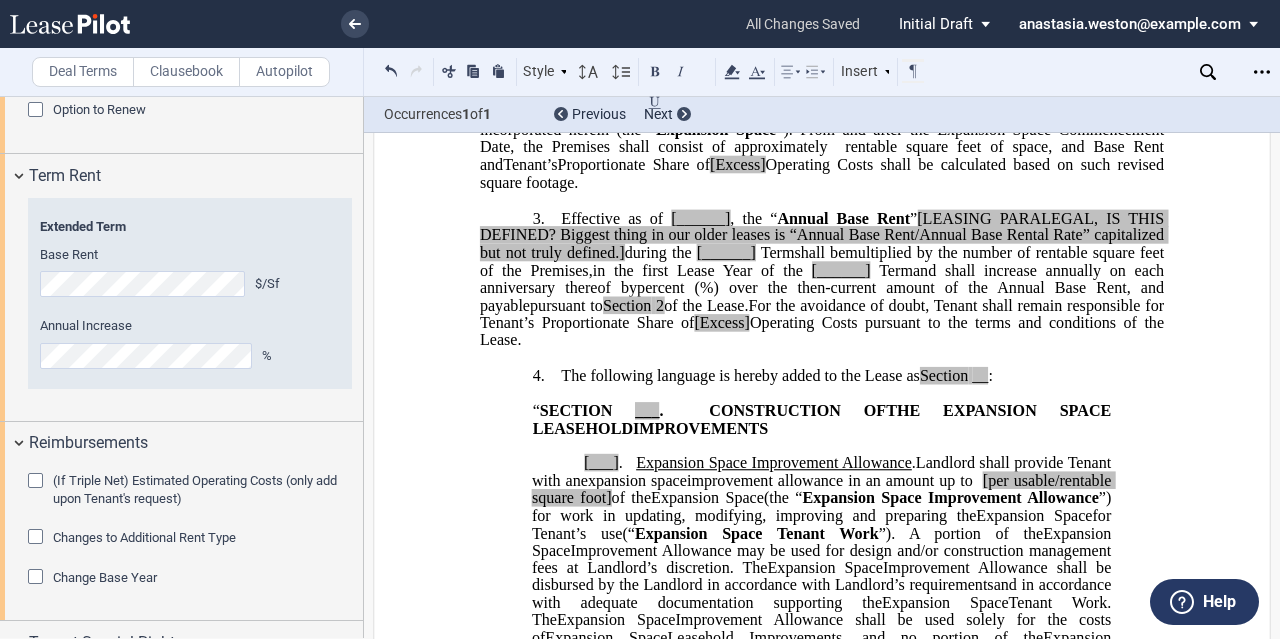 click on "(If Triple Net) Estimated Operating Costs (only add upon Tenant's request)" 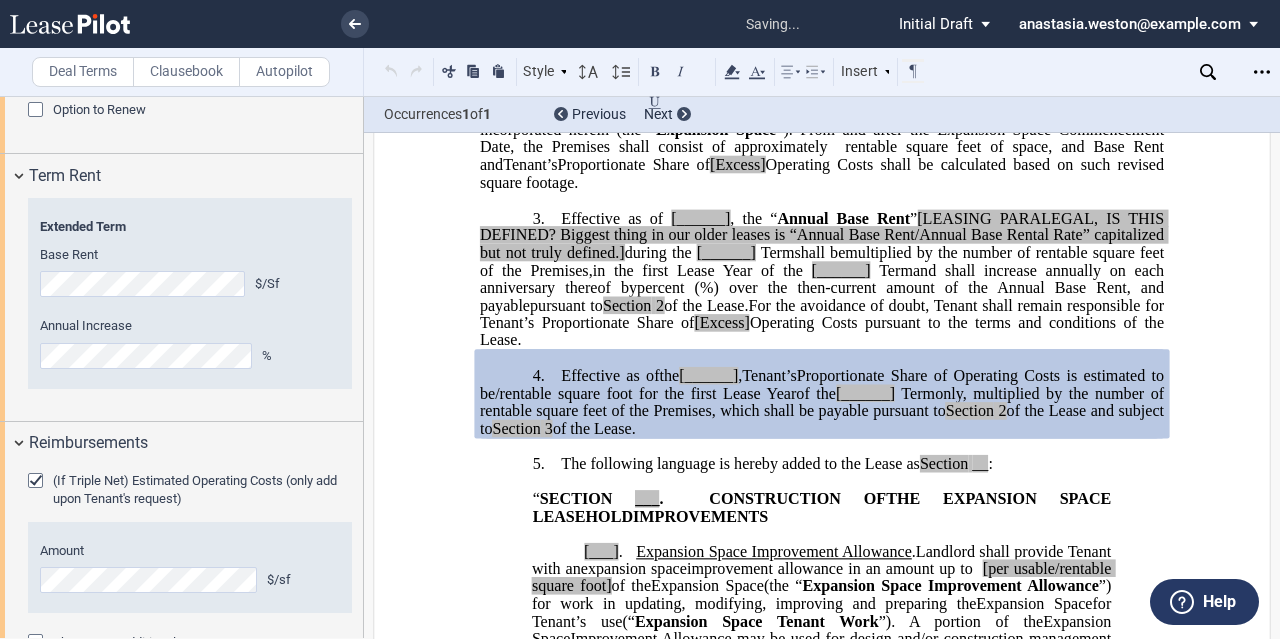 click on "(If Triple Net) Estimated Operating Costs (only add upon Tenant's request)" 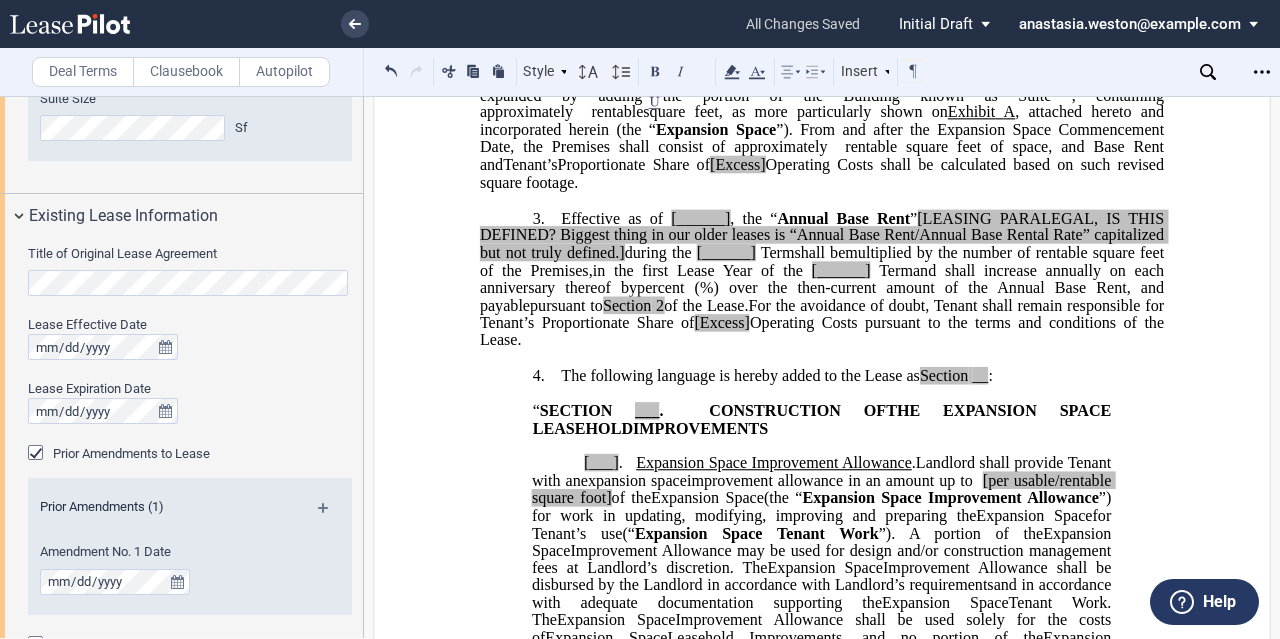scroll, scrollTop: 812, scrollLeft: 0, axis: vertical 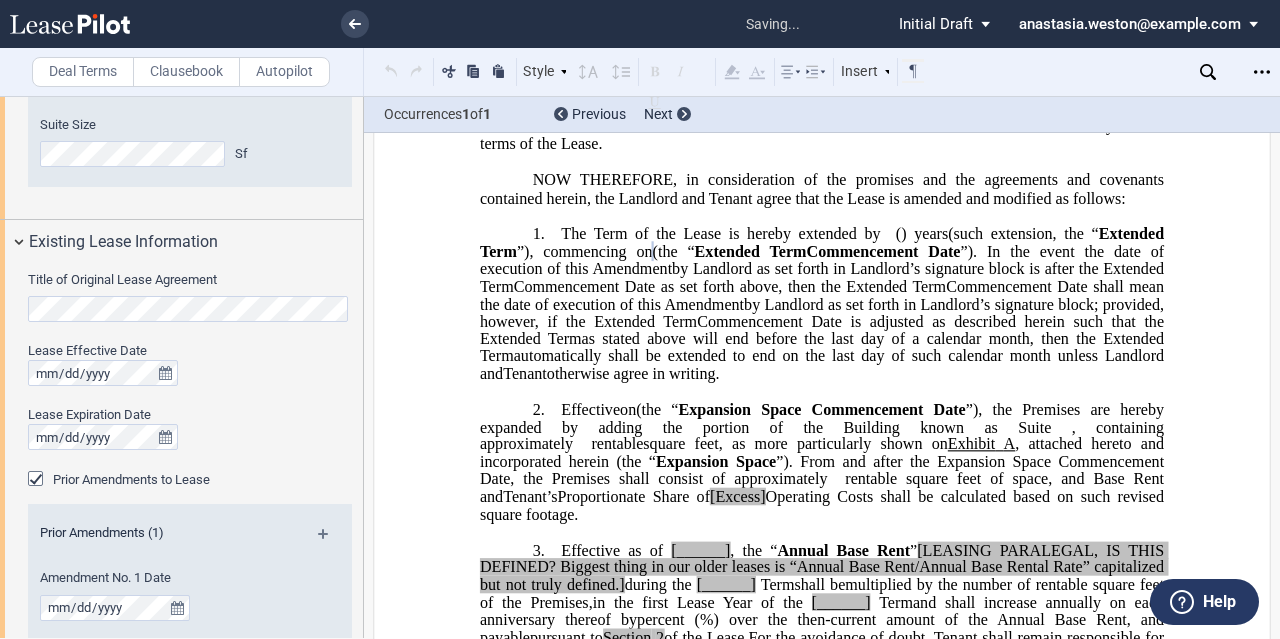 click on "Lease Effective Date
Lease Expiration Date" at bounding box center [190, 406] 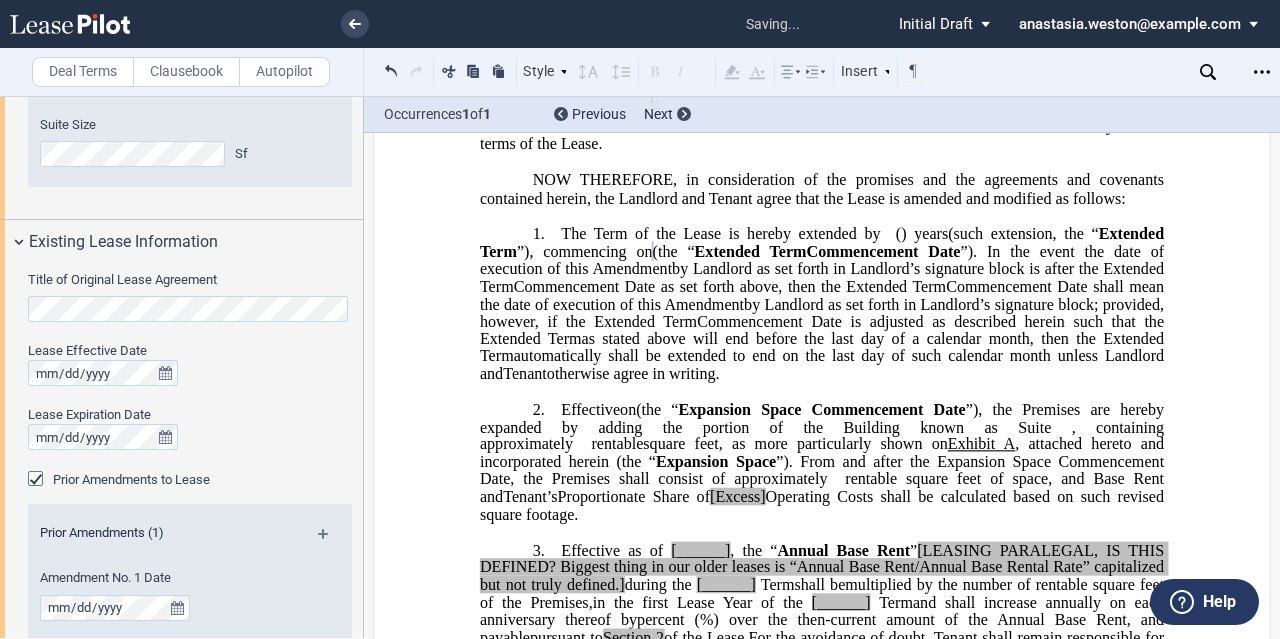 click on "﻿" at bounding box center (822, 391) 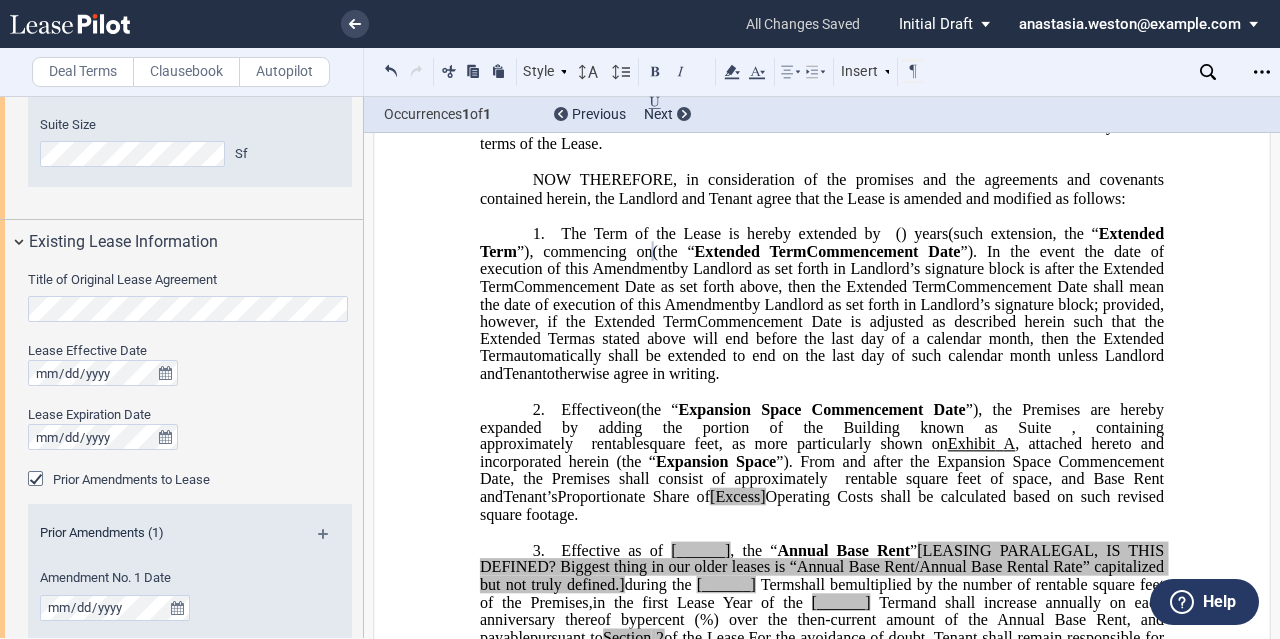 click on "﻿" at bounding box center [822, 391] 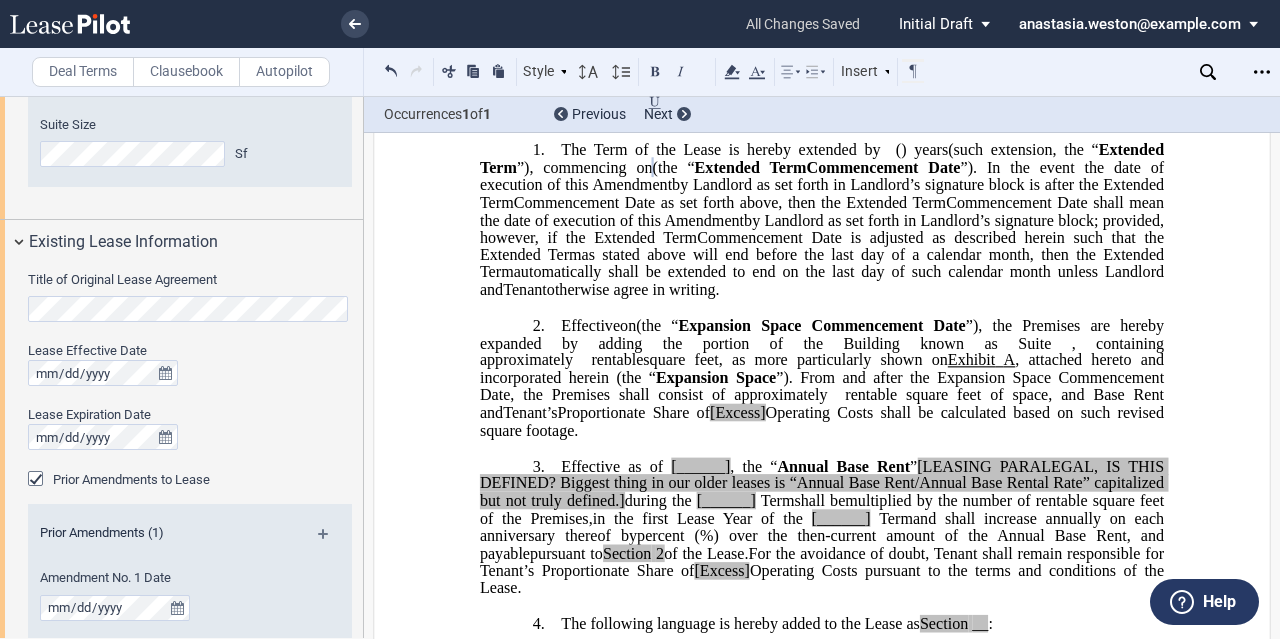 scroll, scrollTop: 540, scrollLeft: 0, axis: vertical 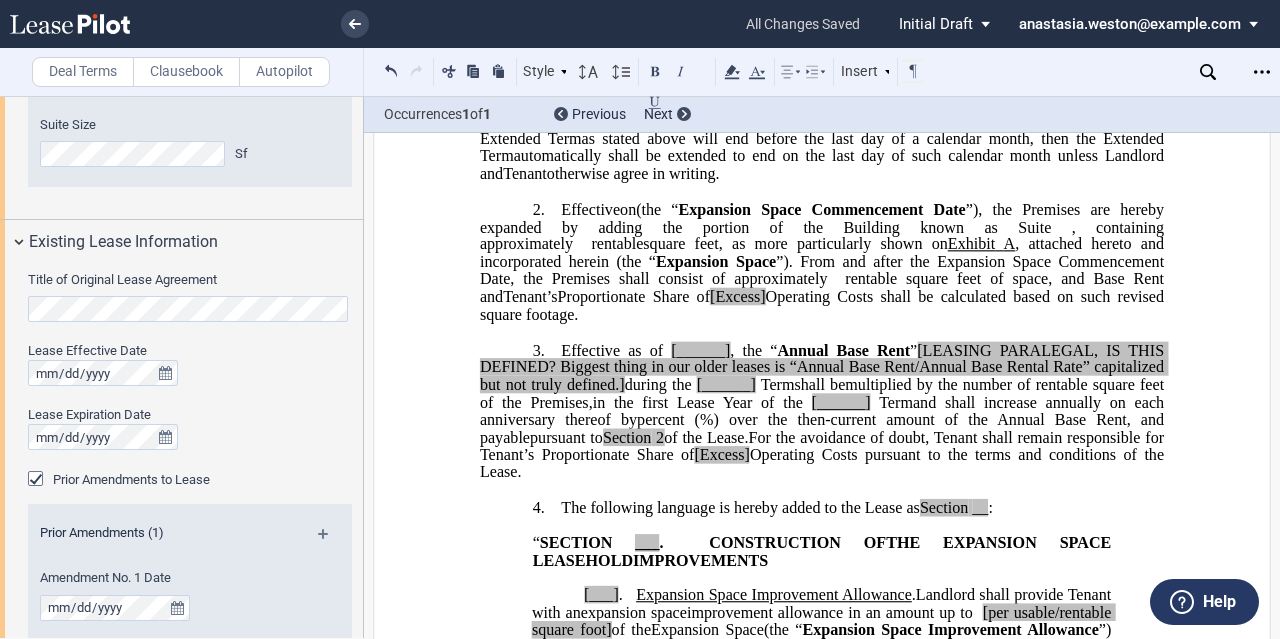 click on "[______]" 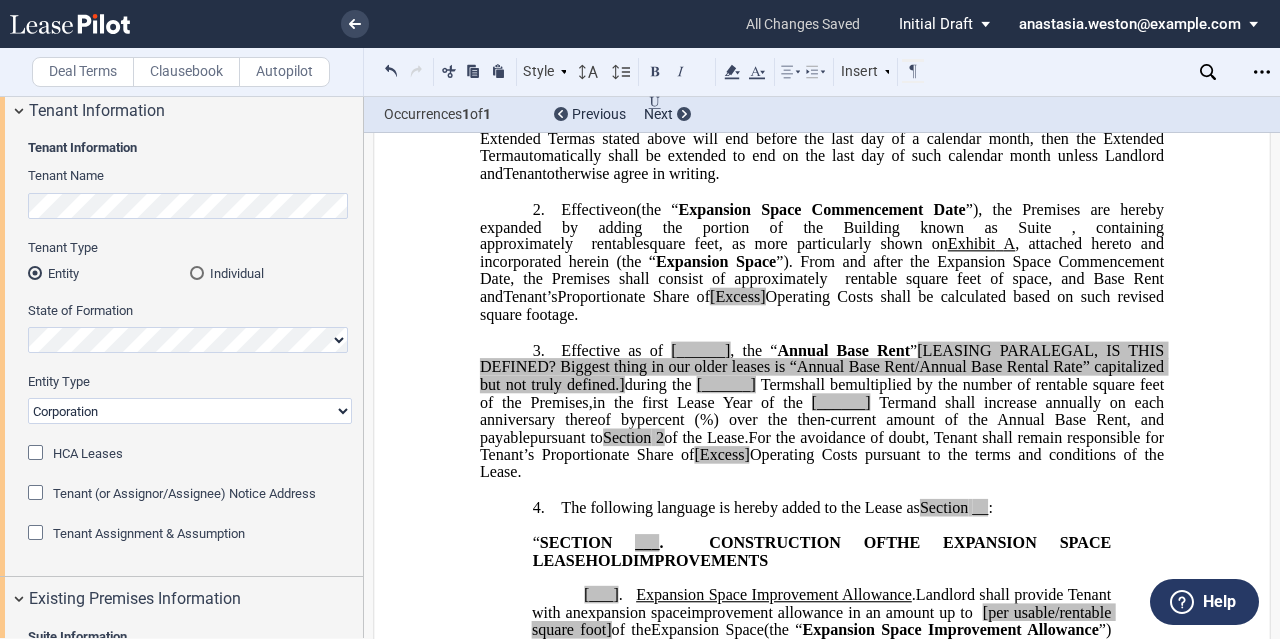 scroll, scrollTop: 0, scrollLeft: 0, axis: both 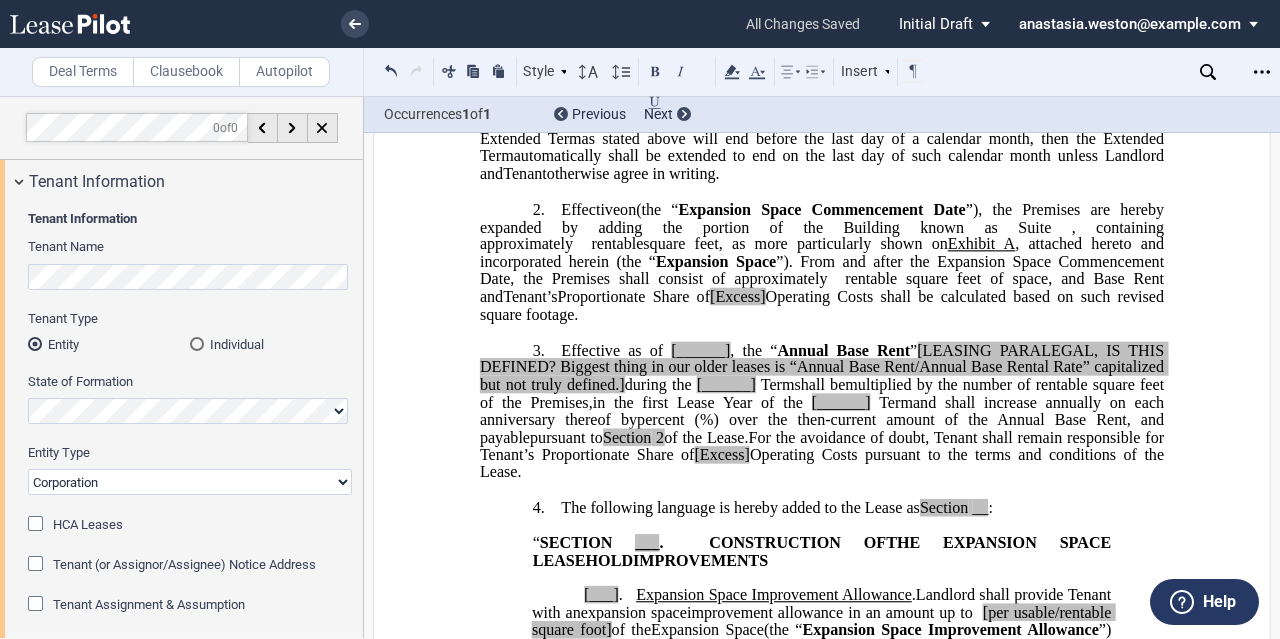 click on "[______]" 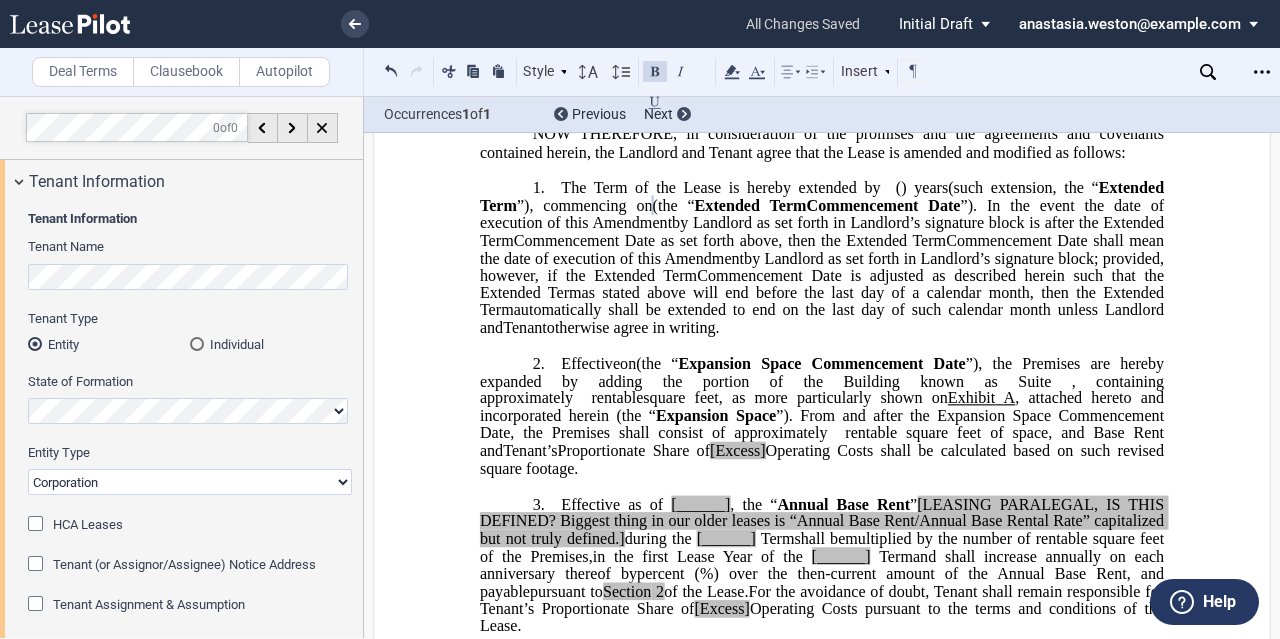 scroll, scrollTop: 340, scrollLeft: 0, axis: vertical 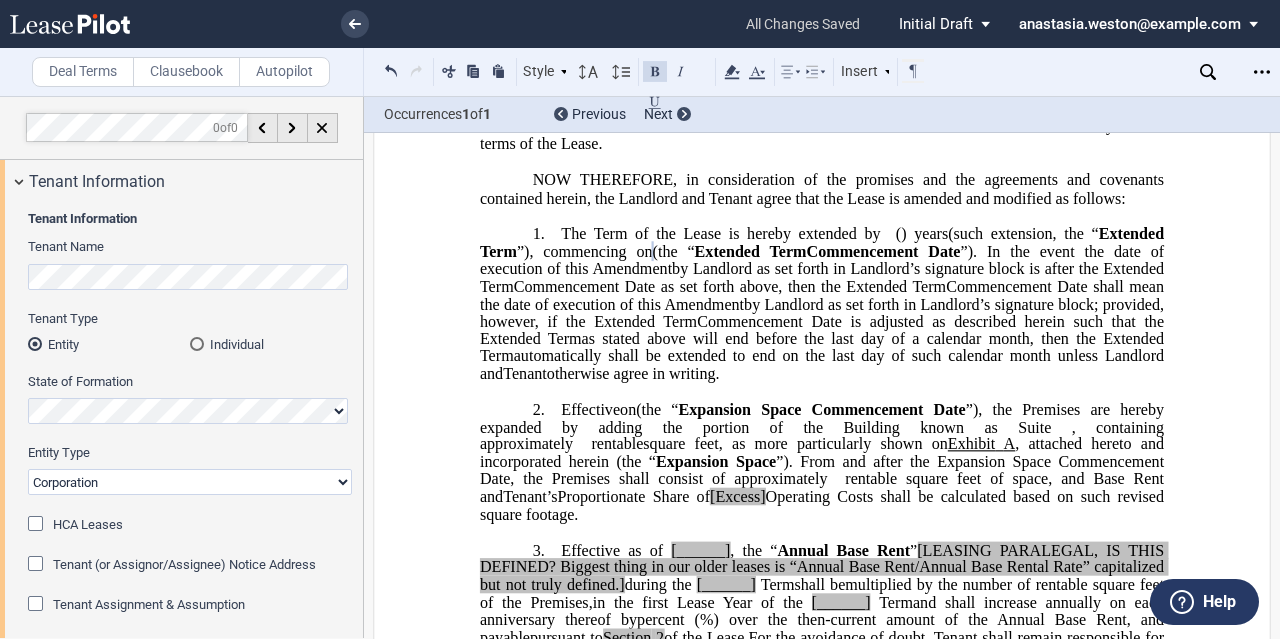 click on "automatically shall be extended to end on the last day of such calendar month unless Landlord and" 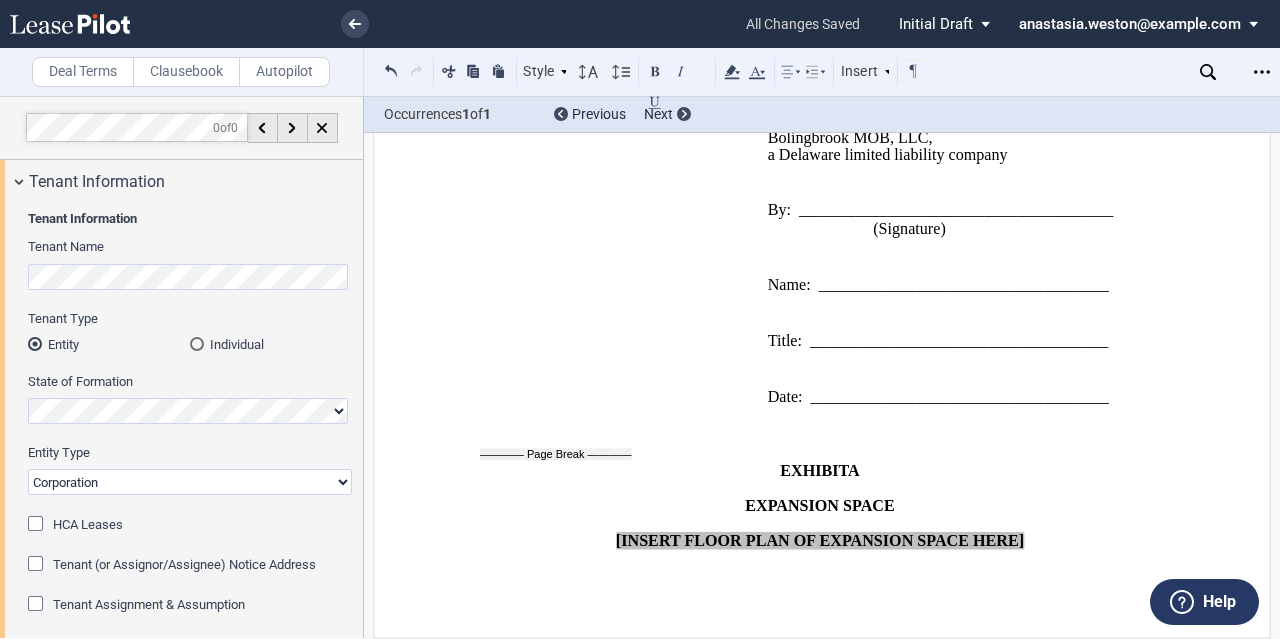 scroll, scrollTop: 5036, scrollLeft: 0, axis: vertical 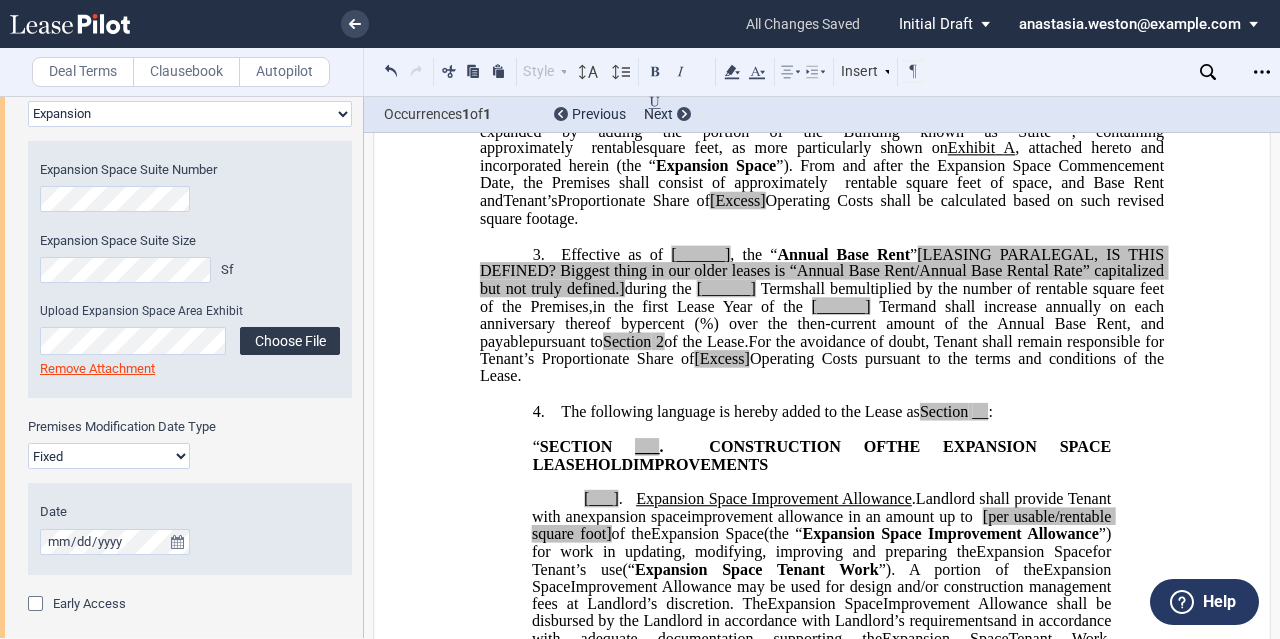 click on "Choose File" 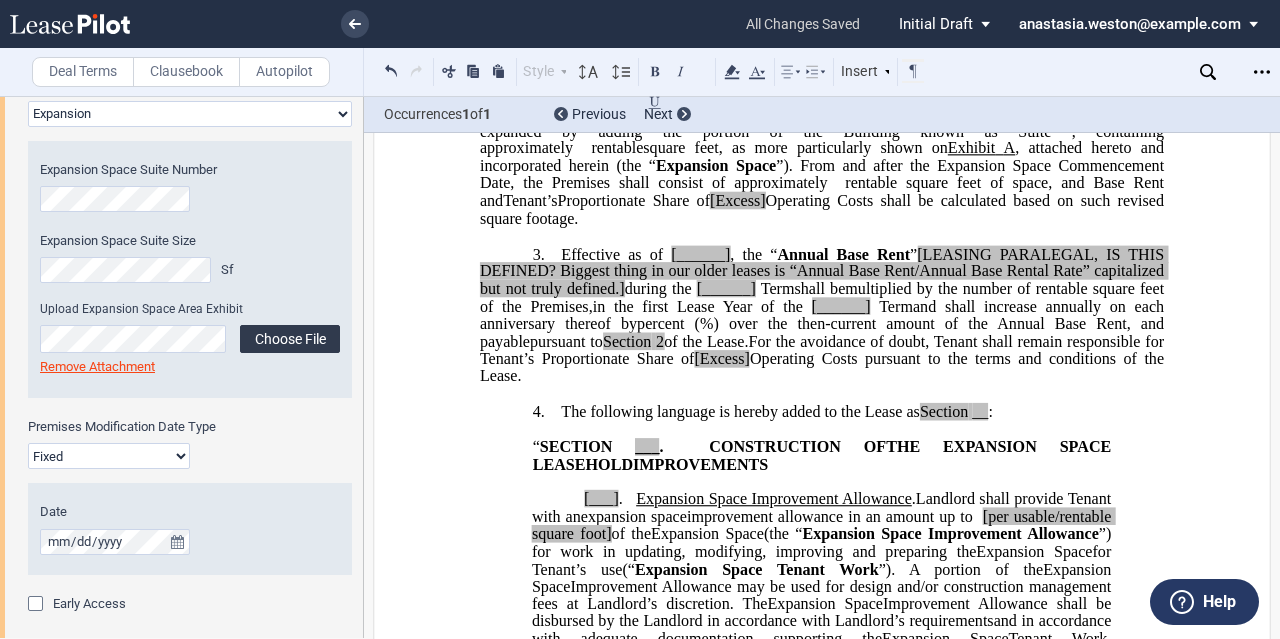 click on "Choose File" 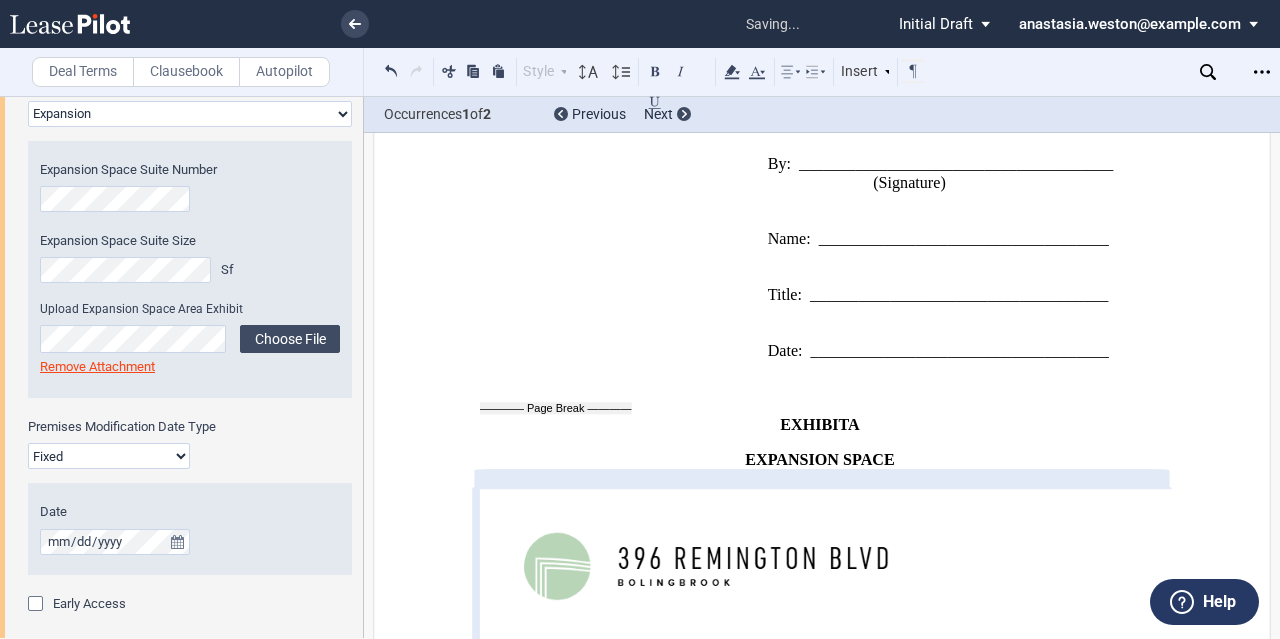 scroll, scrollTop: 4984, scrollLeft: 0, axis: vertical 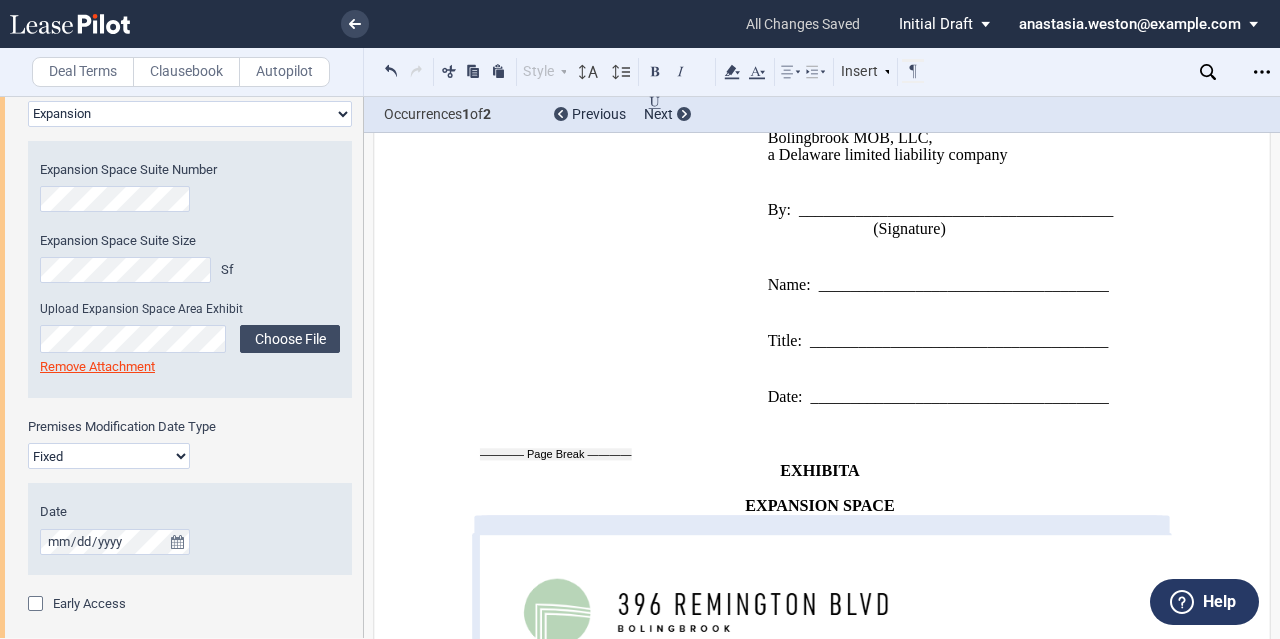 click on "Name:" 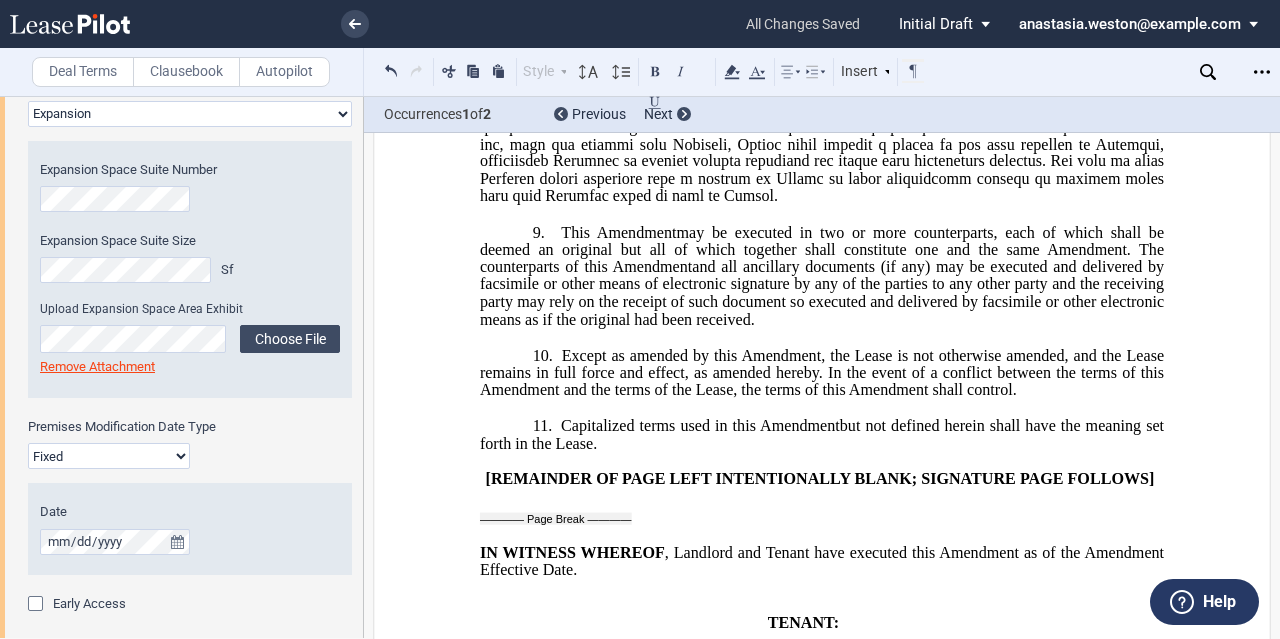 scroll, scrollTop: 3984, scrollLeft: 0, axis: vertical 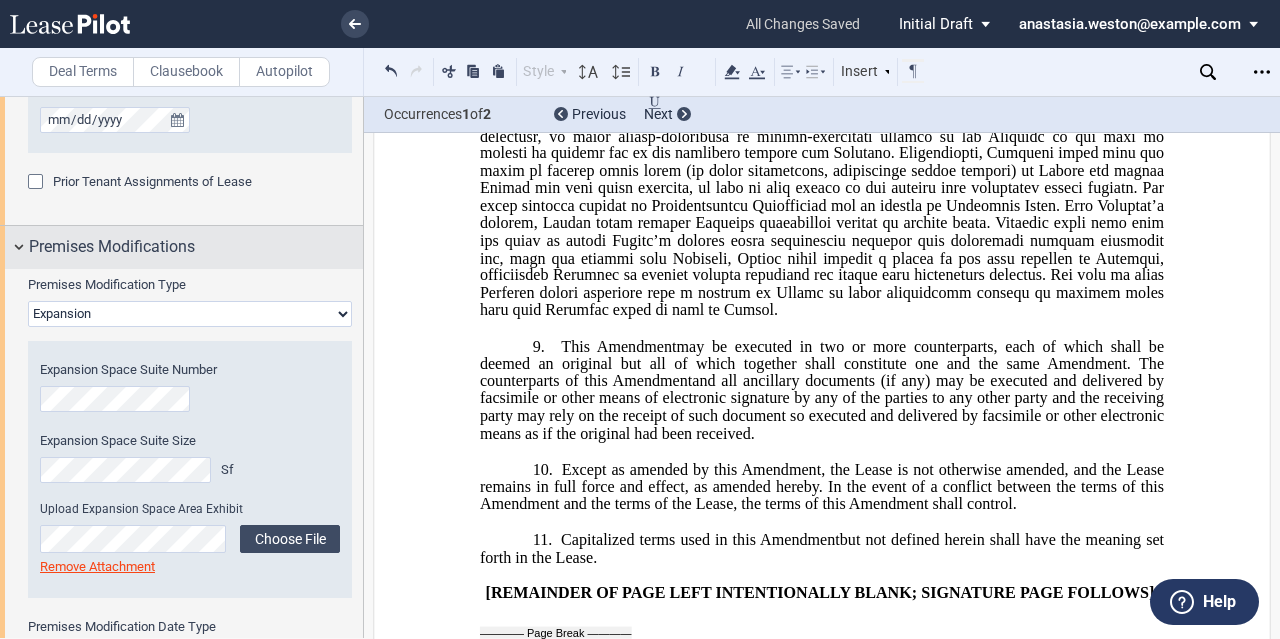 click on "Premises Modifications" at bounding box center (112, 247) 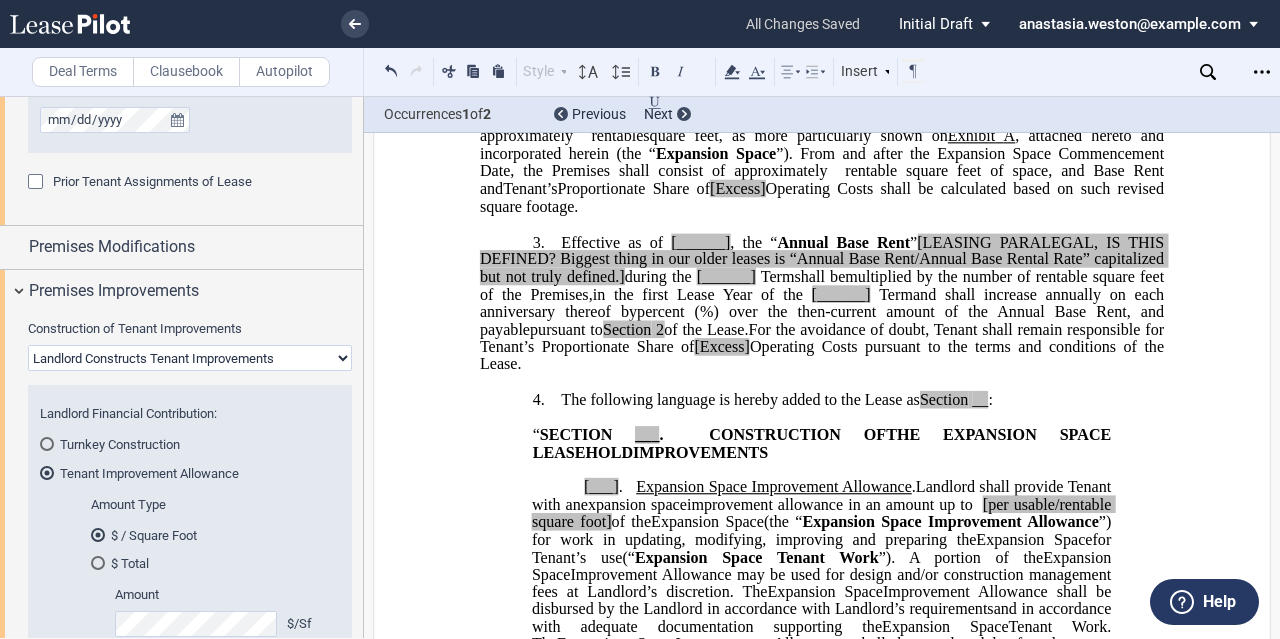 scroll, scrollTop: 584, scrollLeft: 0, axis: vertical 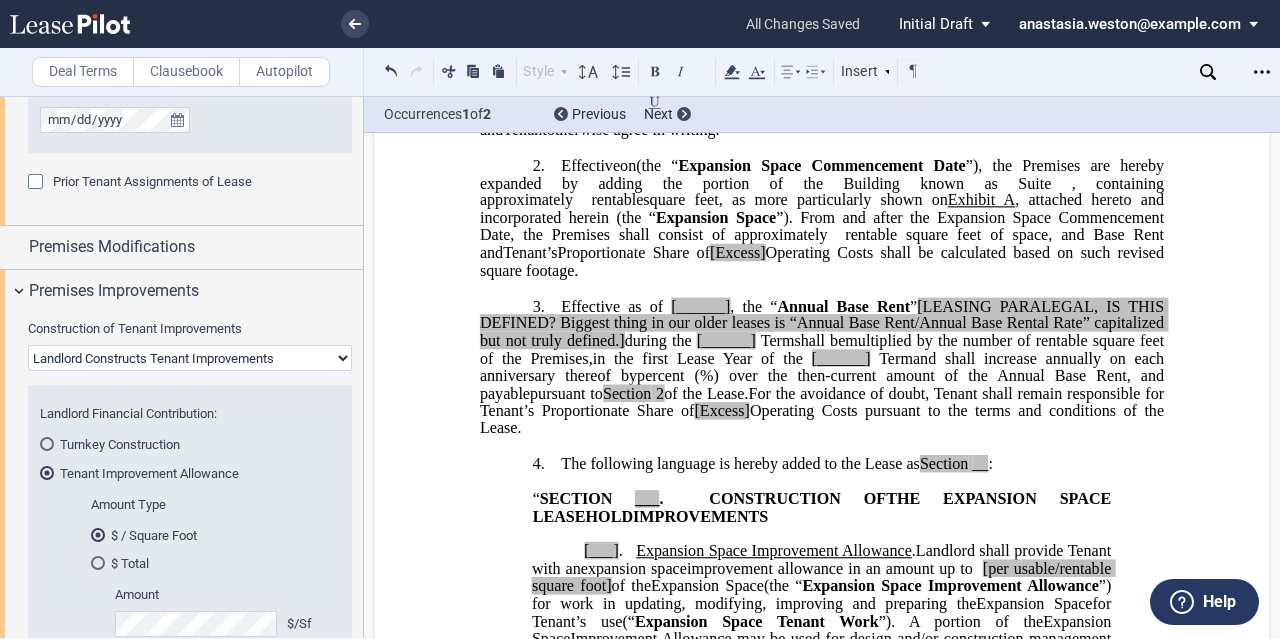 click on "Annual Base Rent" 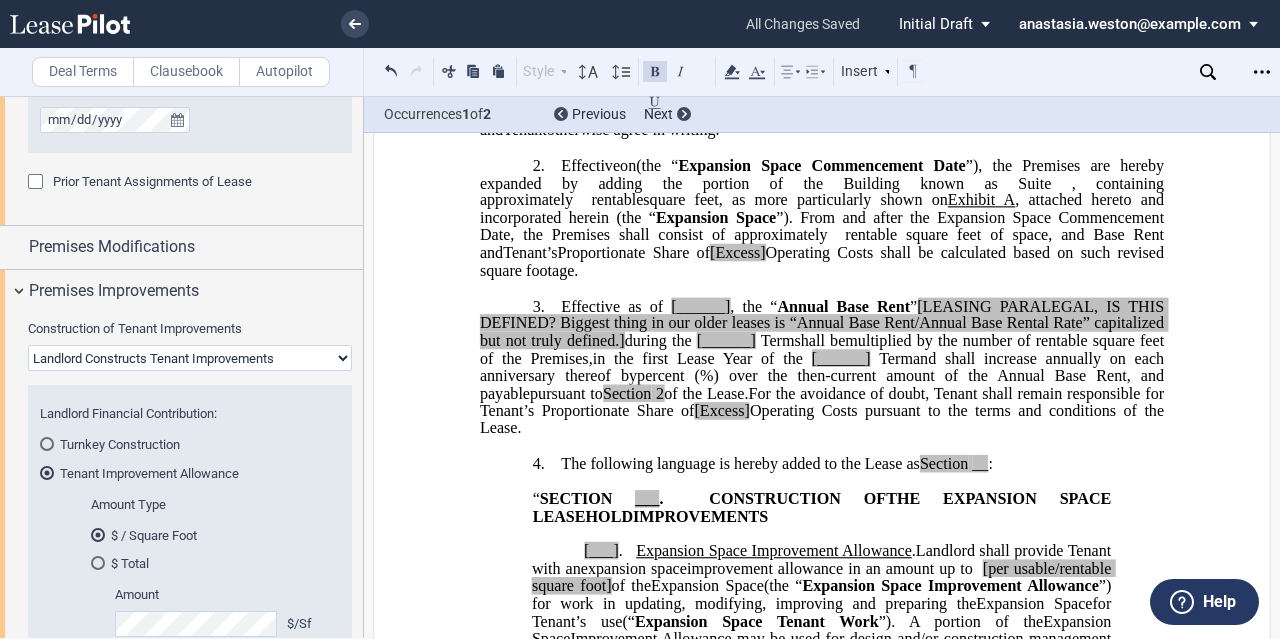 type 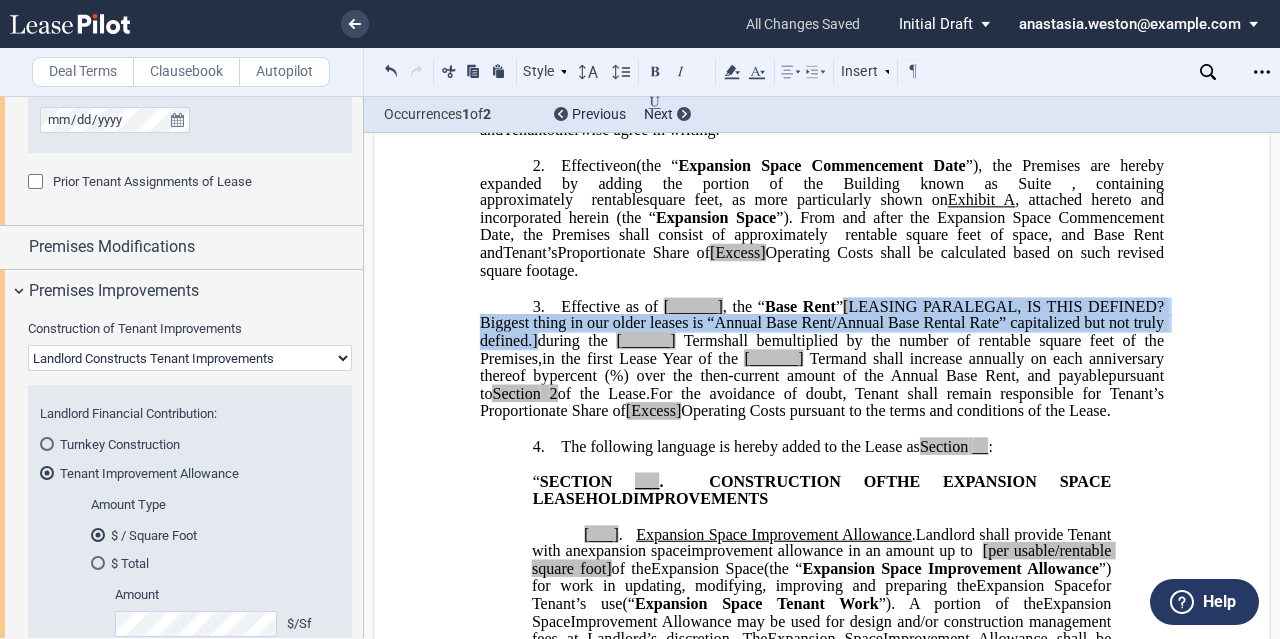 drag, startPoint x: 845, startPoint y: 369, endPoint x: 536, endPoint y: 405, distance: 311.09003 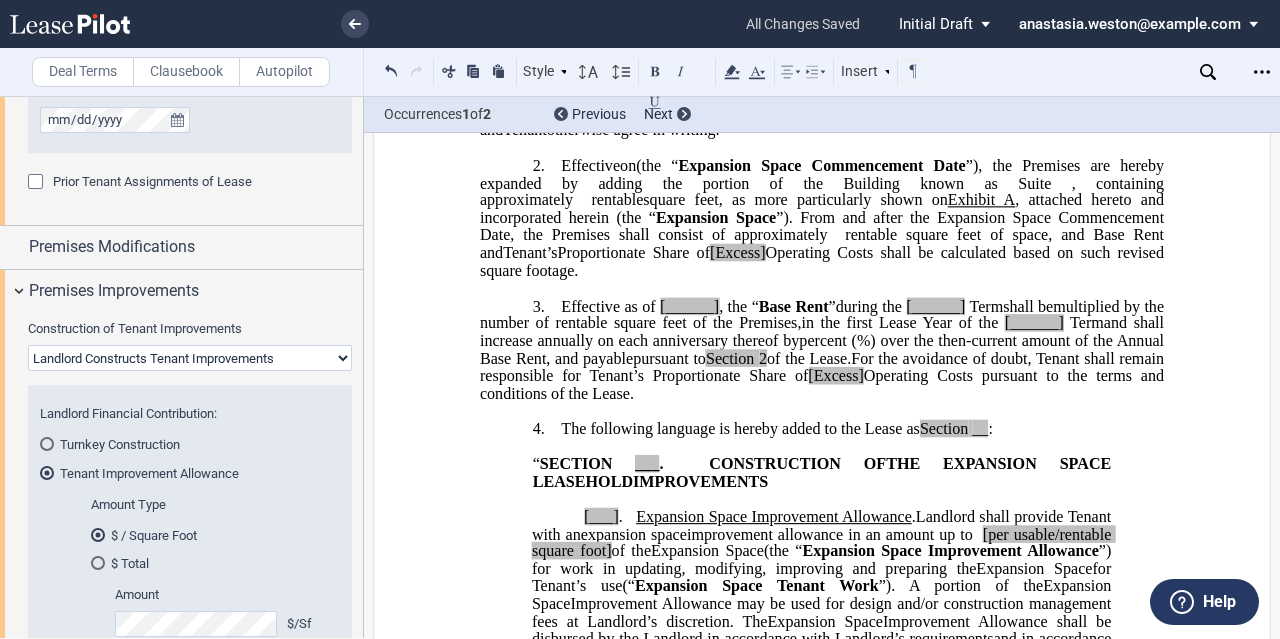 click on "multiplied by the number of rentable square feet of the Premises," 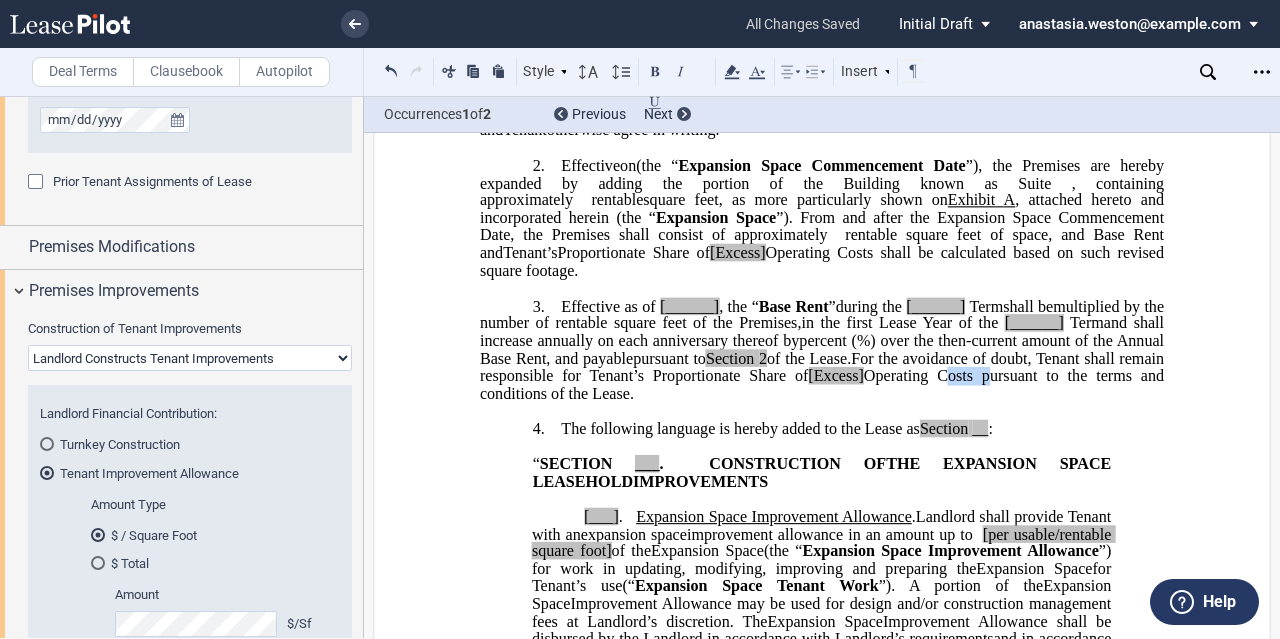 drag, startPoint x: 582, startPoint y: 468, endPoint x: 544, endPoint y: 463, distance: 38.327538 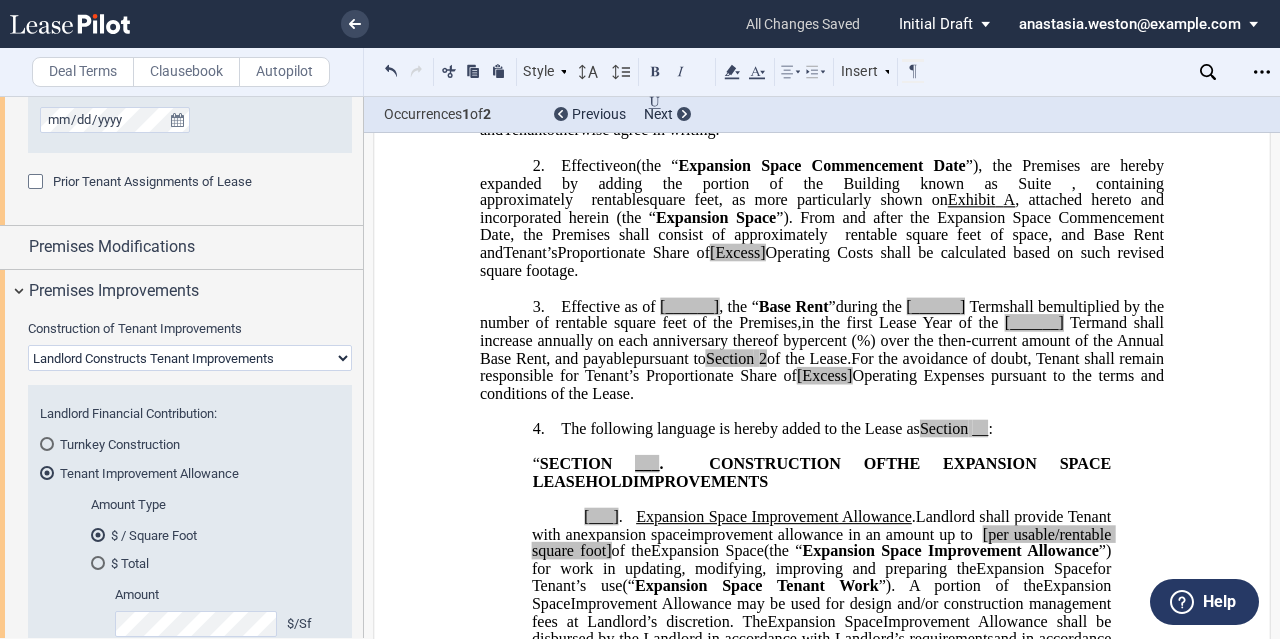 click on "%) over the then-current amount of the Annual Base Rent, and payable" 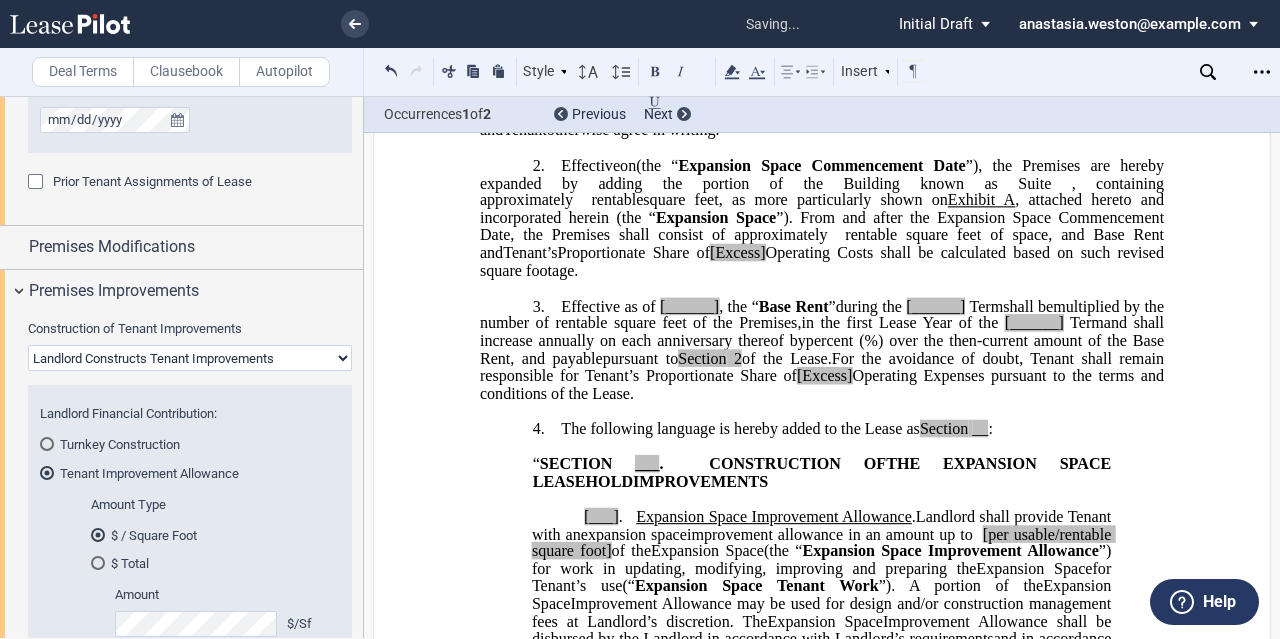 drag, startPoint x: 840, startPoint y: 416, endPoint x: 833, endPoint y: 427, distance: 13.038404 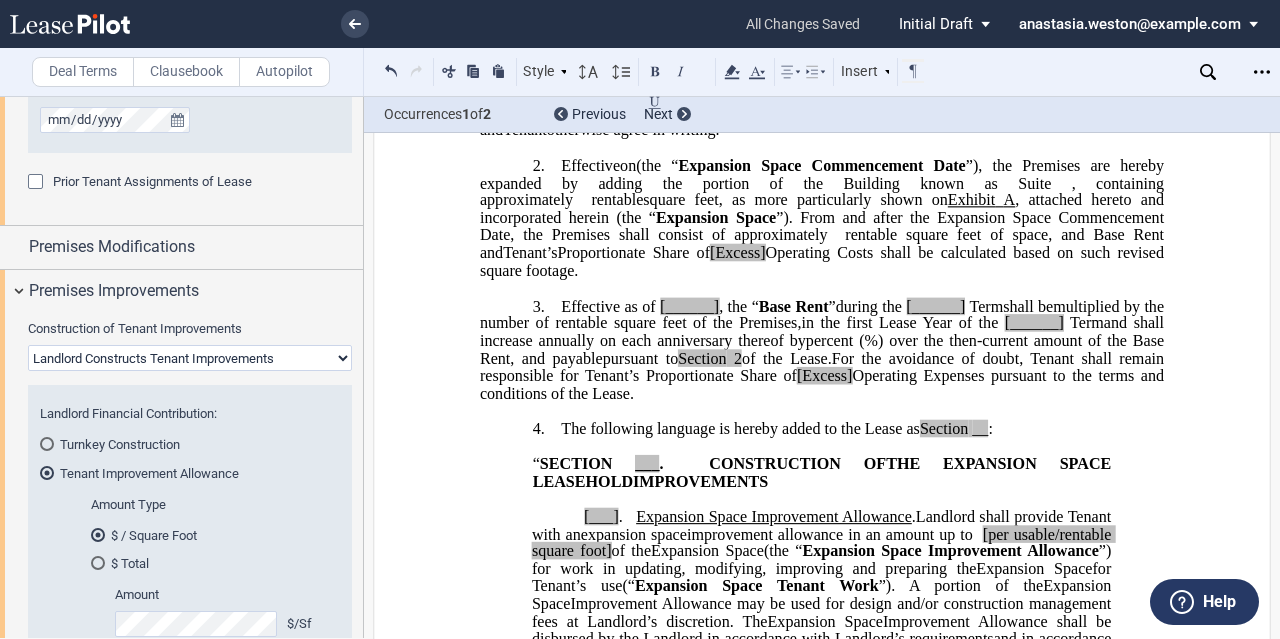 click on "Operating Expenses pursuant to the terms and conditions of the Lease." 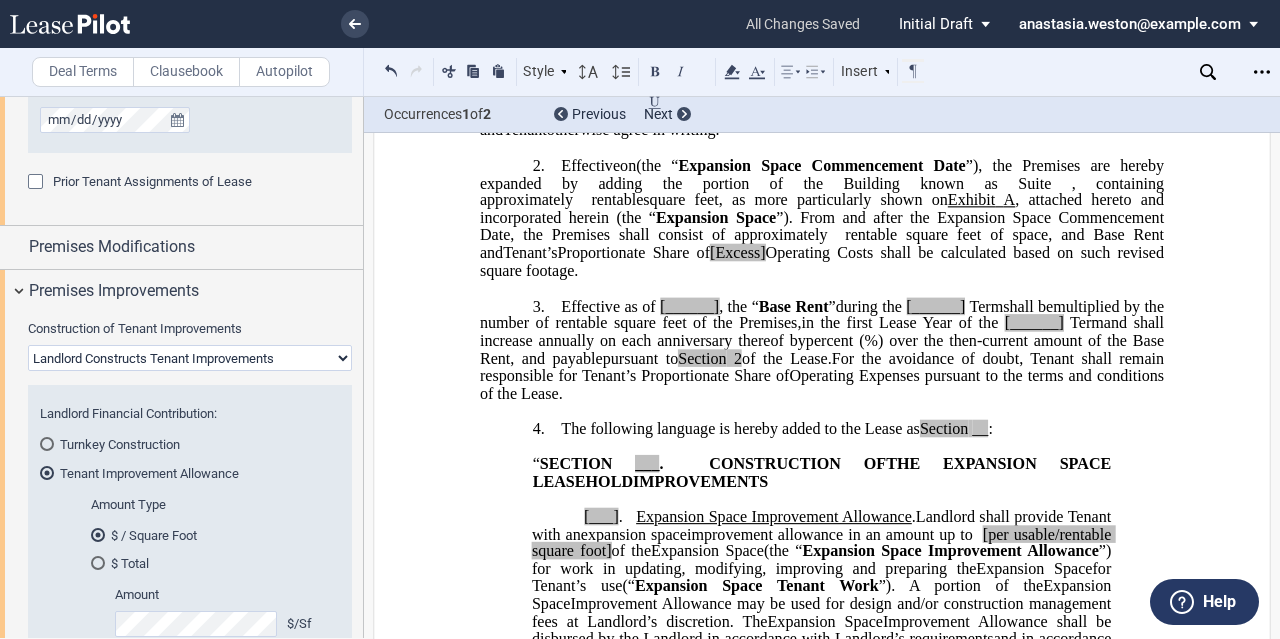 click on "For the avoidance of doubt, Tenant shall remain responsible for Tenant’s Proportionate Share of" 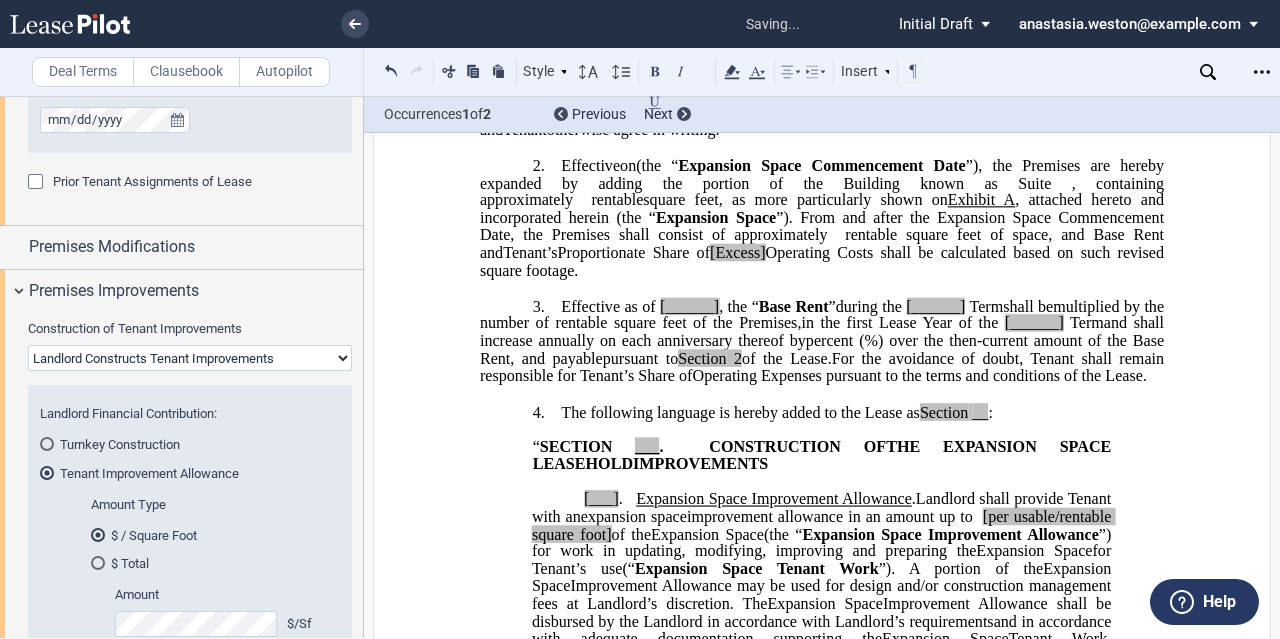 click on "Operating Expenses pursuant to the terms and conditions of the Lease." 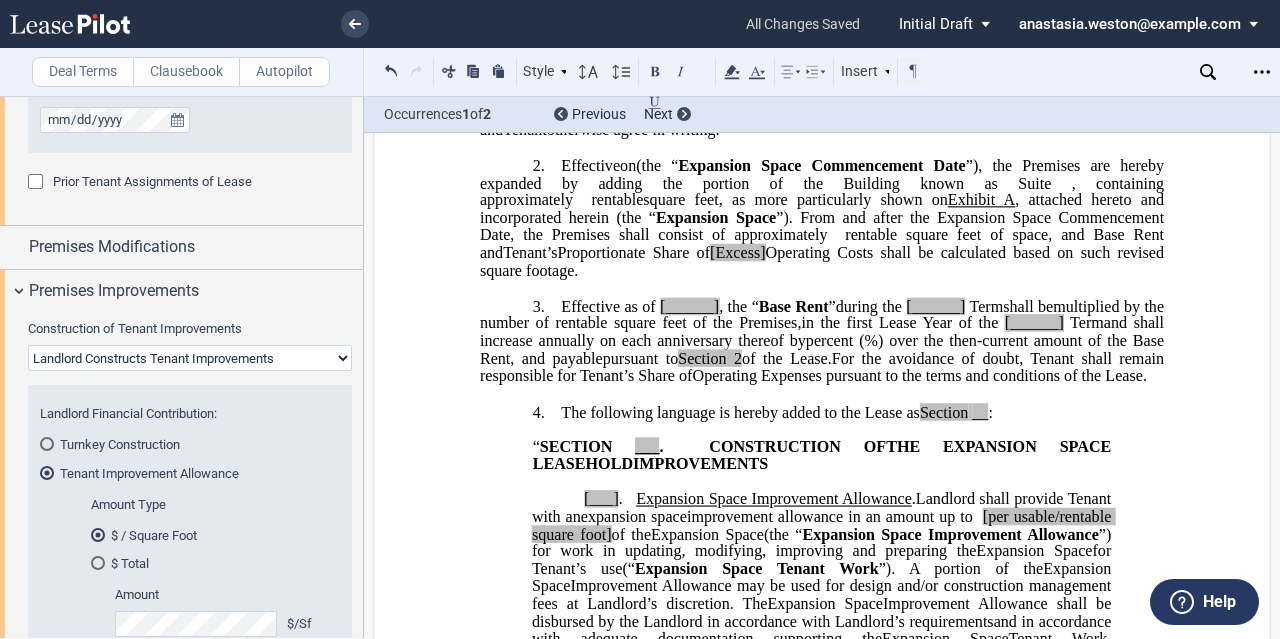 click on "For the avoidance of doubt, Tenant shall remain responsible for Tenant’s Share of" 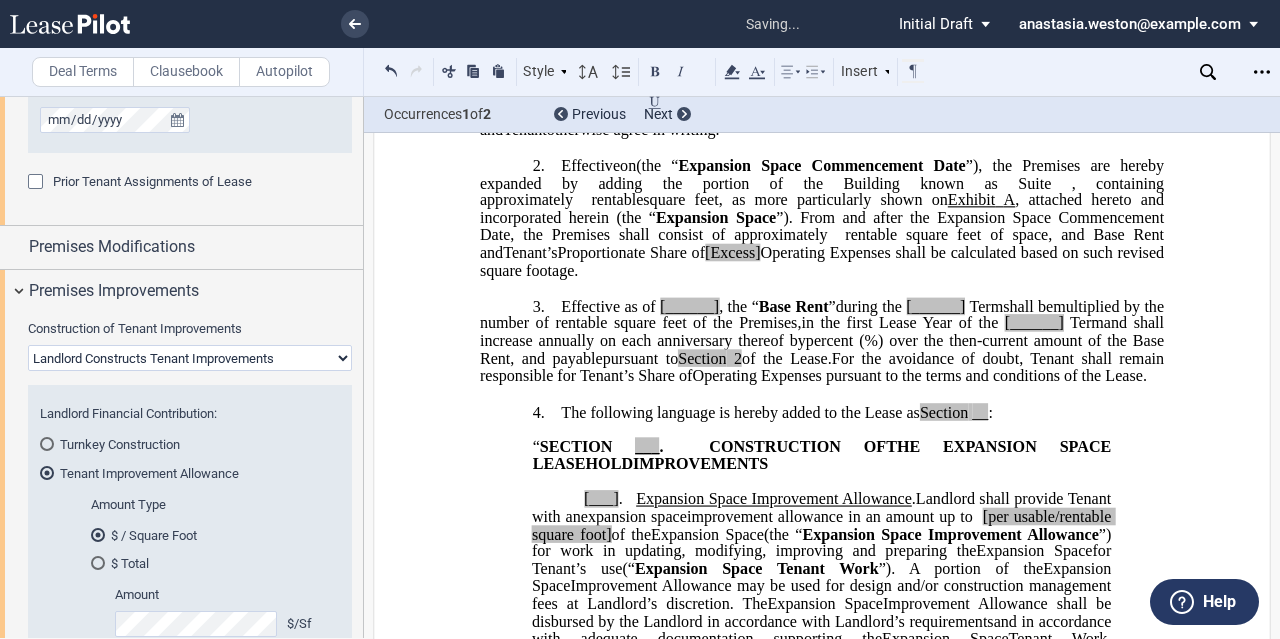 click on "[Excess]" 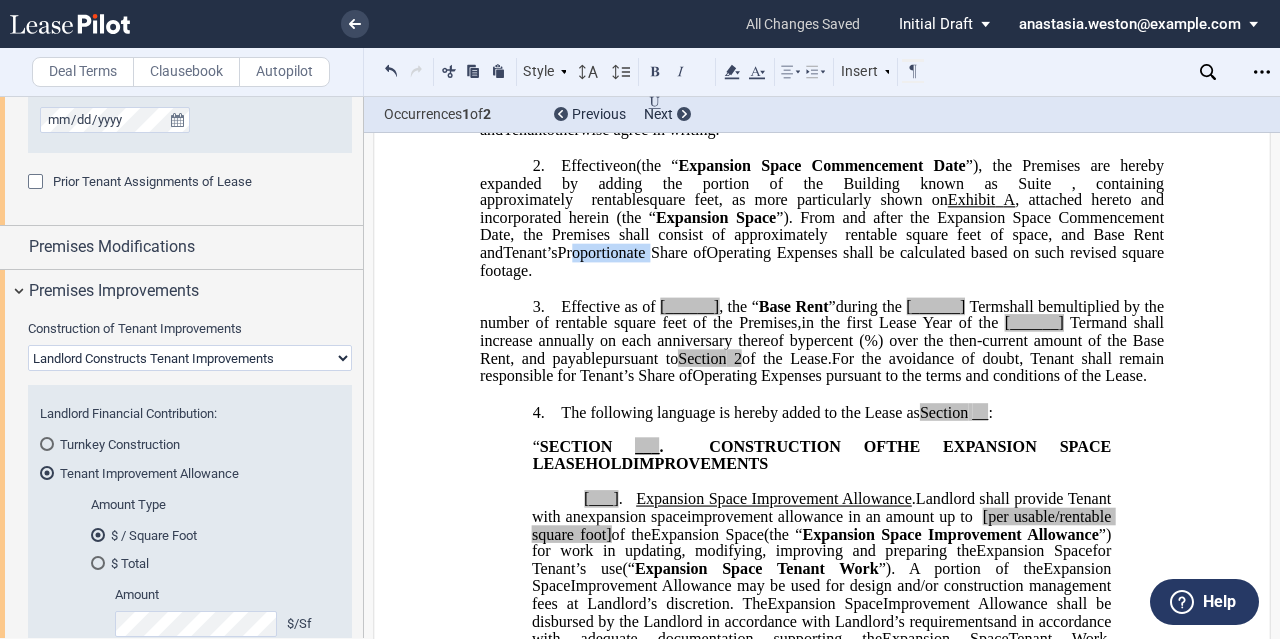 drag, startPoint x: 622, startPoint y: 319, endPoint x: 544, endPoint y: 322, distance: 78.05767 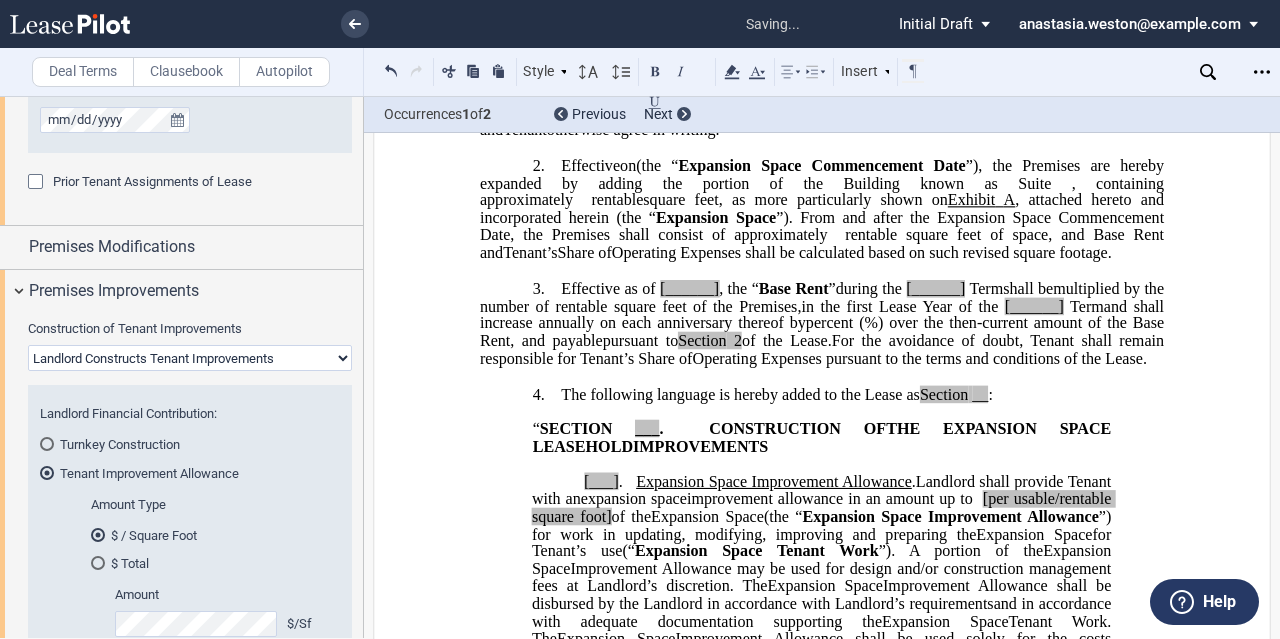 click on "Operating Expenses shall be calculated based on such revised square footage." 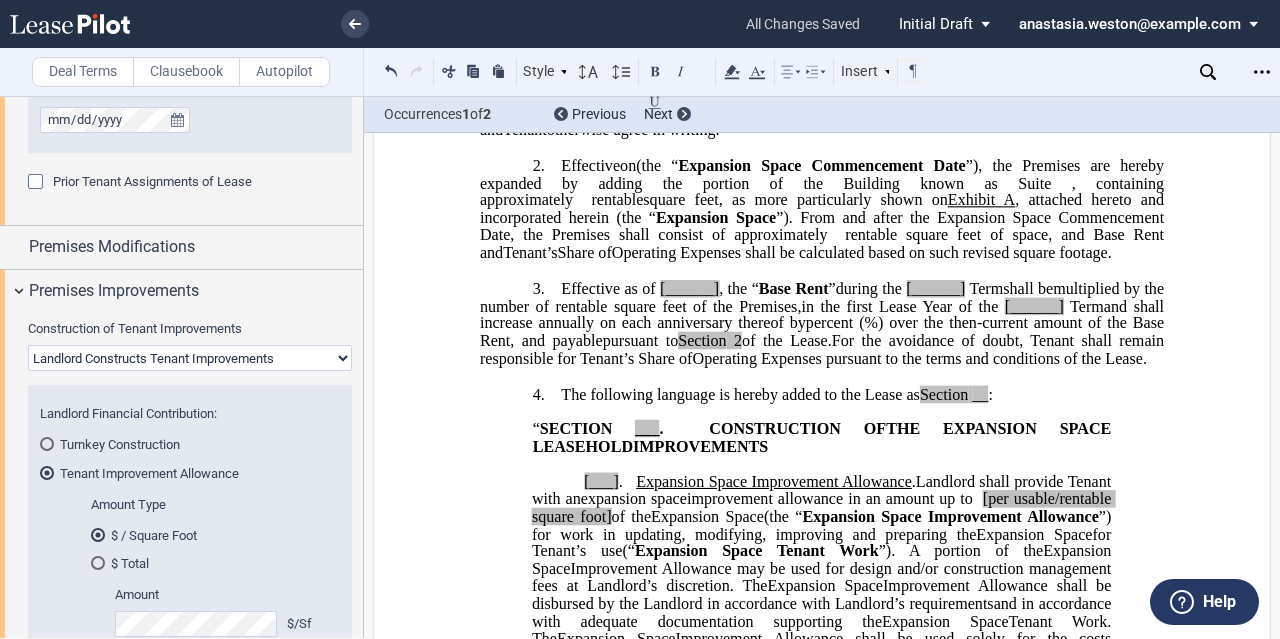 click on "square feet of space, and Base Rent and" 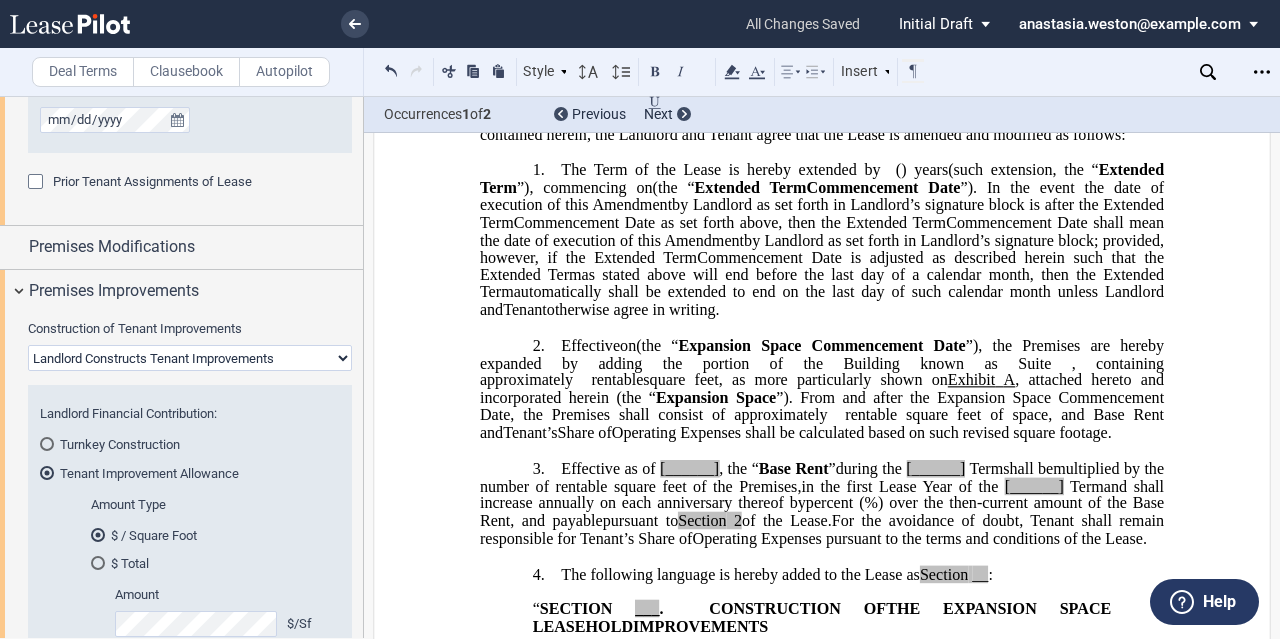 scroll, scrollTop: 384, scrollLeft: 0, axis: vertical 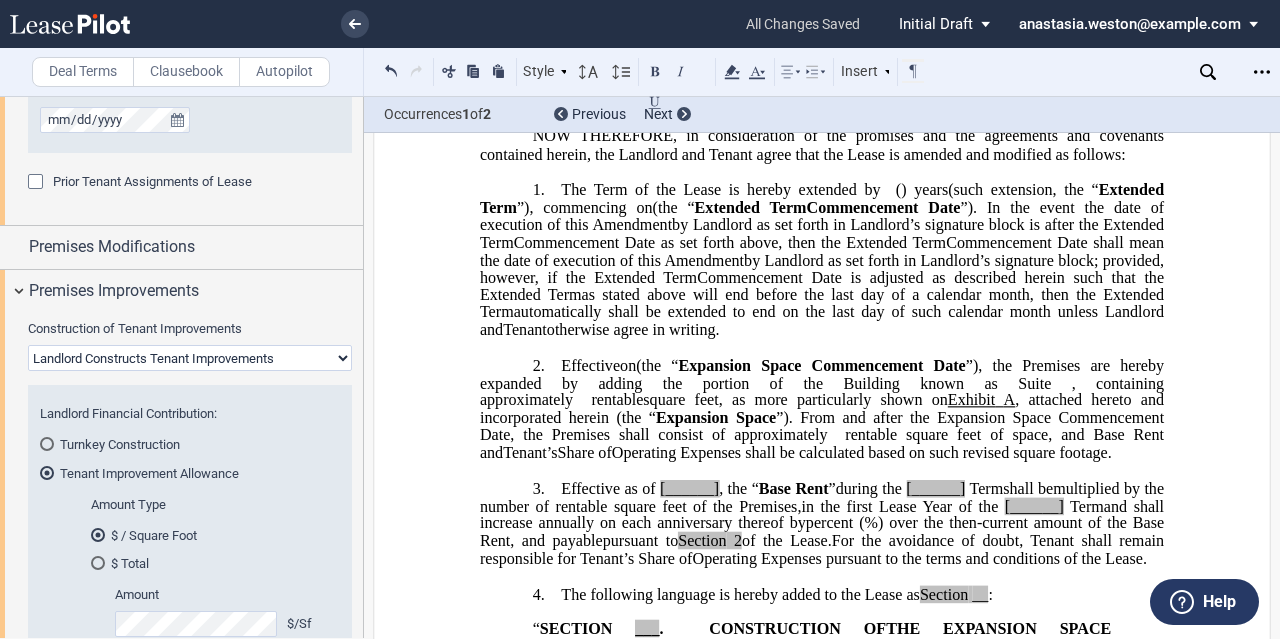 click on "by Landlord as set forth in Landlord’s signature block is after the" 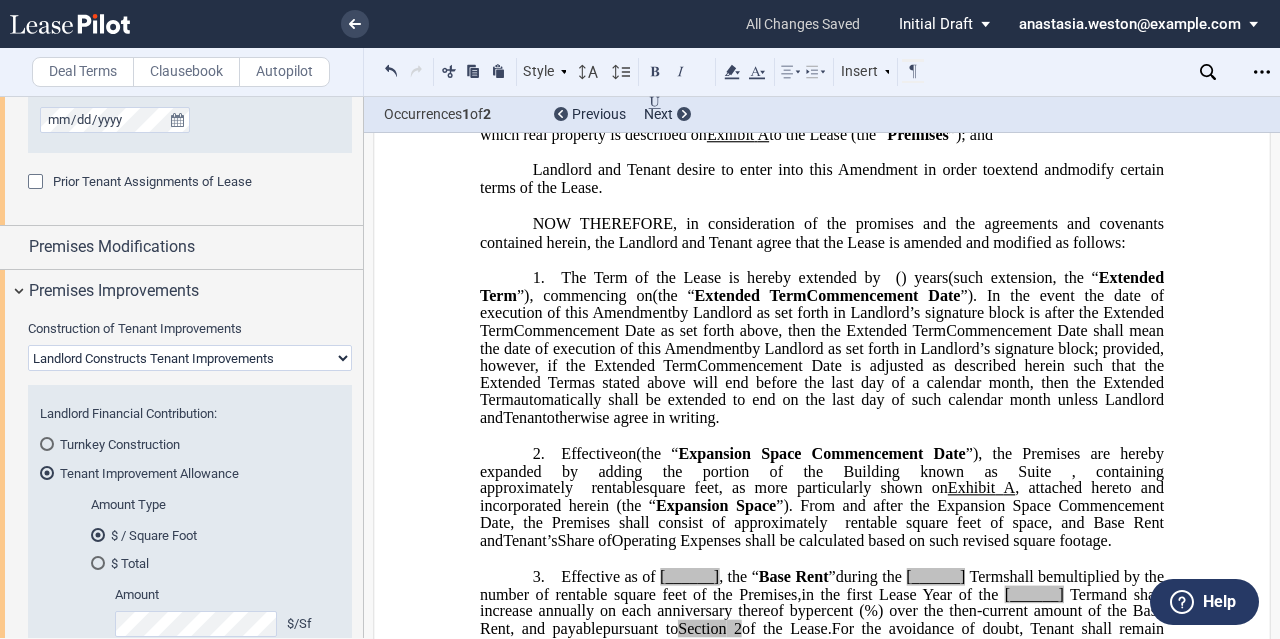 scroll, scrollTop: 384, scrollLeft: 0, axis: vertical 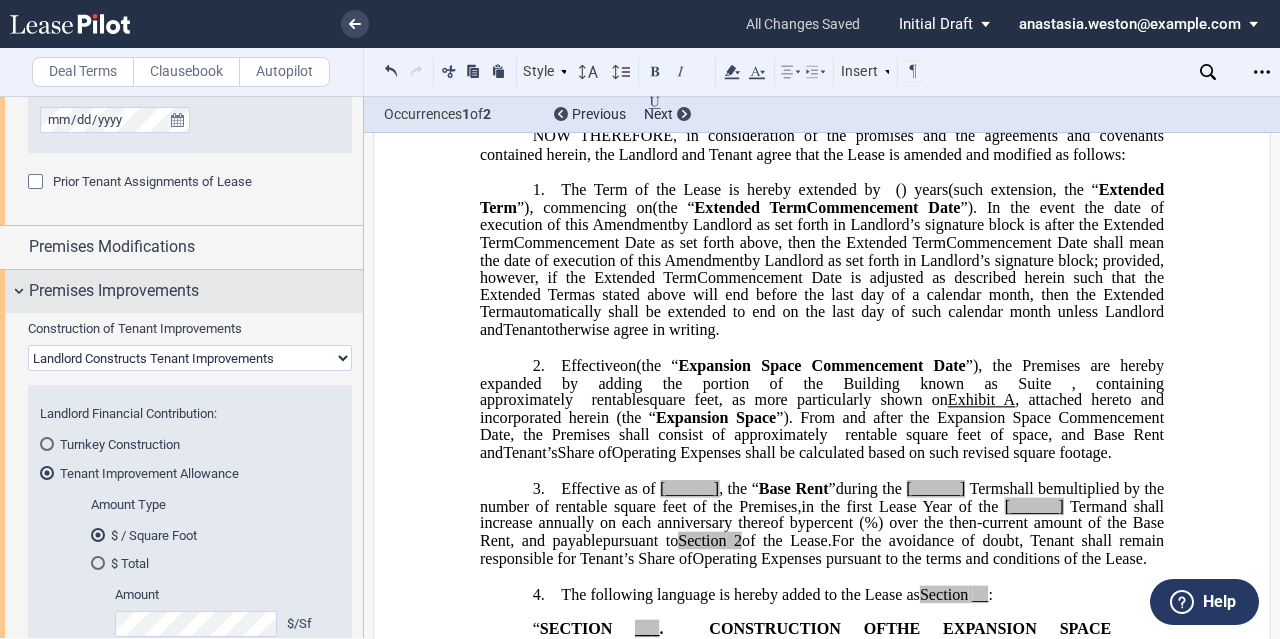 click on "Premises Improvements" at bounding box center [114, 291] 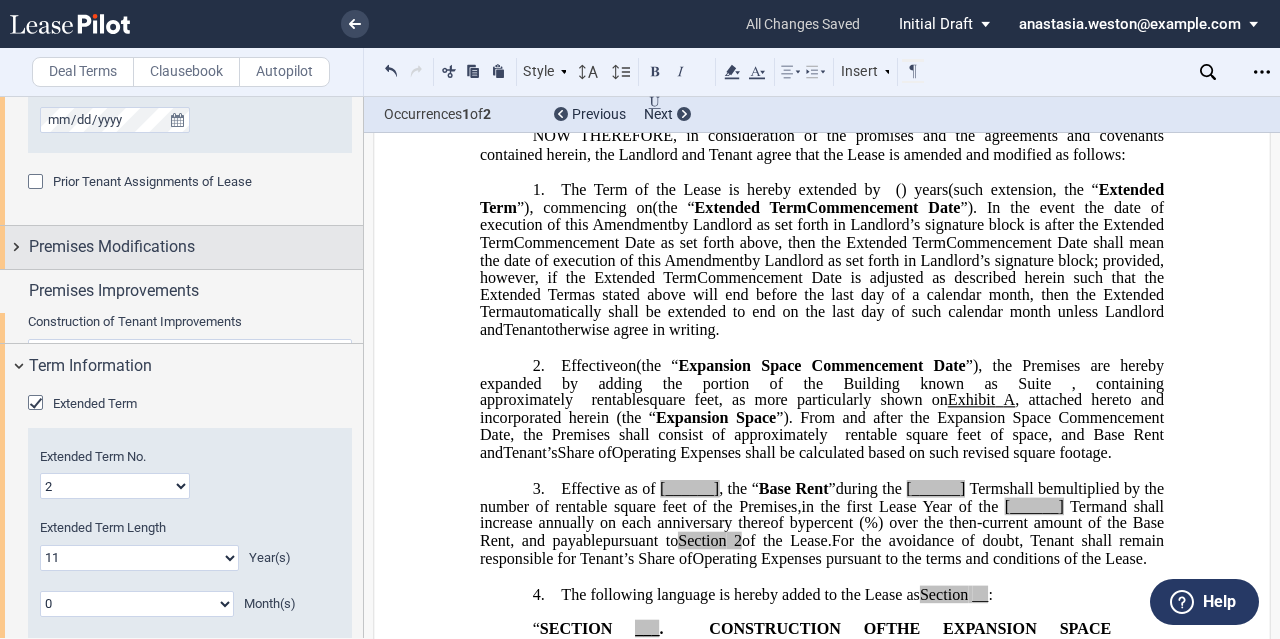 click on "Premises Modifications" at bounding box center [112, 247] 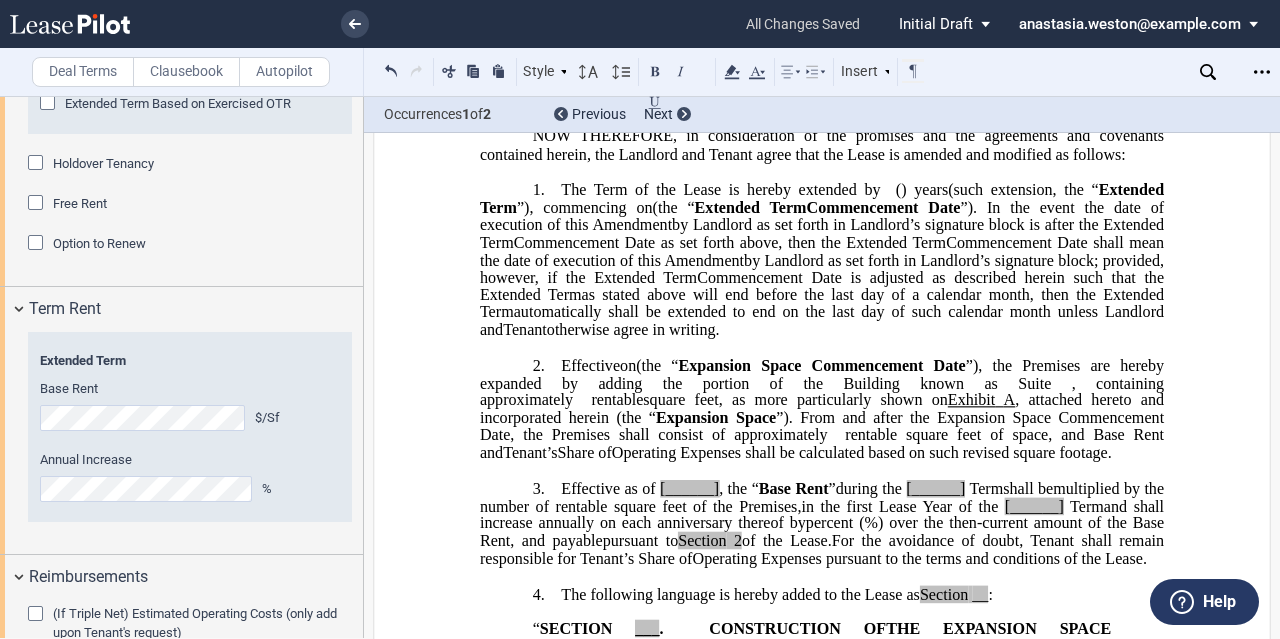 scroll, scrollTop: 2400, scrollLeft: 0, axis: vertical 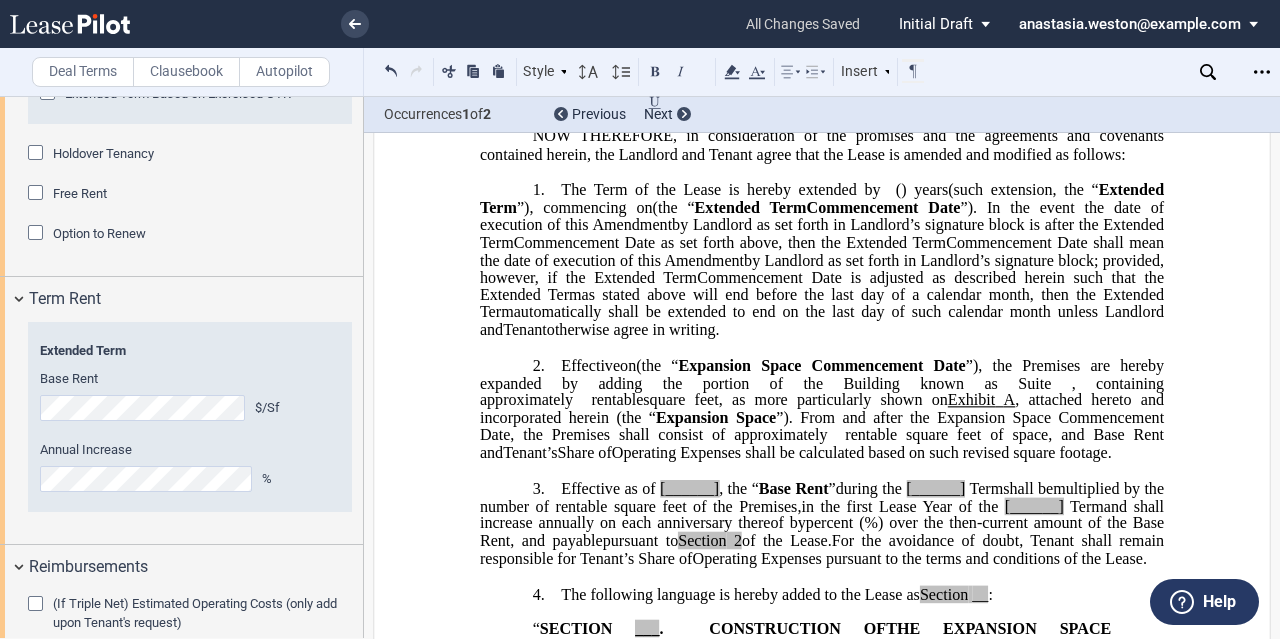 click on "Free Rent" 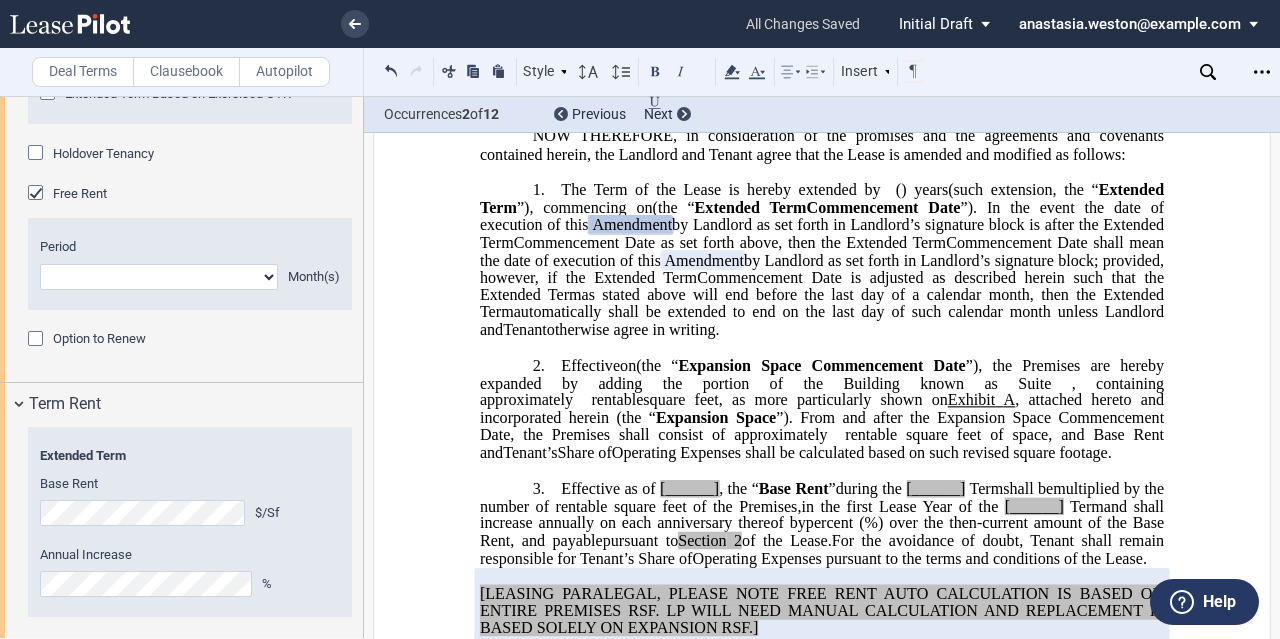 click on "1 2 3 4 5 6 7 8 9 10 11" 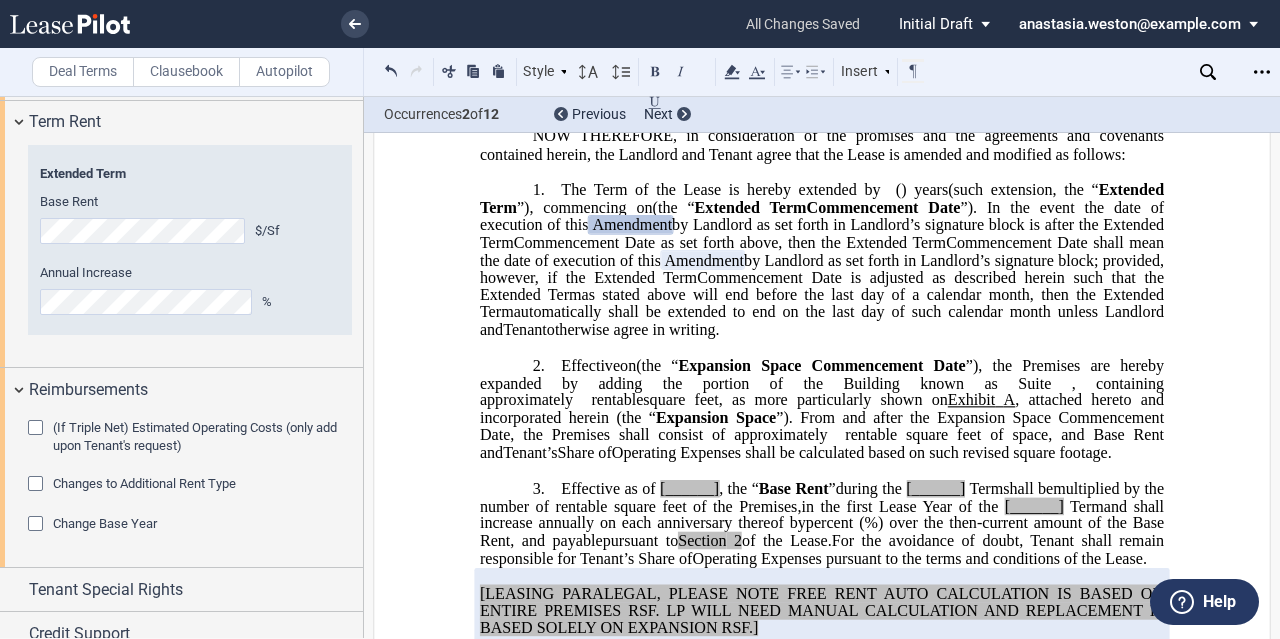 scroll, scrollTop: 2700, scrollLeft: 0, axis: vertical 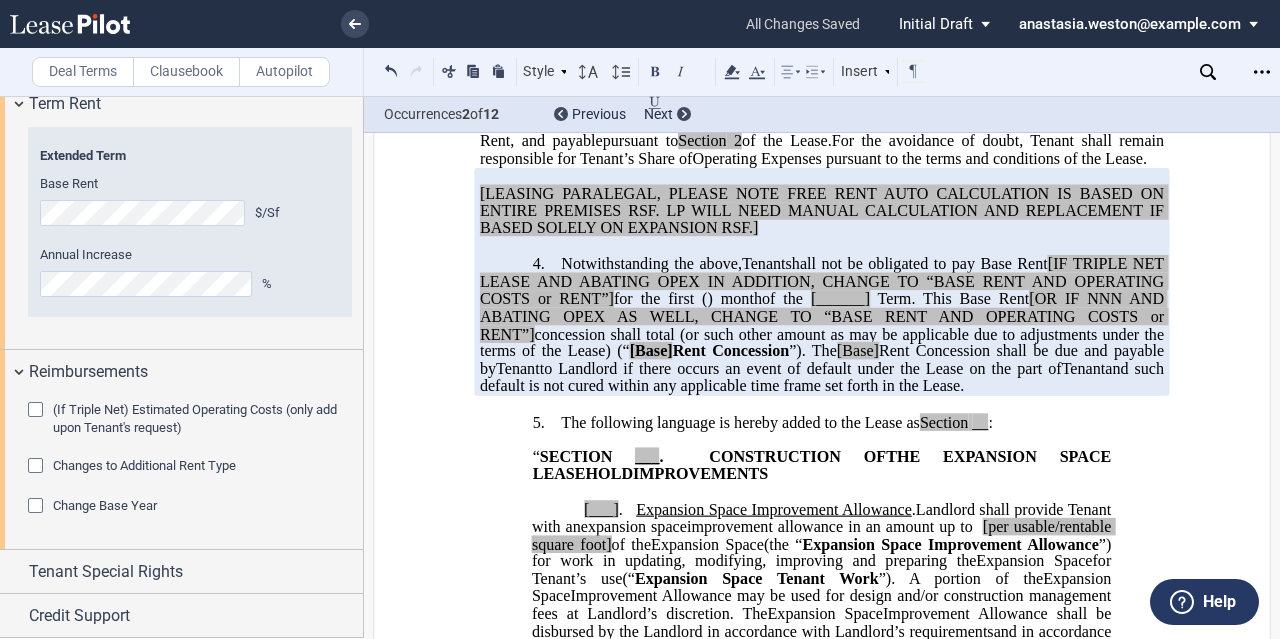 click at bounding box center (822, 246) 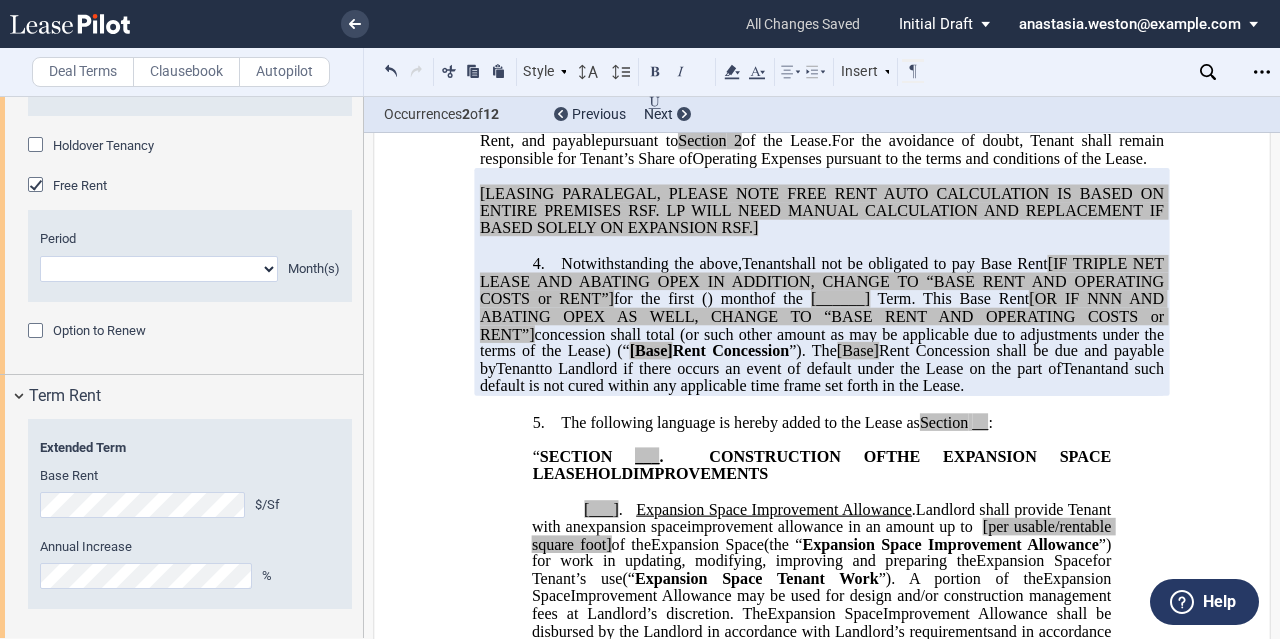 scroll, scrollTop: 2400, scrollLeft: 0, axis: vertical 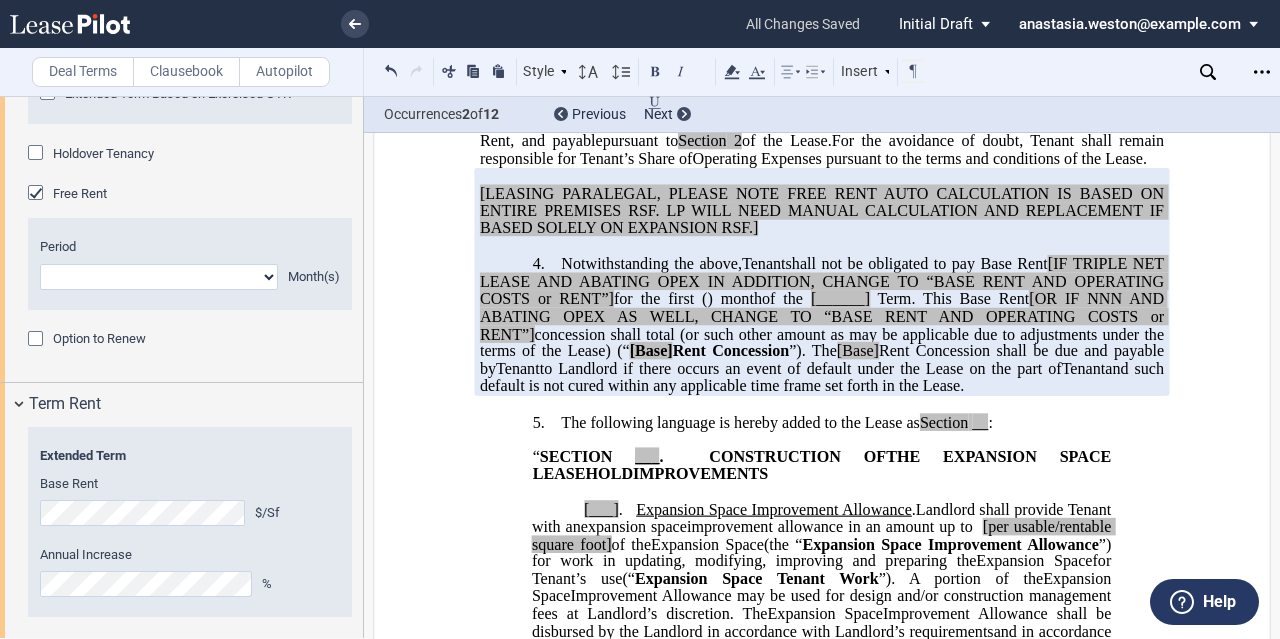 click on "1 2 3 4 5 6 7 8 9 10 11" 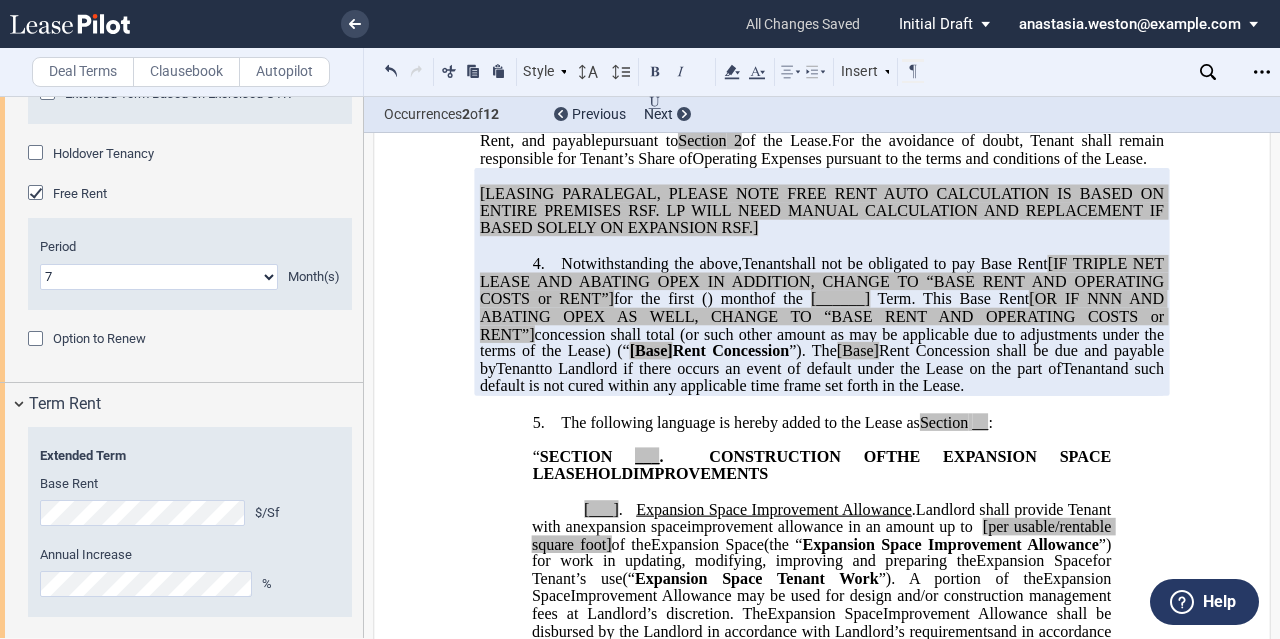 click on "1 2 3 4 5 6 7 8 9 10 11" 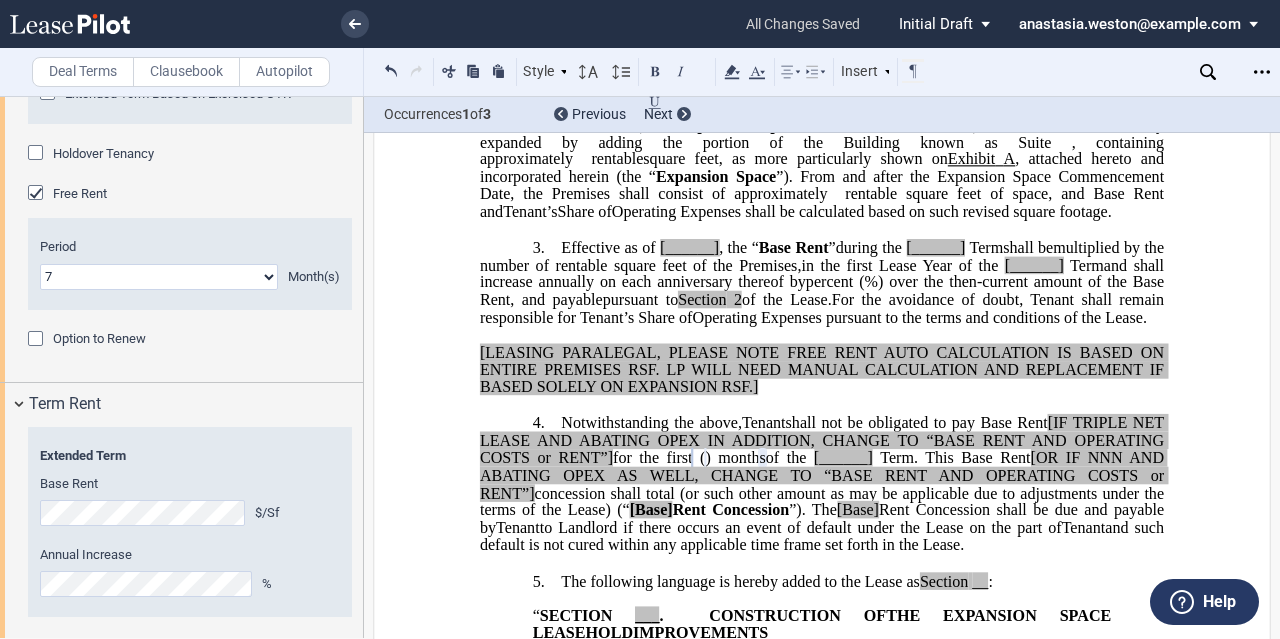 scroll, scrollTop: 584, scrollLeft: 0, axis: vertical 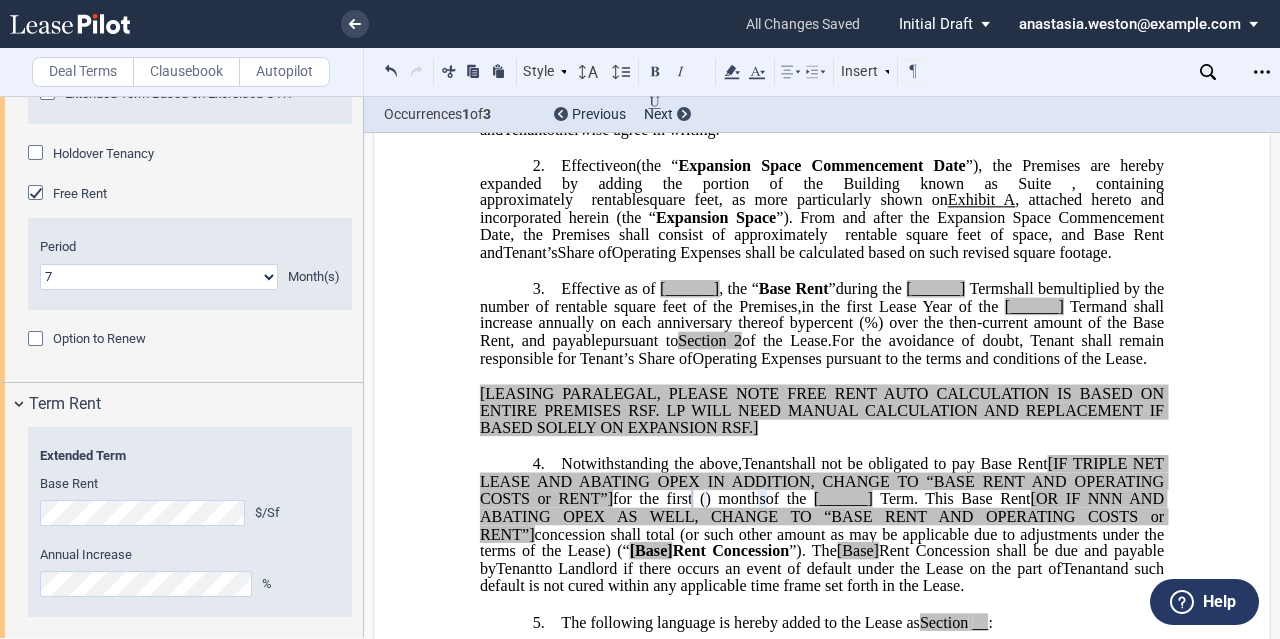 click on "%) over the then-current amount of the Base Rent, and payable" 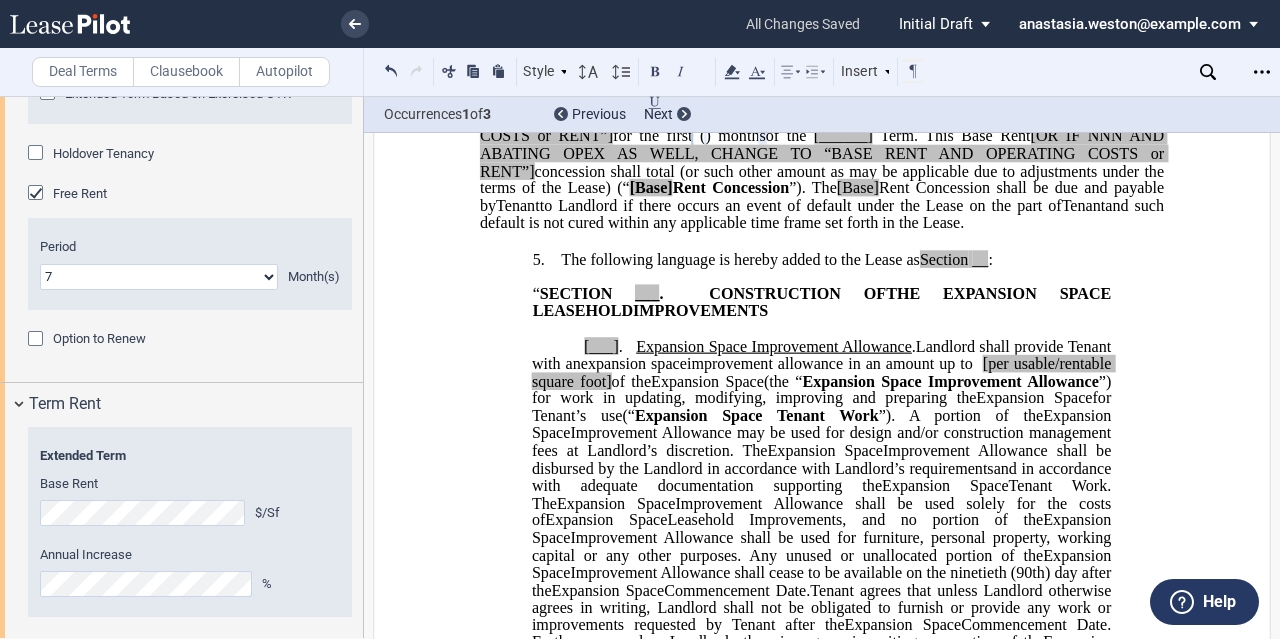 scroll, scrollTop: 884, scrollLeft: 0, axis: vertical 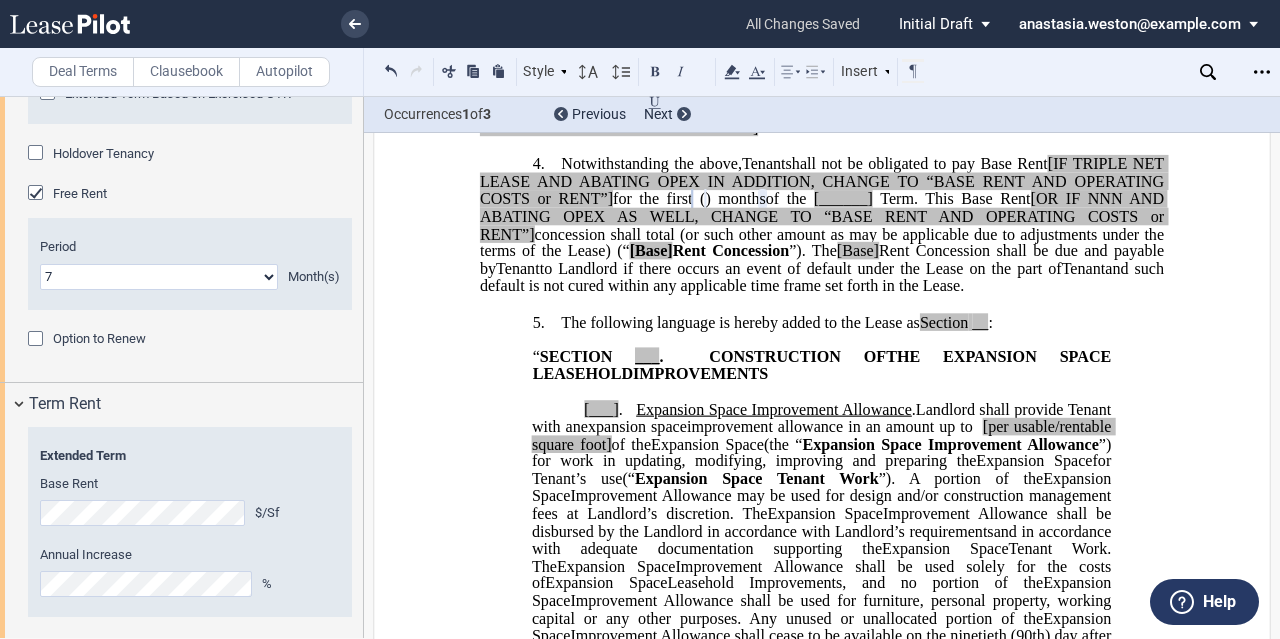 click at bounding box center (822, 146) 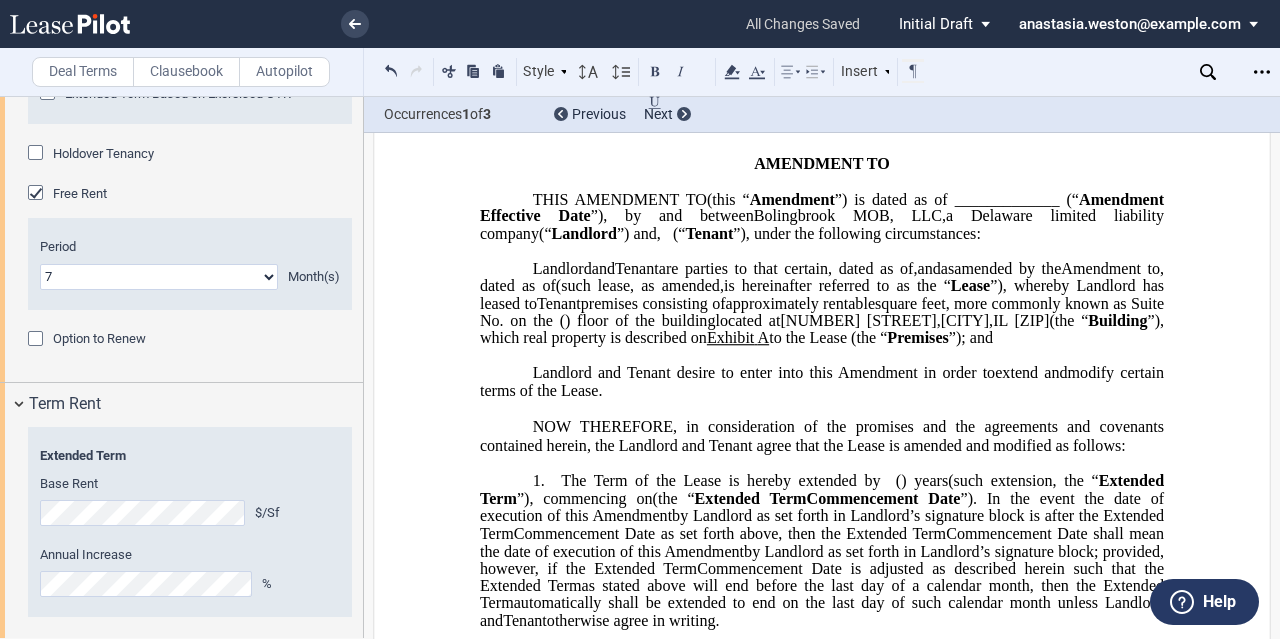 scroll, scrollTop: 0, scrollLeft: 0, axis: both 